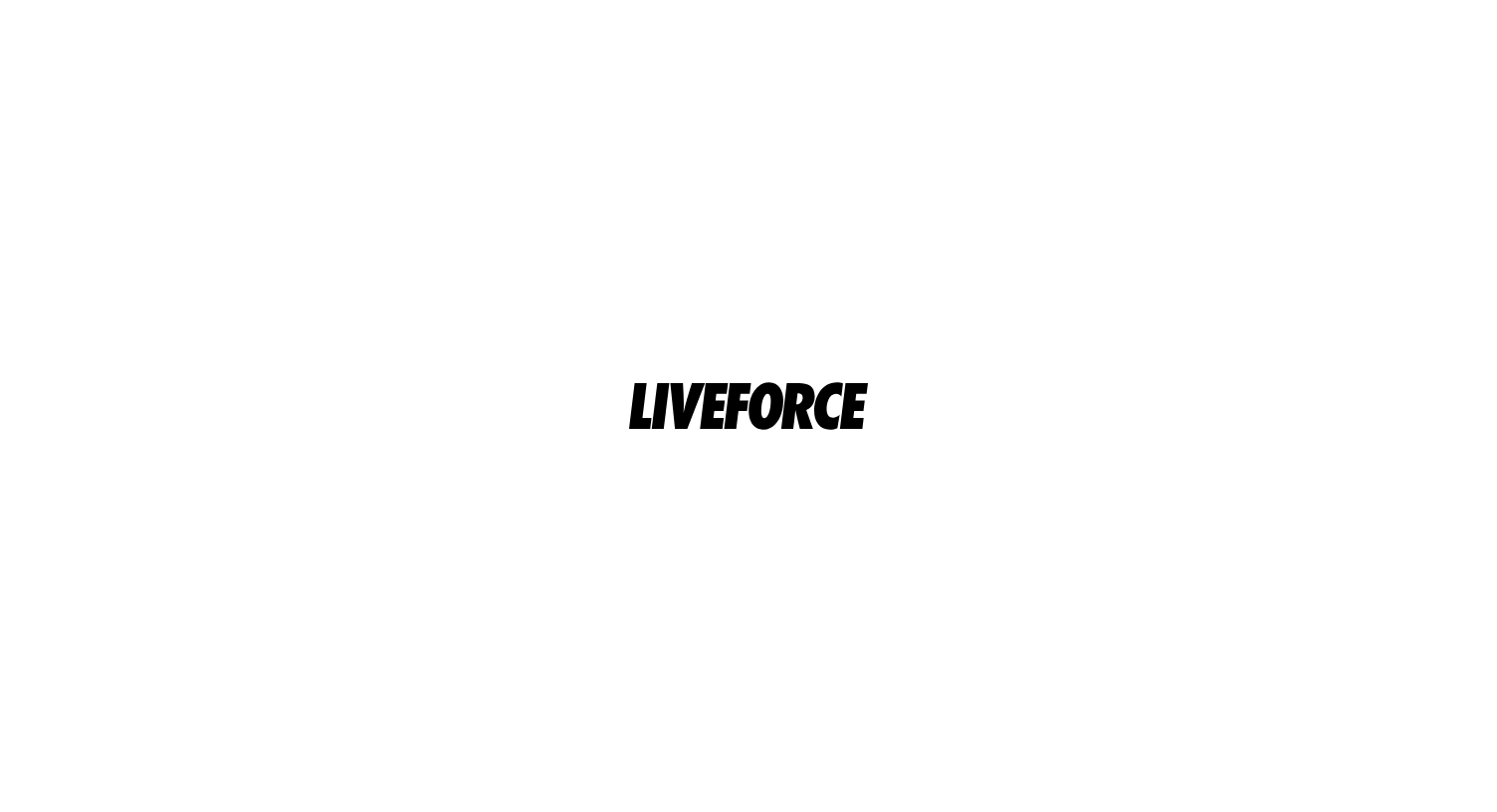 scroll, scrollTop: 0, scrollLeft: 0, axis: both 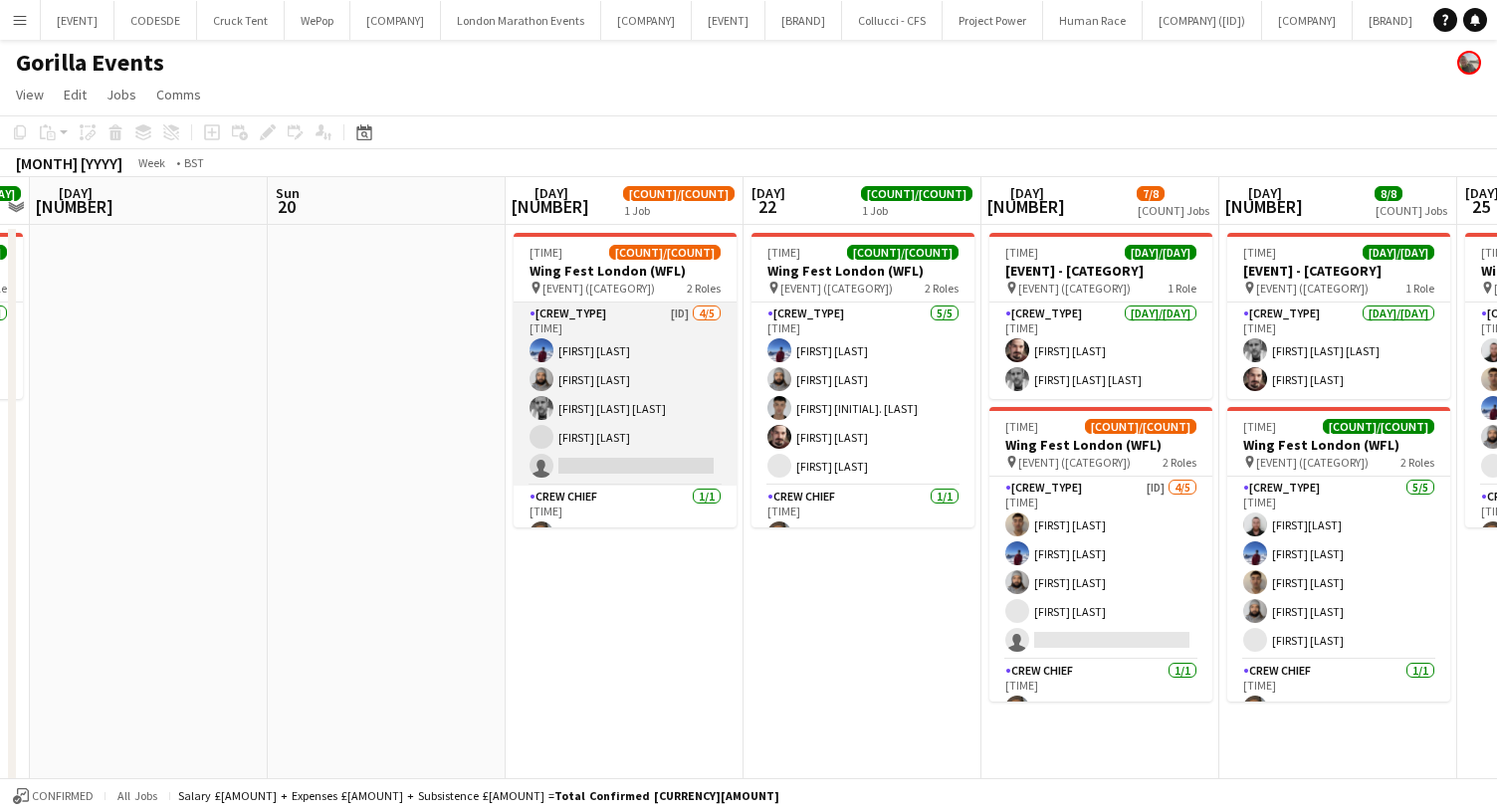 click on "Build & Break Crew   3A   4/5   08:00-18:00 (10h)
Victor Ramambason Vaughan Koleosho George Bowers fox Joe Mccombe
single-neutral-actions" at bounding box center [625, 394] 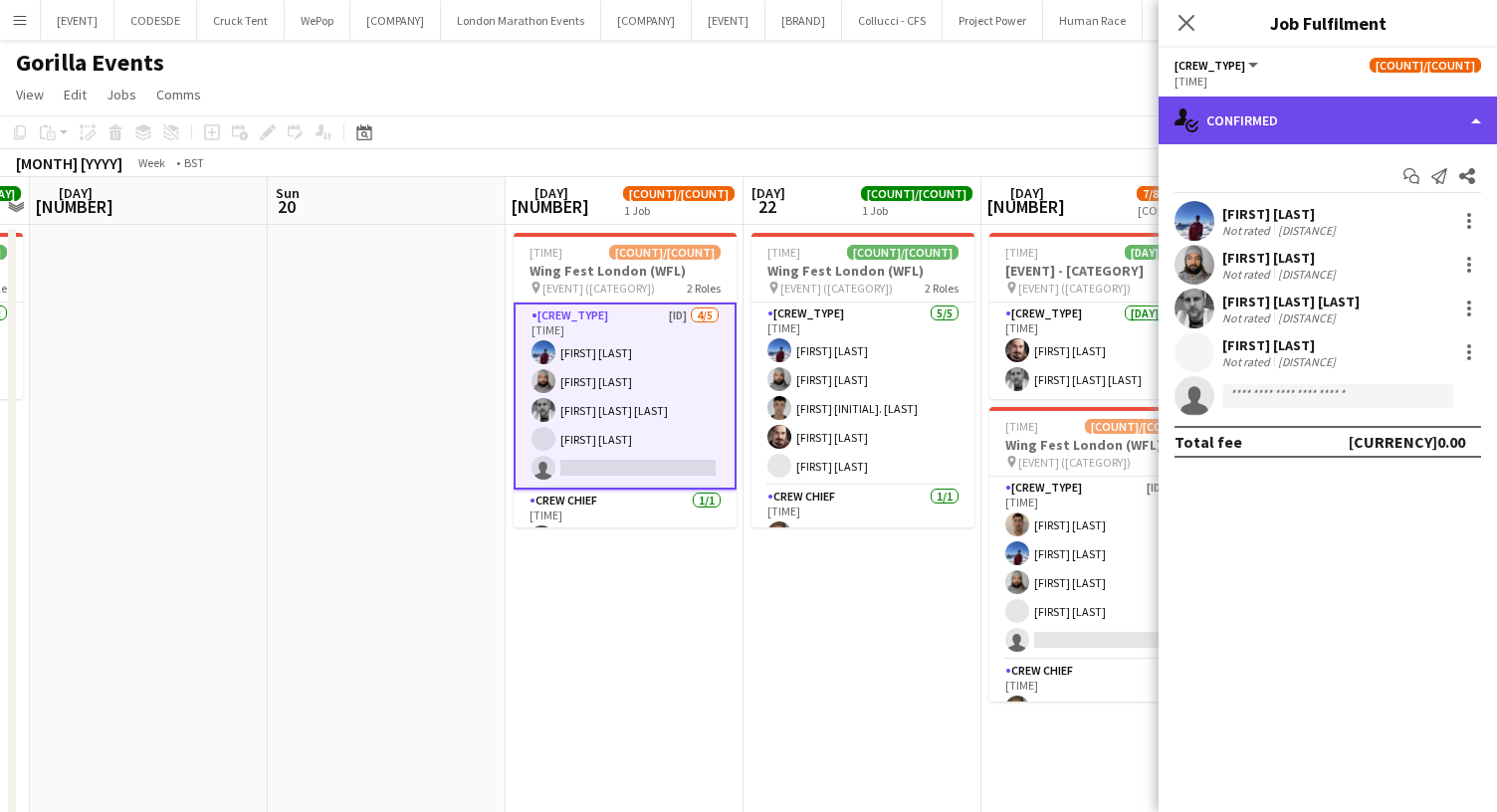click on "single-neutral-actions-check-2
Confirmed" at bounding box center (1328, 120) 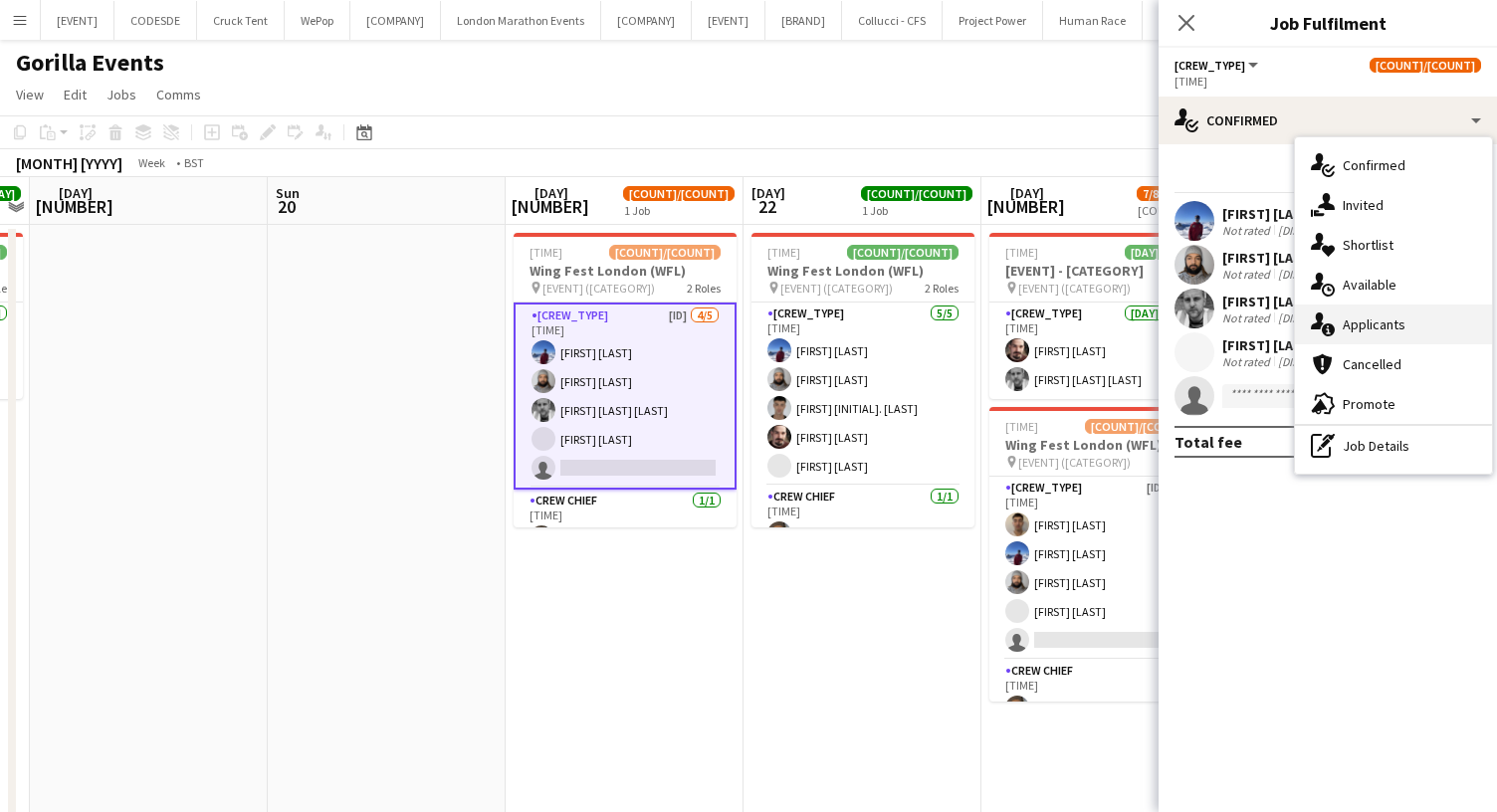 click on "single-neutral-actions-information
Applicants" at bounding box center (1393, 324) 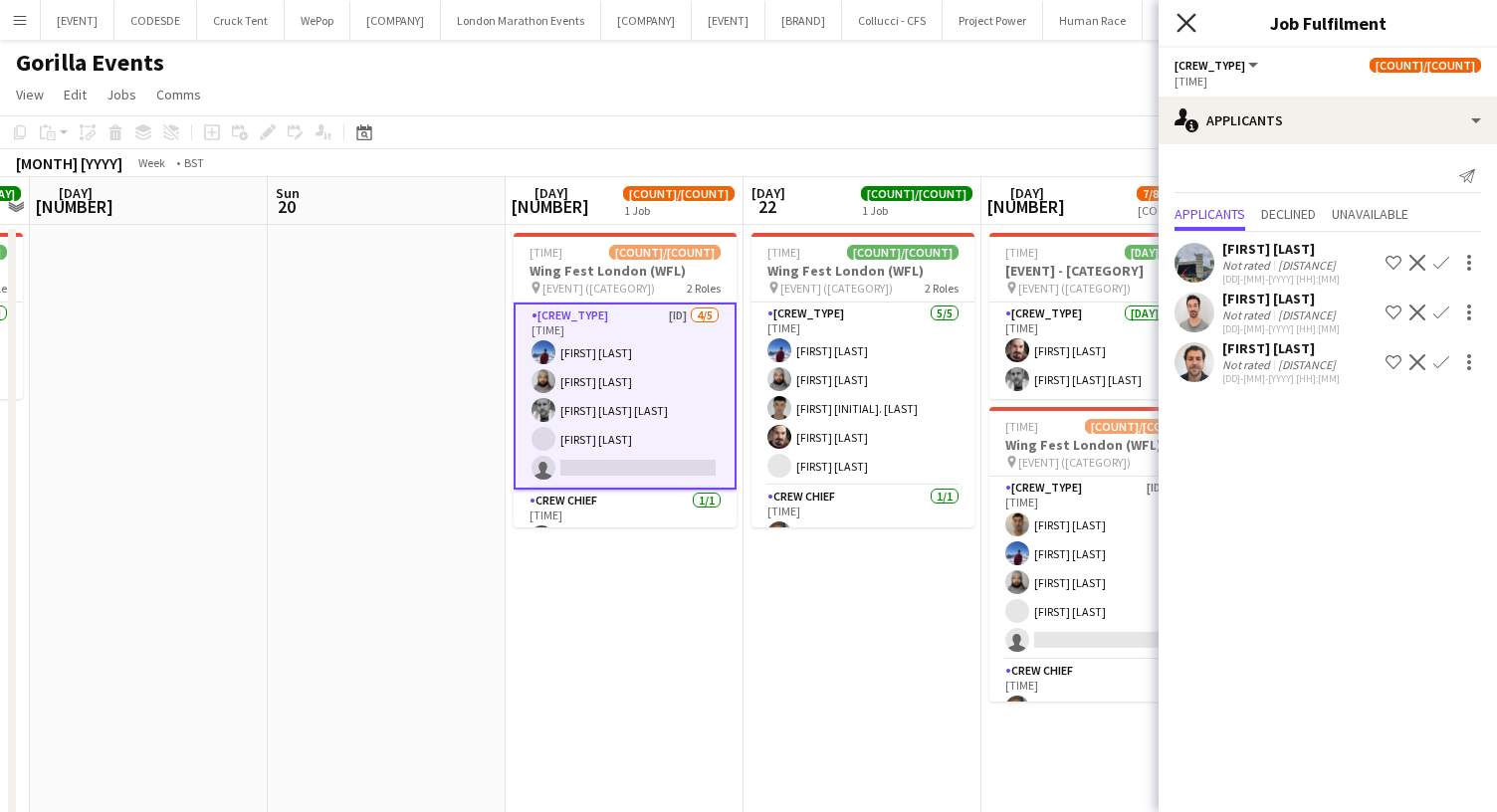 click on "Close pop-in" at bounding box center [1185, 22] 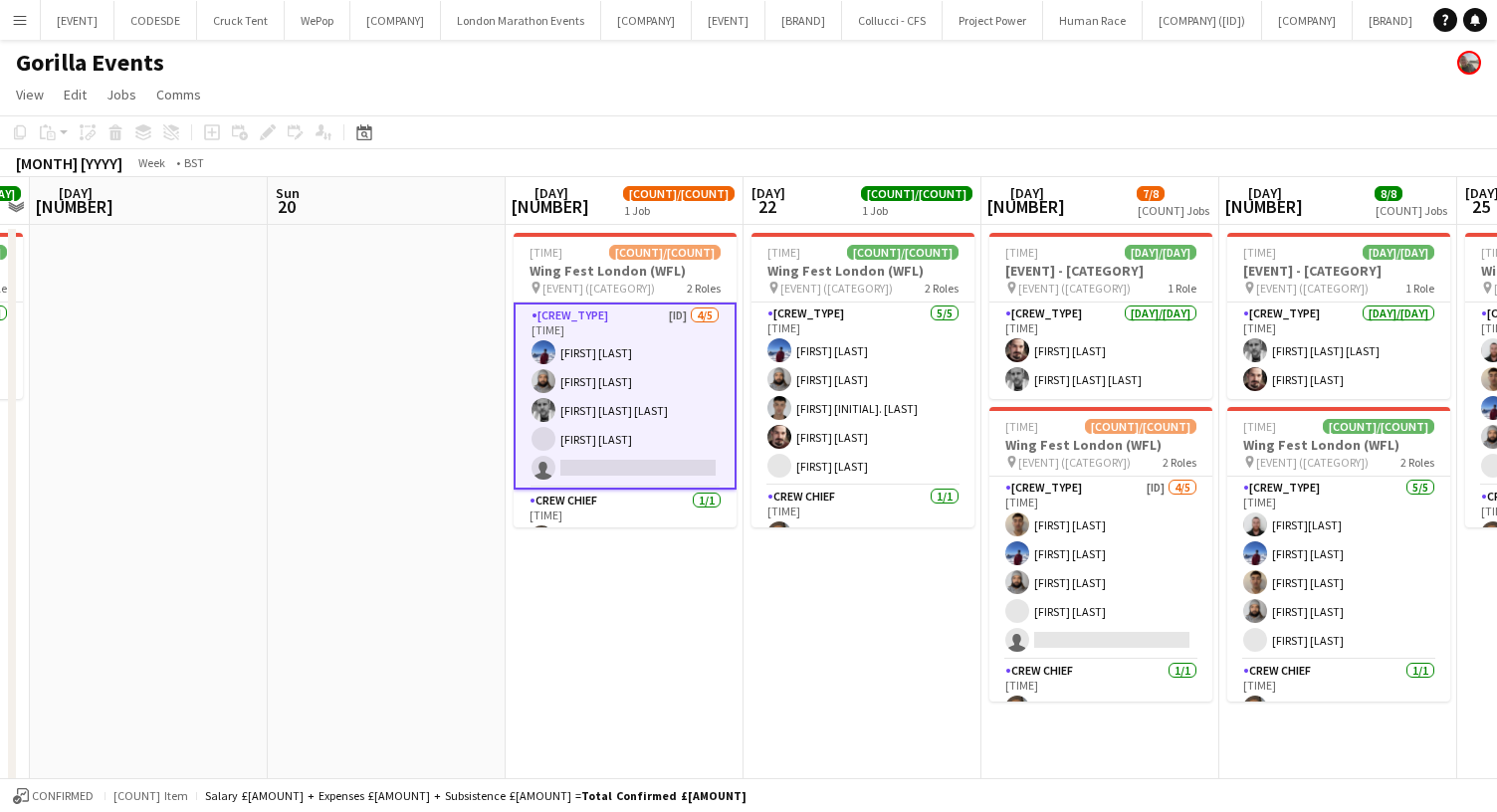 scroll, scrollTop: 0, scrollLeft: 0, axis: both 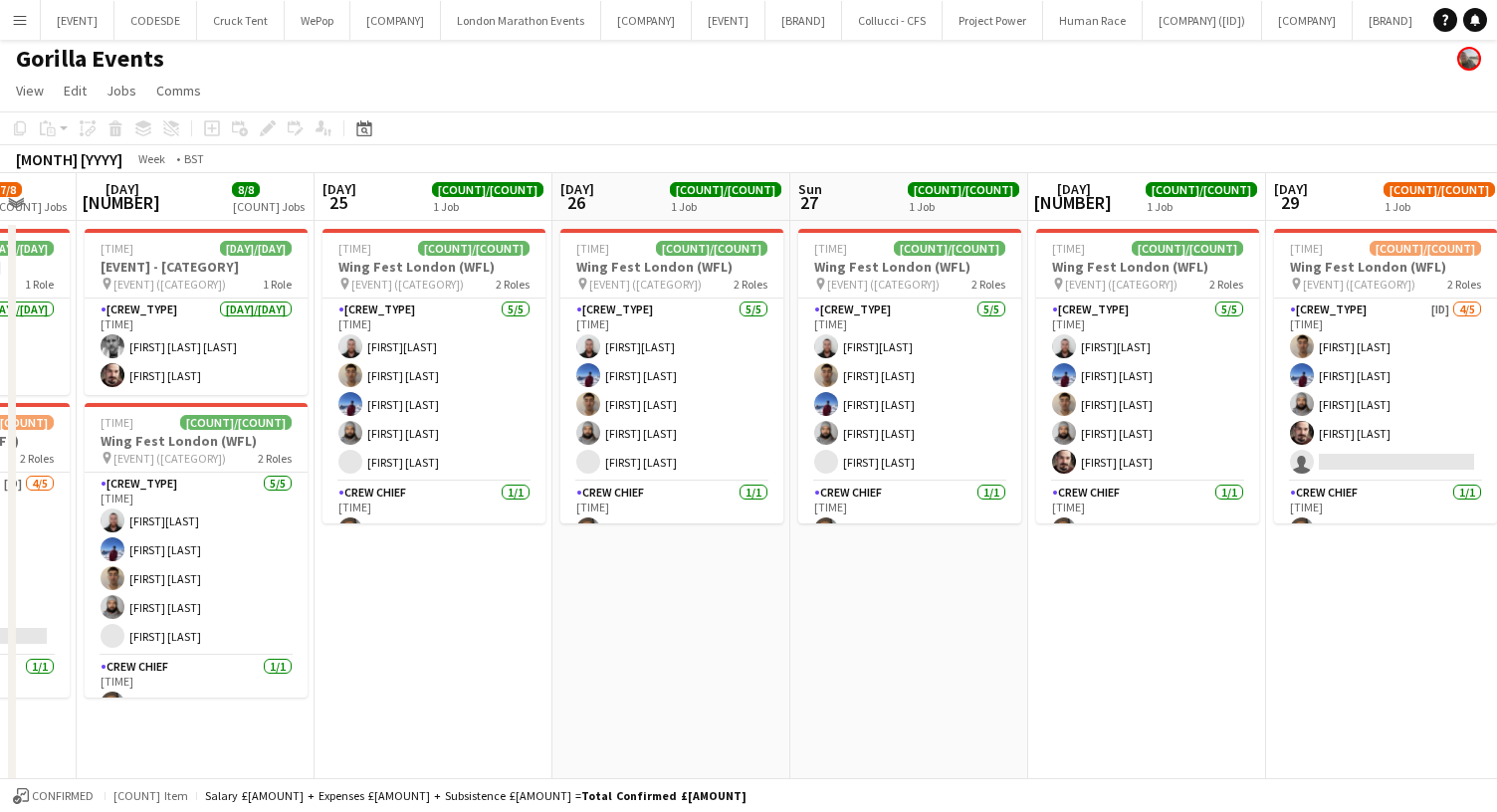 click on "Menu" at bounding box center [20, 20] 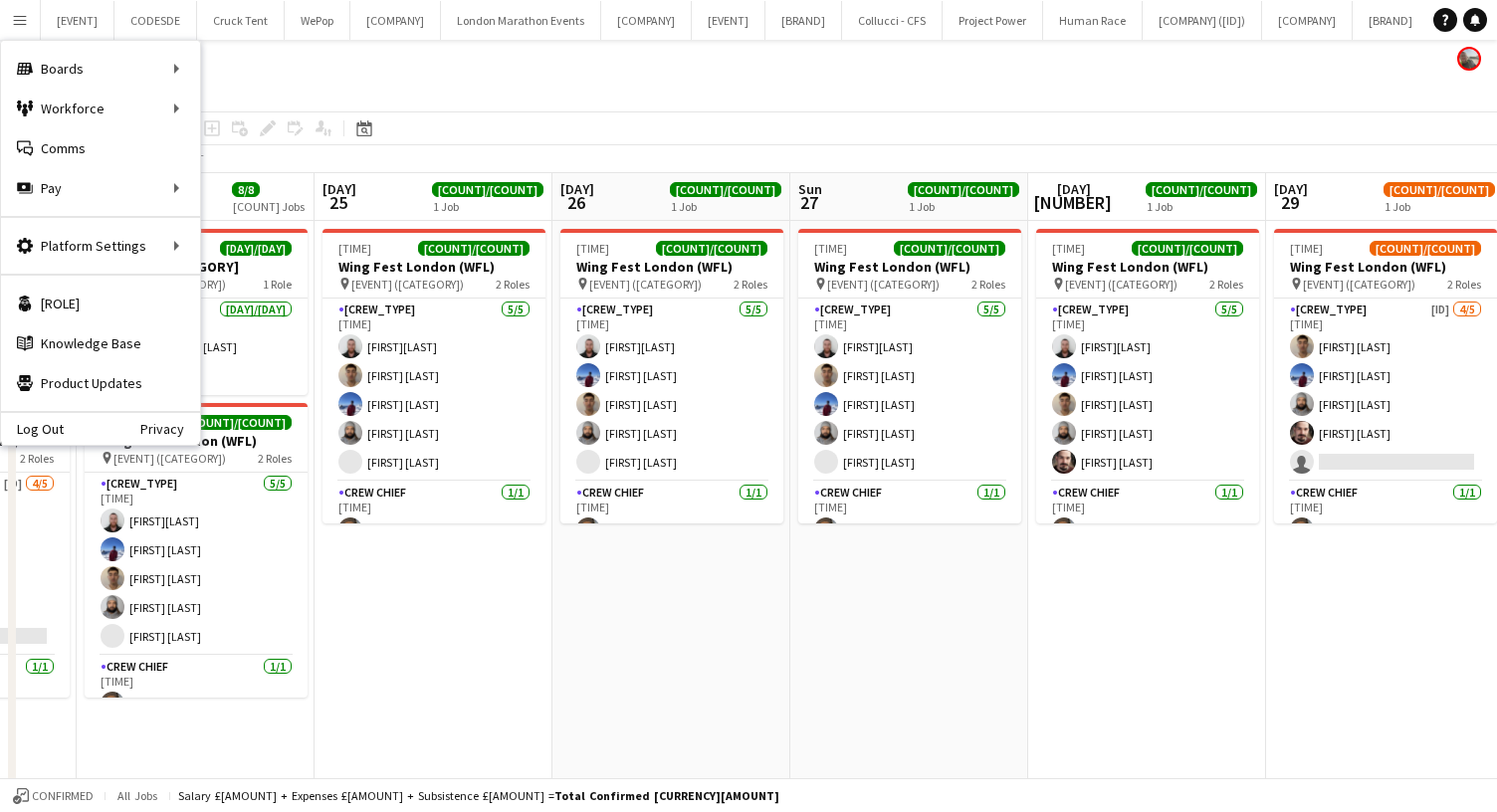 click on "Menu" at bounding box center (20, 20) 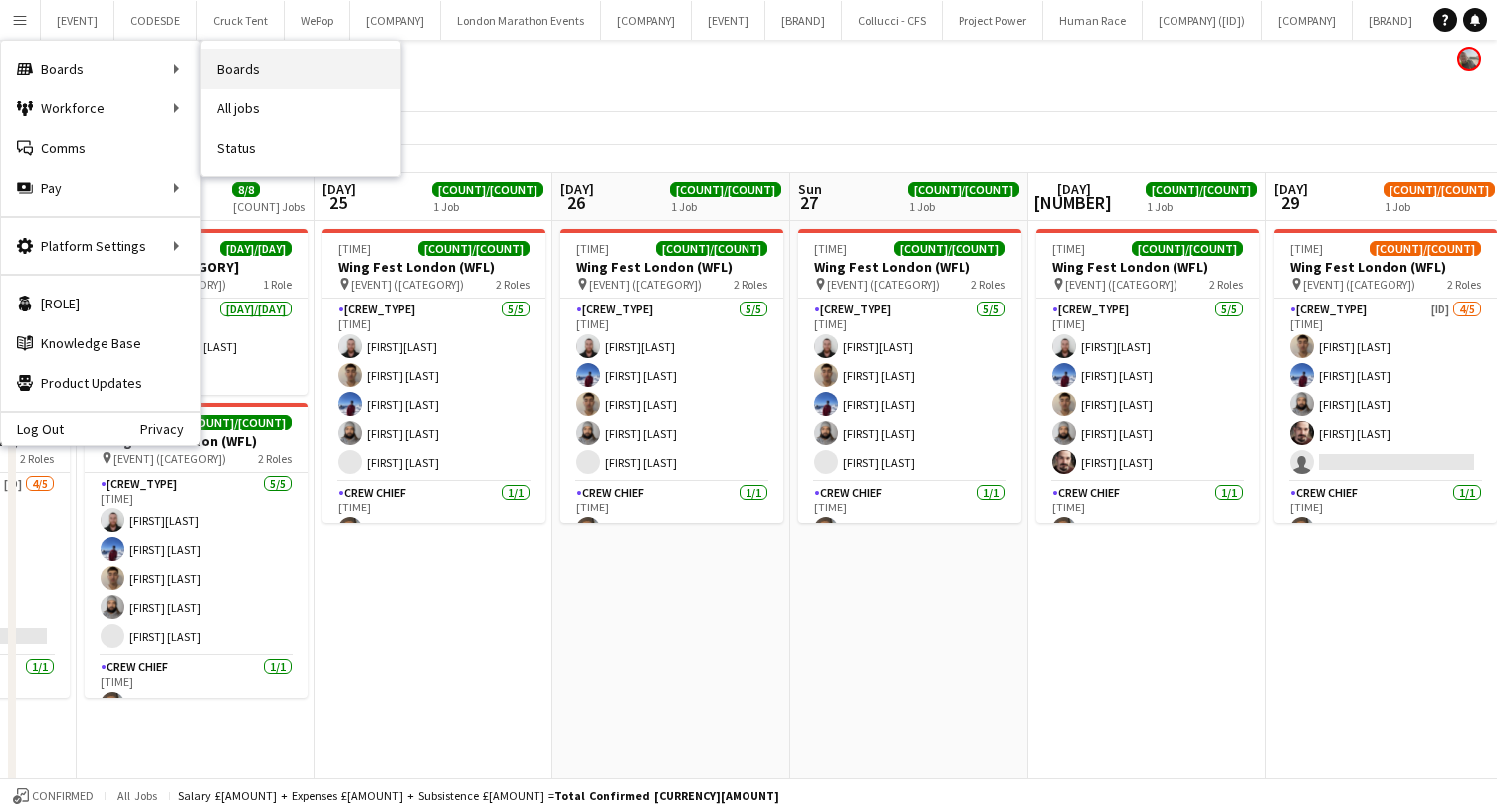 click on "Boards" at bounding box center (301, 69) 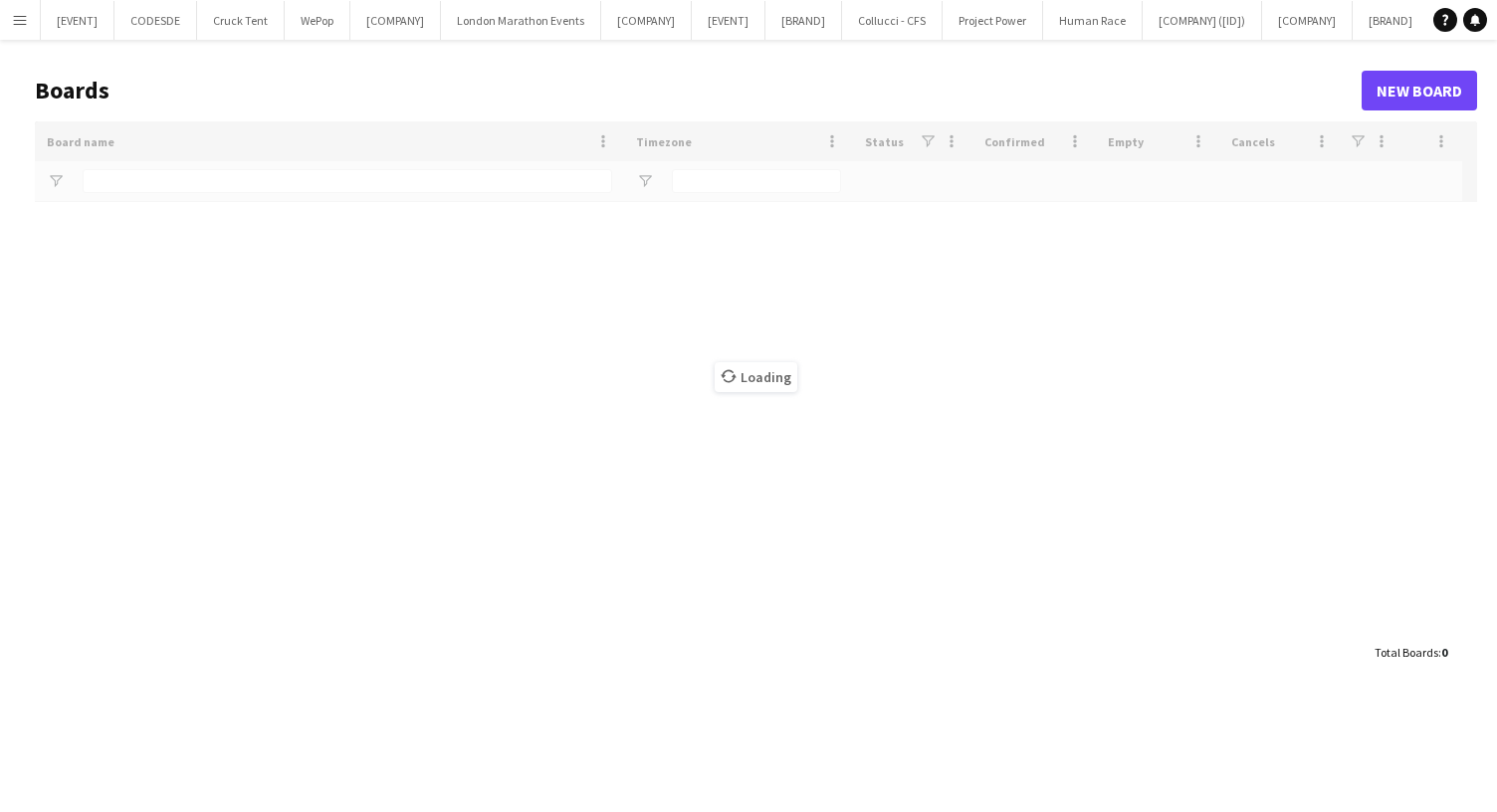 scroll, scrollTop: 0, scrollLeft: 0, axis: both 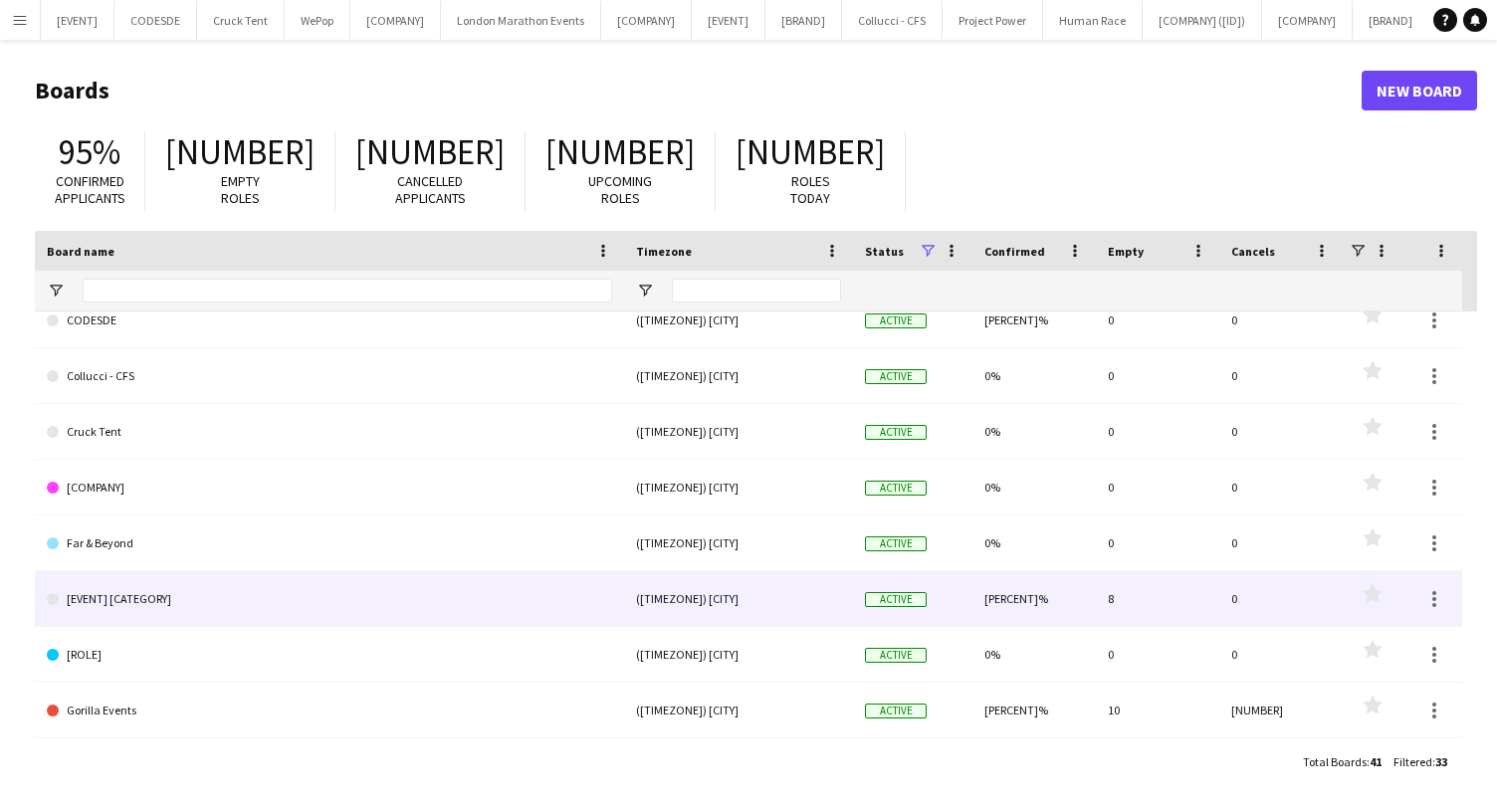 click on "[COMPANY_NAME]" at bounding box center (329, 599) 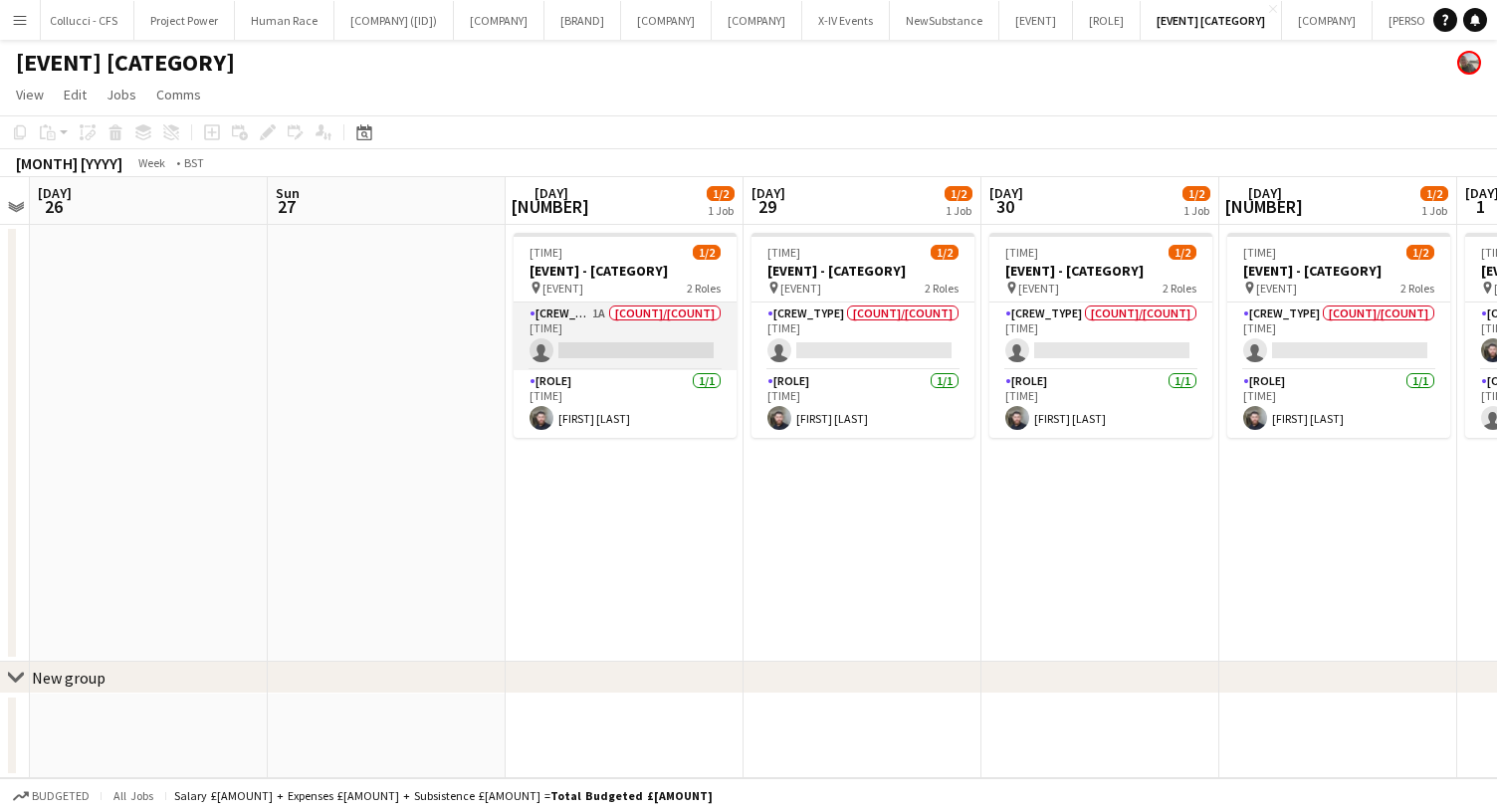 click on "Build & Break Crew   1A   0/1   08:00-16:00 (8h)
single-neutral-actions" at bounding box center [625, 336] 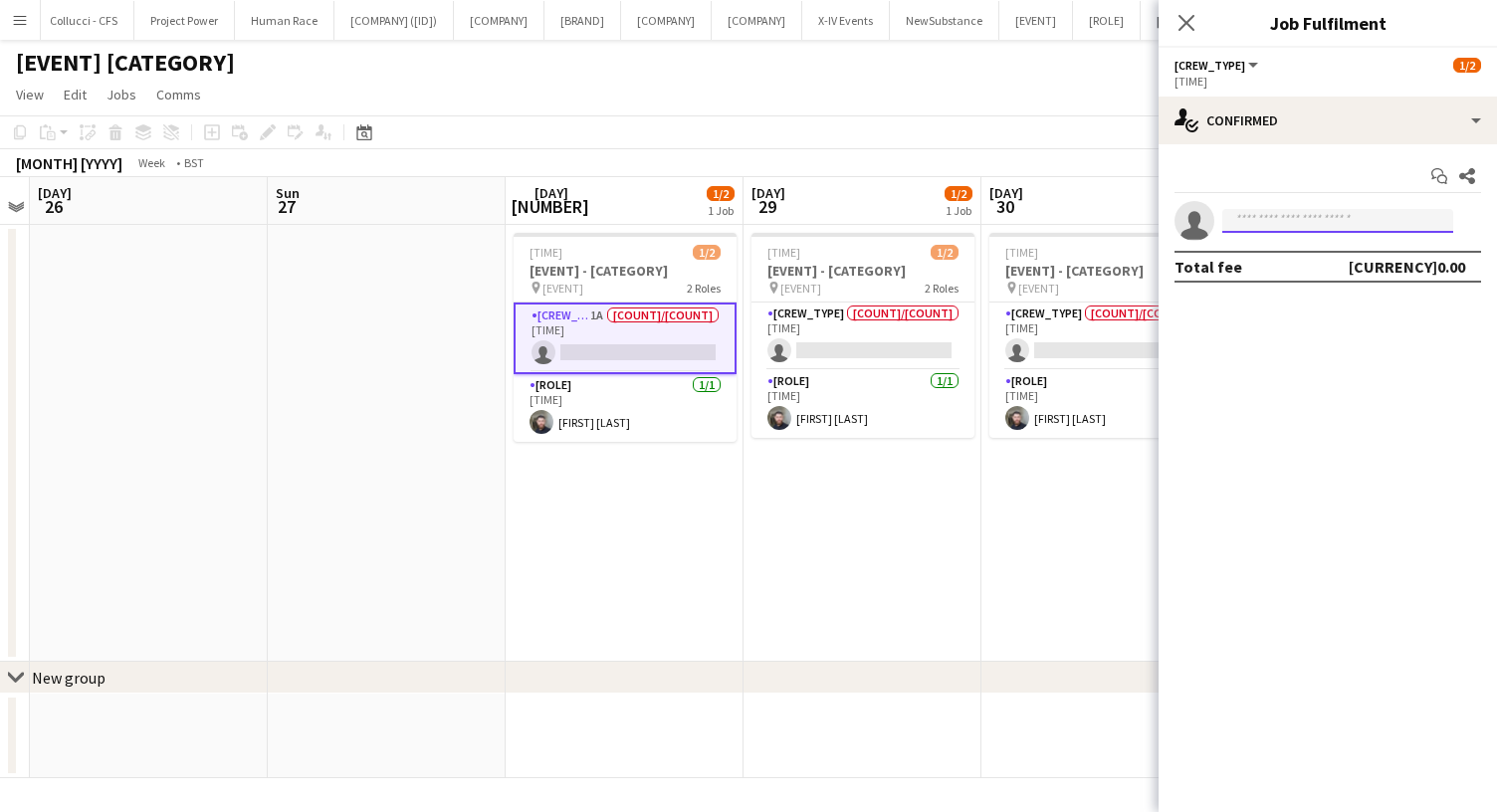 click at bounding box center (1338, 221) 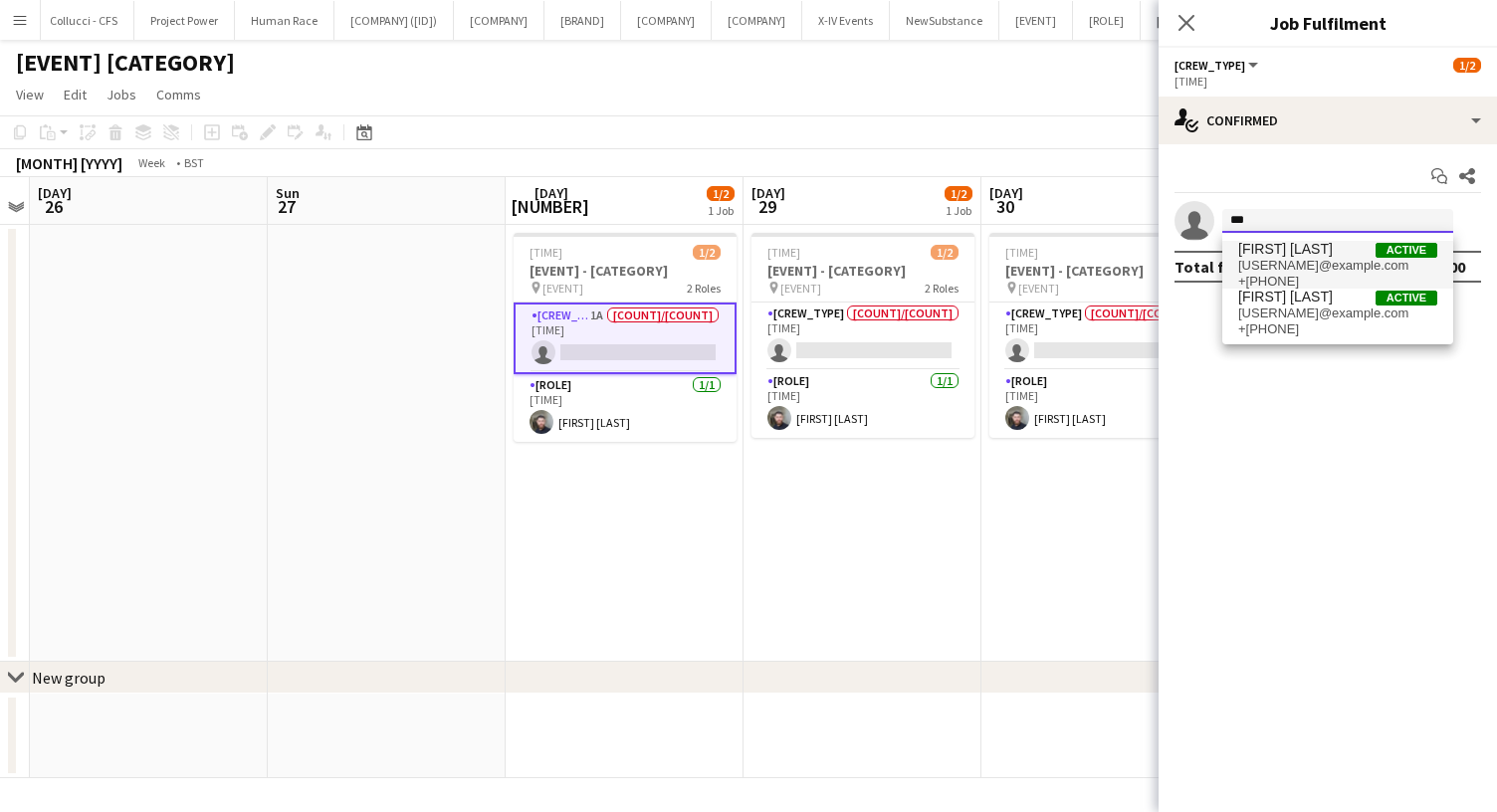 type on "***" 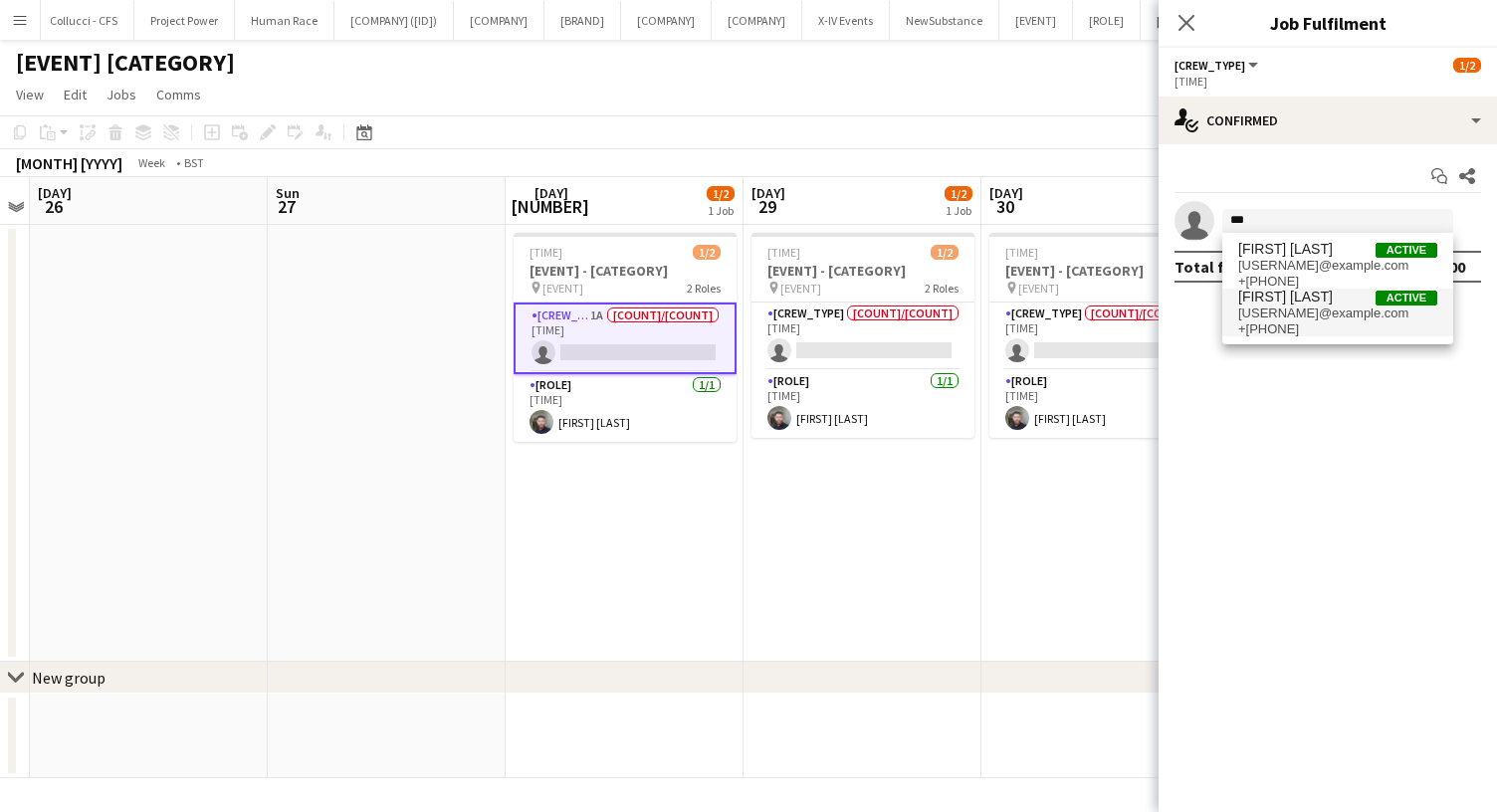 drag, startPoint x: 1268, startPoint y: 262, endPoint x: 1276, endPoint y: 325, distance: 63.50591 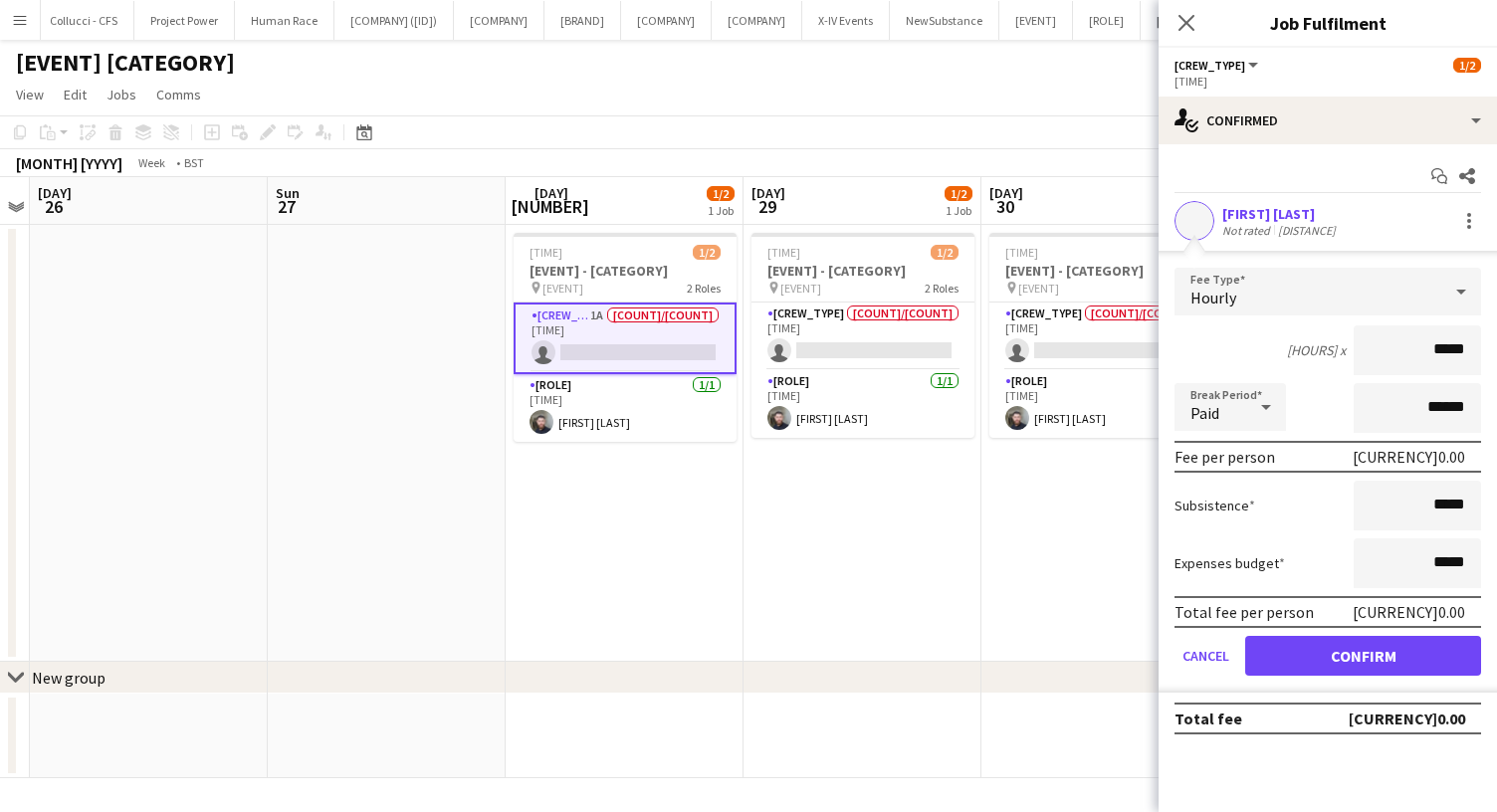 click on "Confirm" at bounding box center [1363, 656] 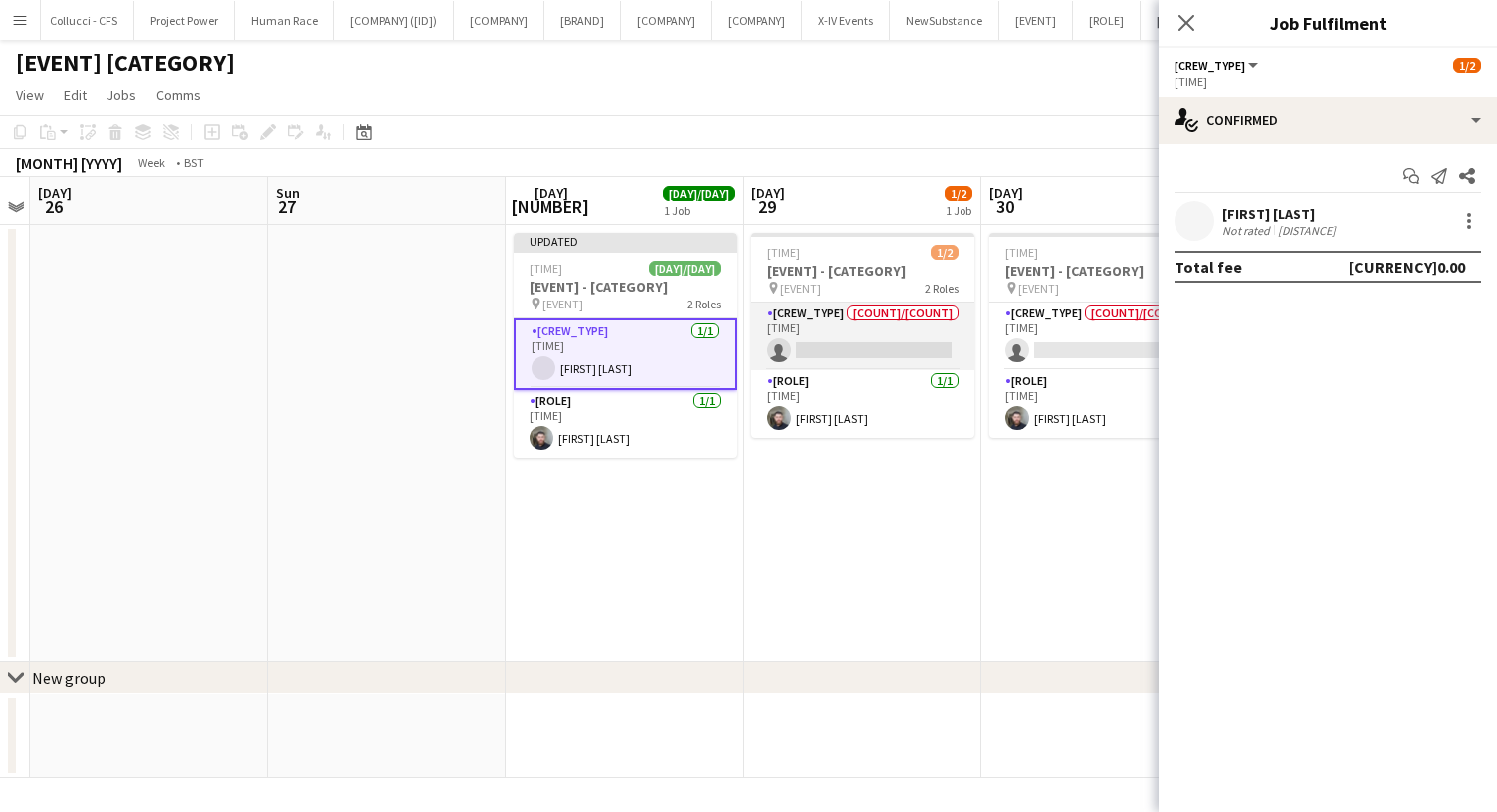 click on "Build & Break Crew   0/1   08:00-16:00 (8h)
single-neutral-actions" at bounding box center (863, 336) 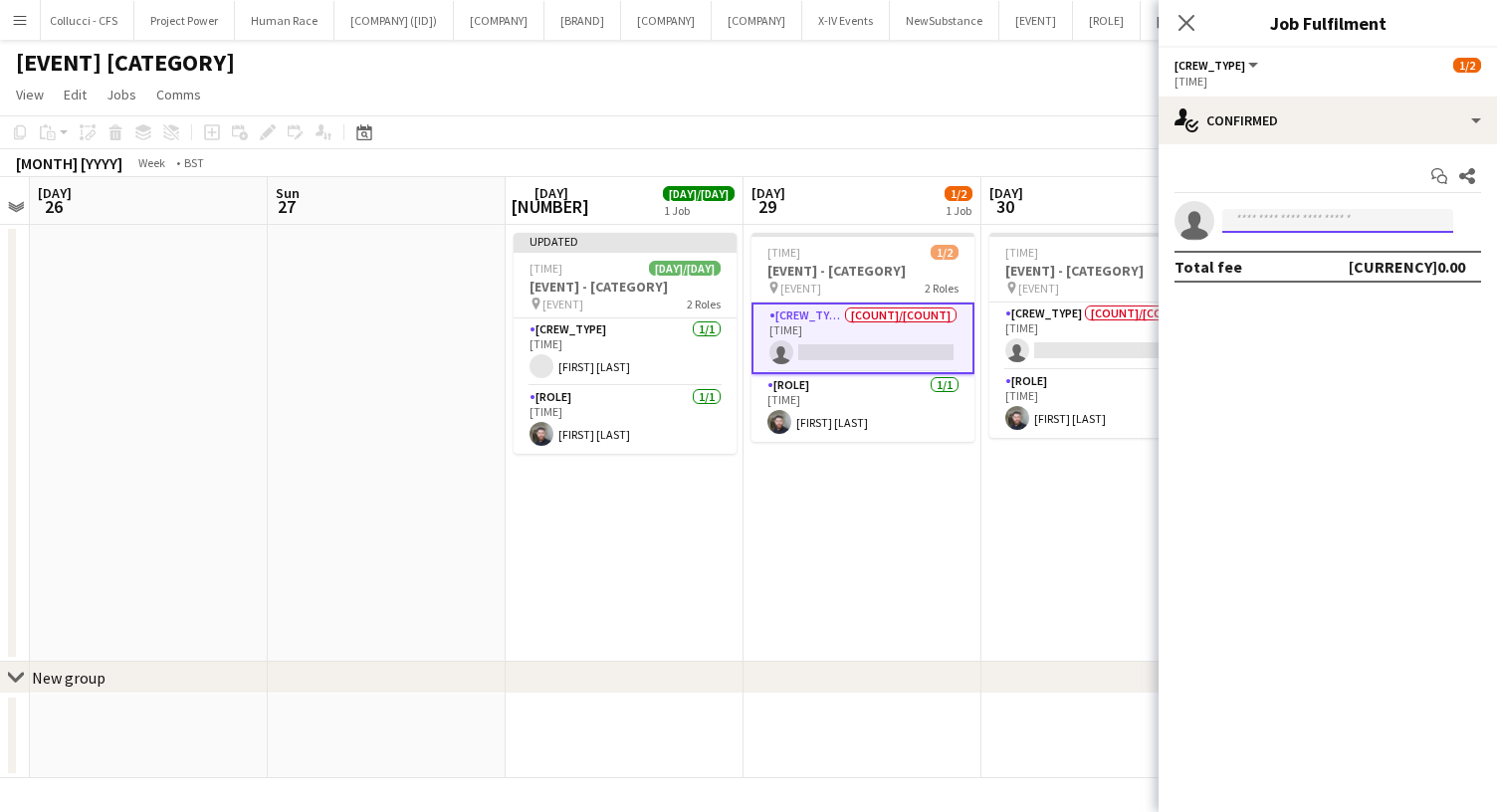 click at bounding box center (1338, 221) 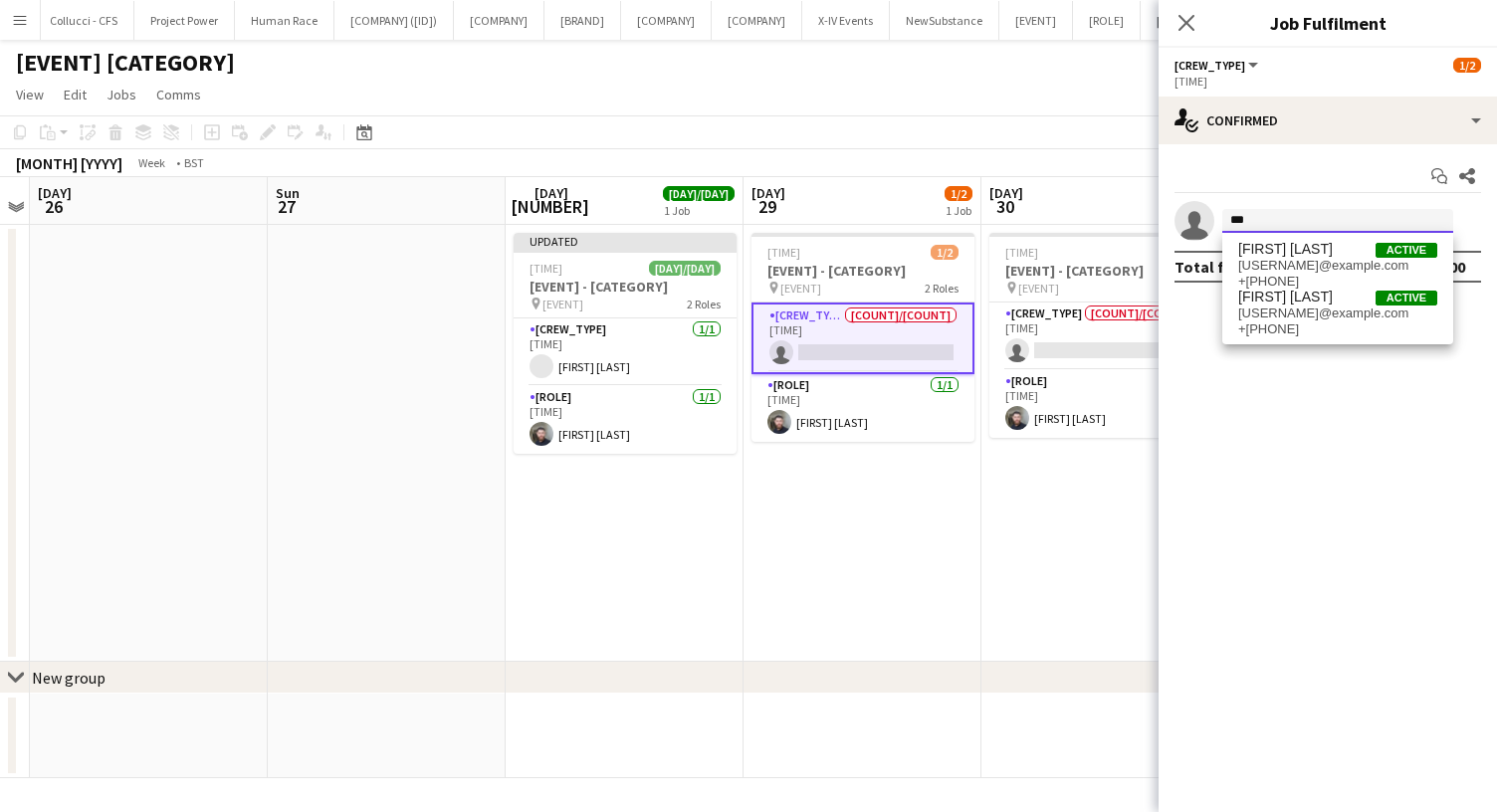 type on "***" 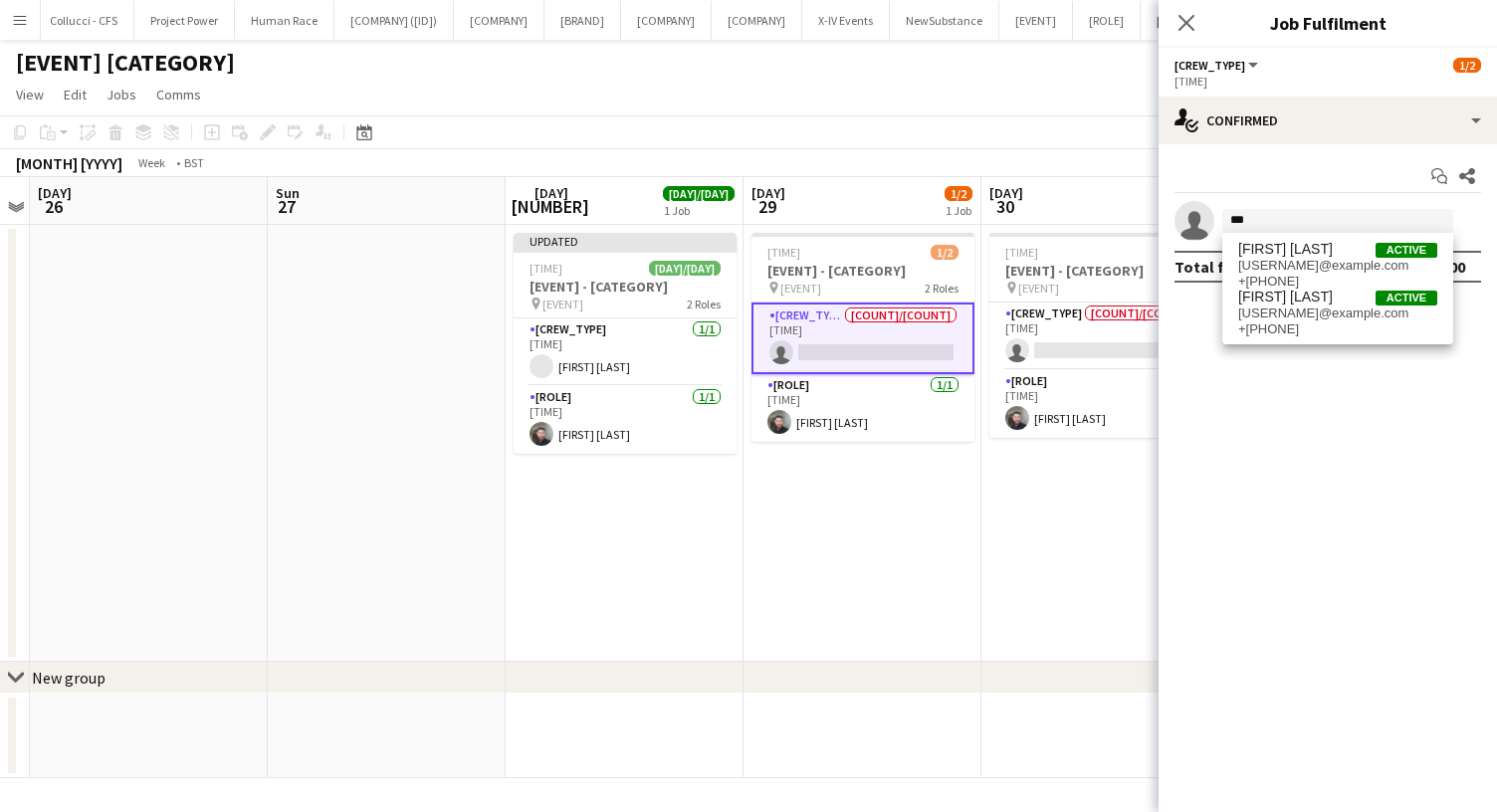 drag, startPoint x: 1282, startPoint y: 240, endPoint x: 1294, endPoint y: 320, distance: 80.89499 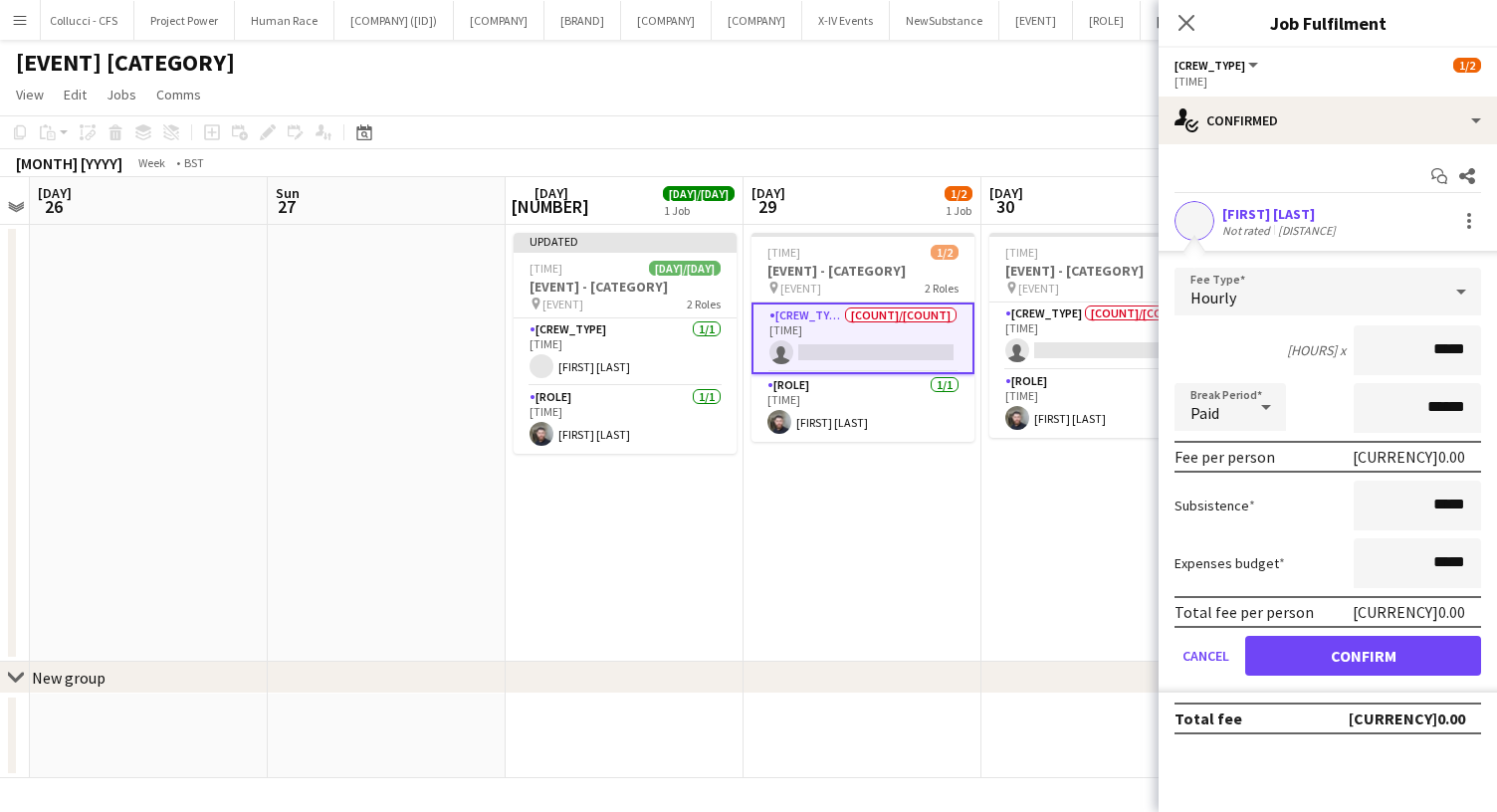 click on "Confirm" at bounding box center [1363, 656] 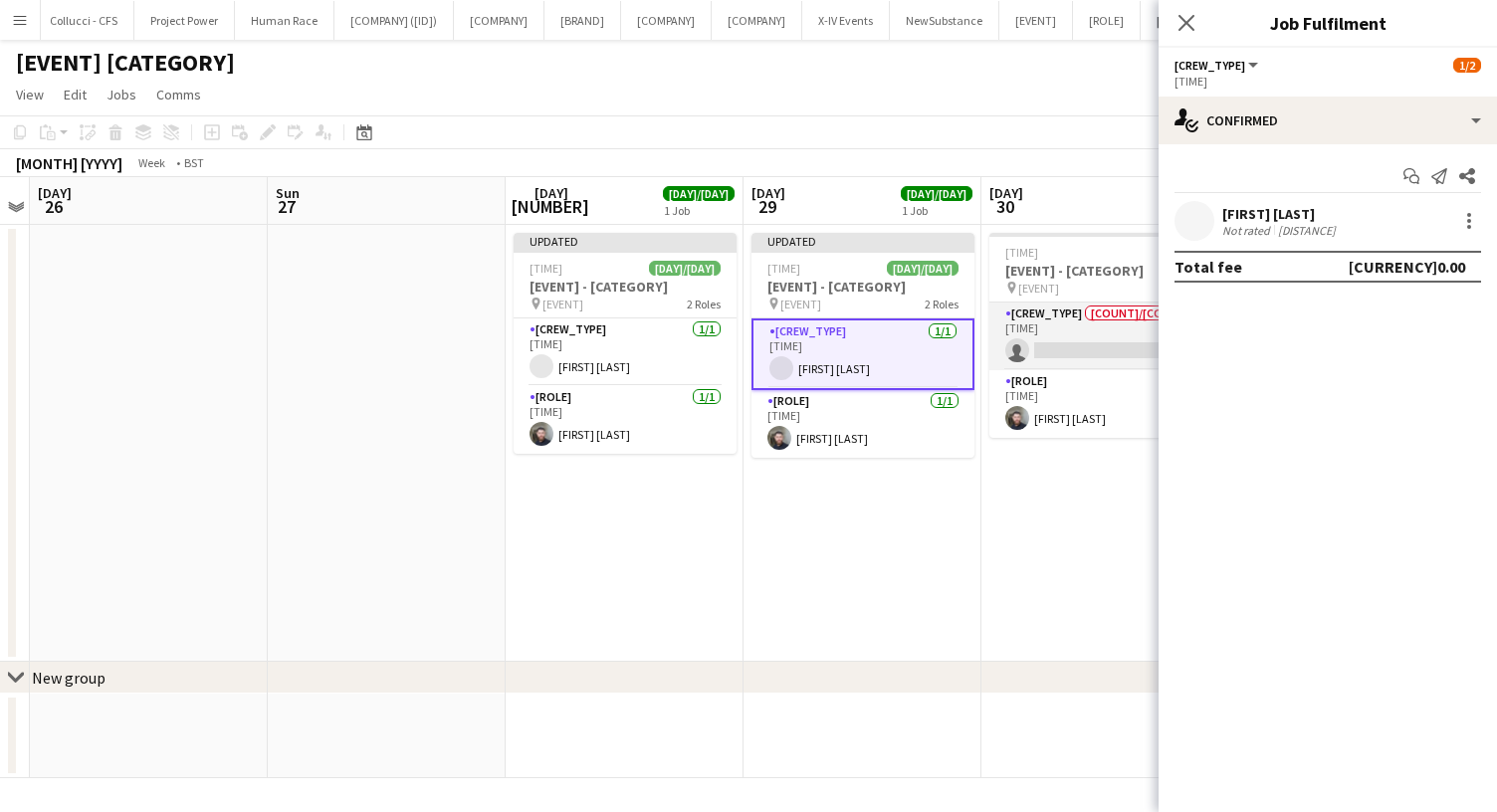 click on "Build & Break Crew   0/1   08:00-16:00 (8h)
single-neutral-actions" at bounding box center [1101, 336] 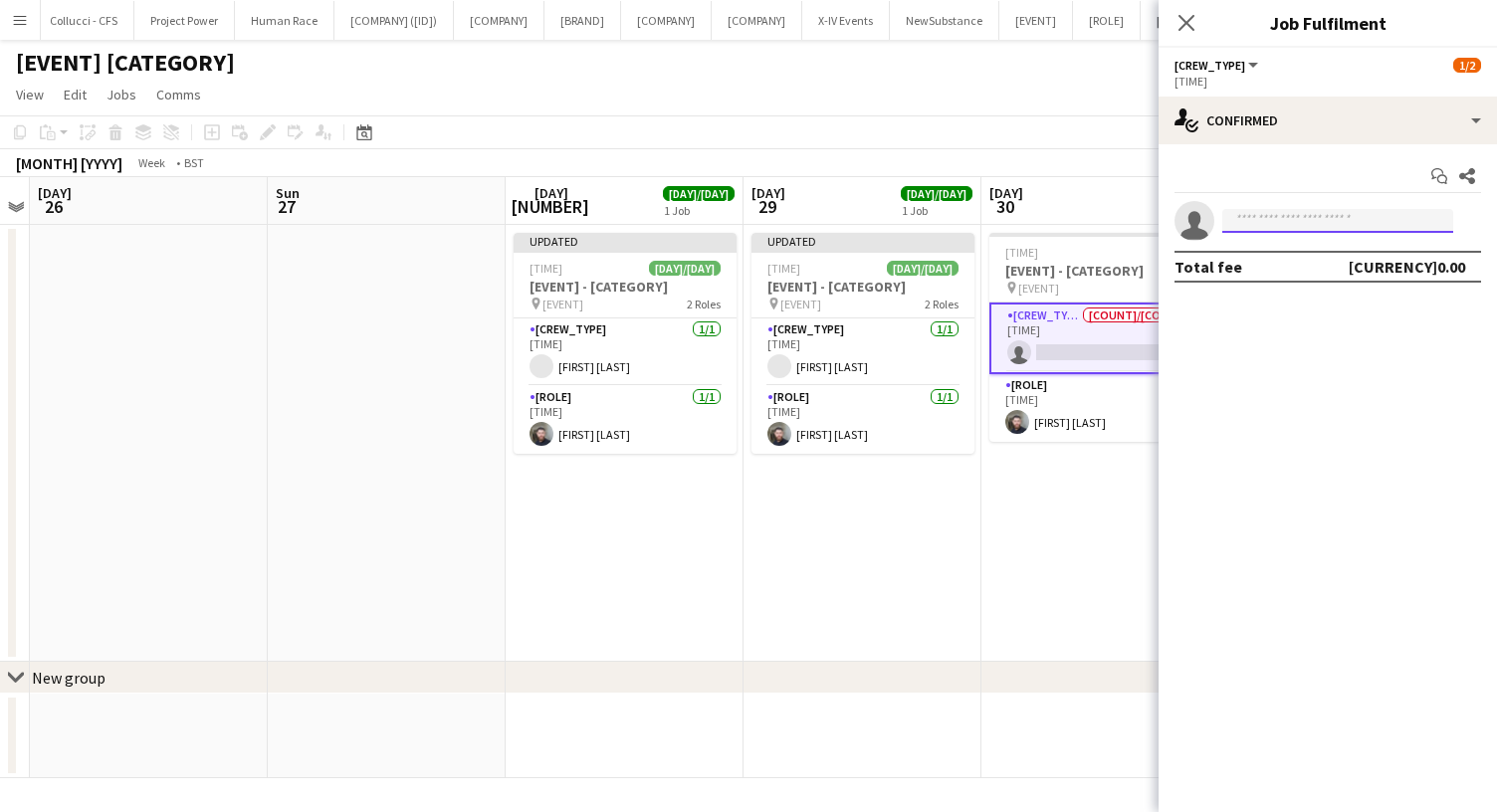click at bounding box center (1338, 221) 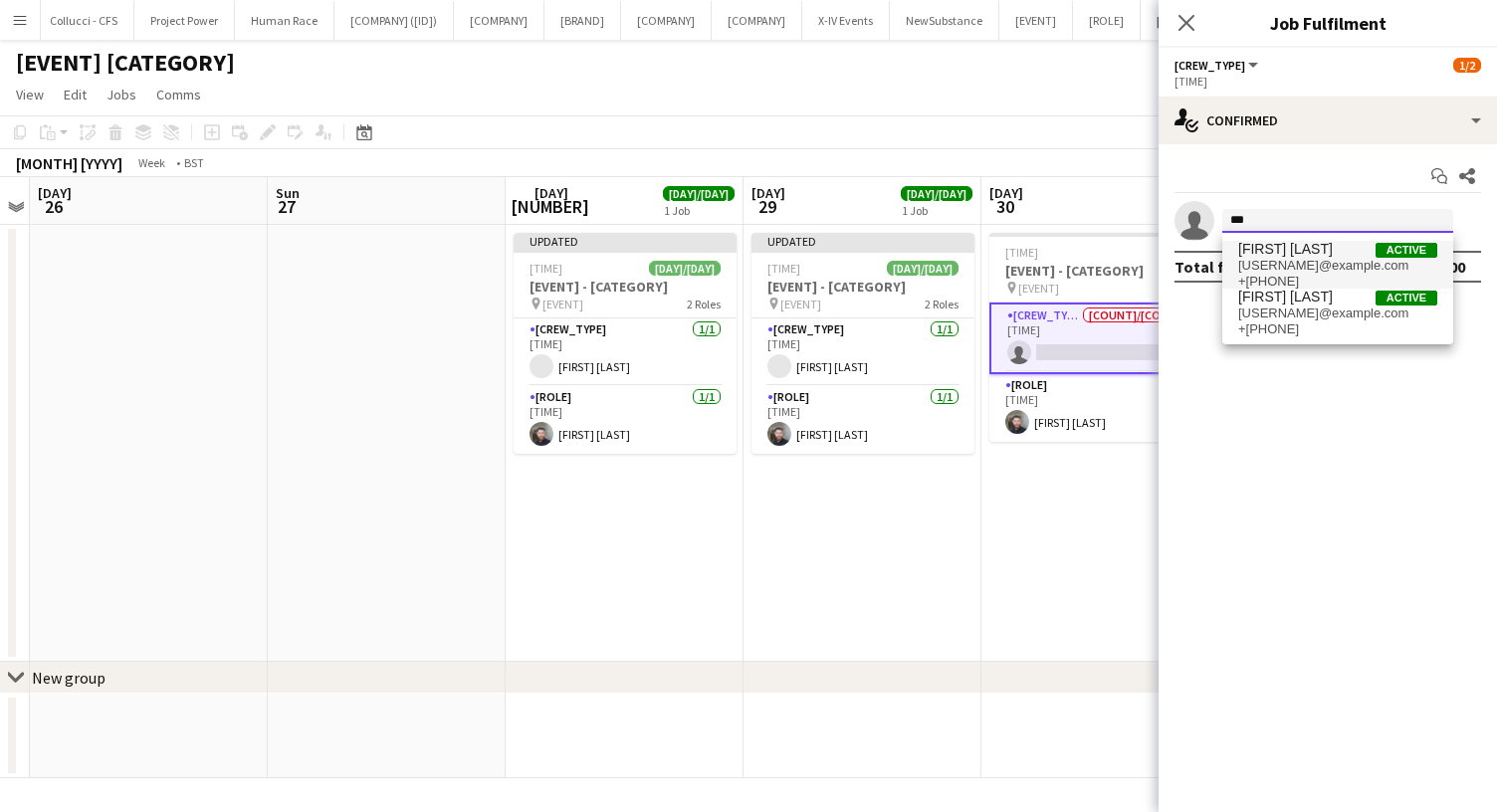 type on "***" 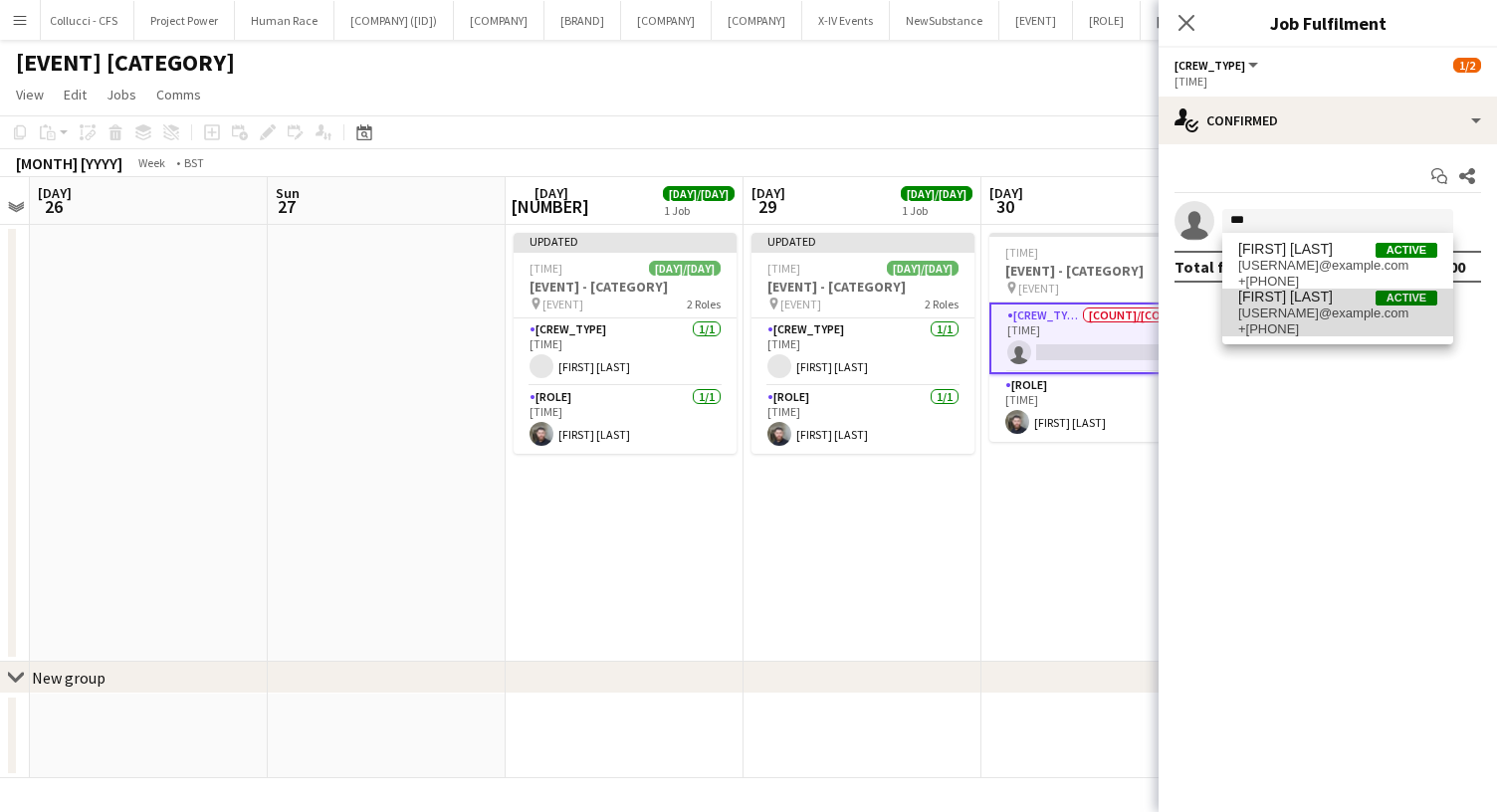 drag, startPoint x: 1272, startPoint y: 253, endPoint x: 1276, endPoint y: 300, distance: 47.169906 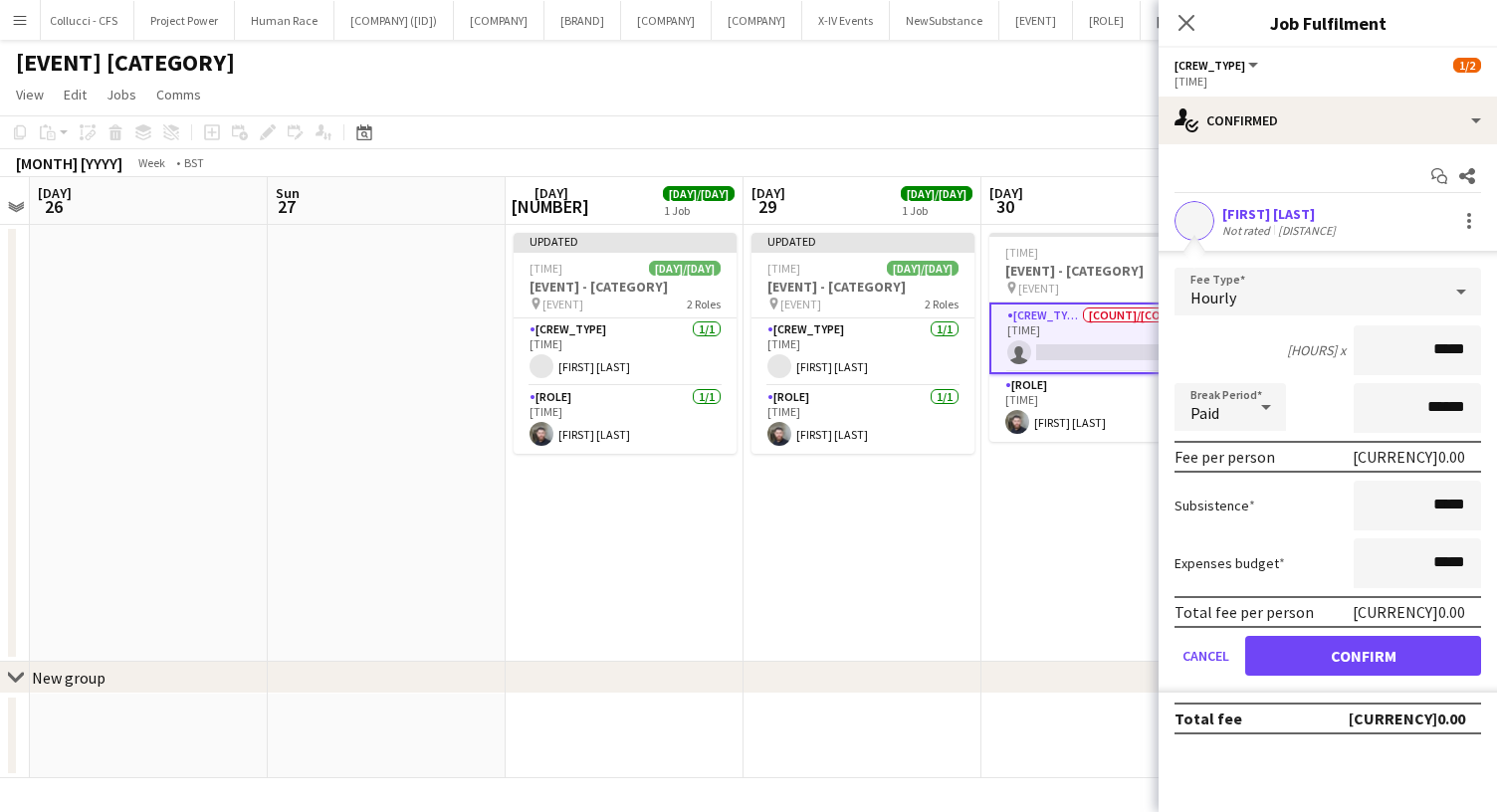 click on "Confirm" at bounding box center [1363, 656] 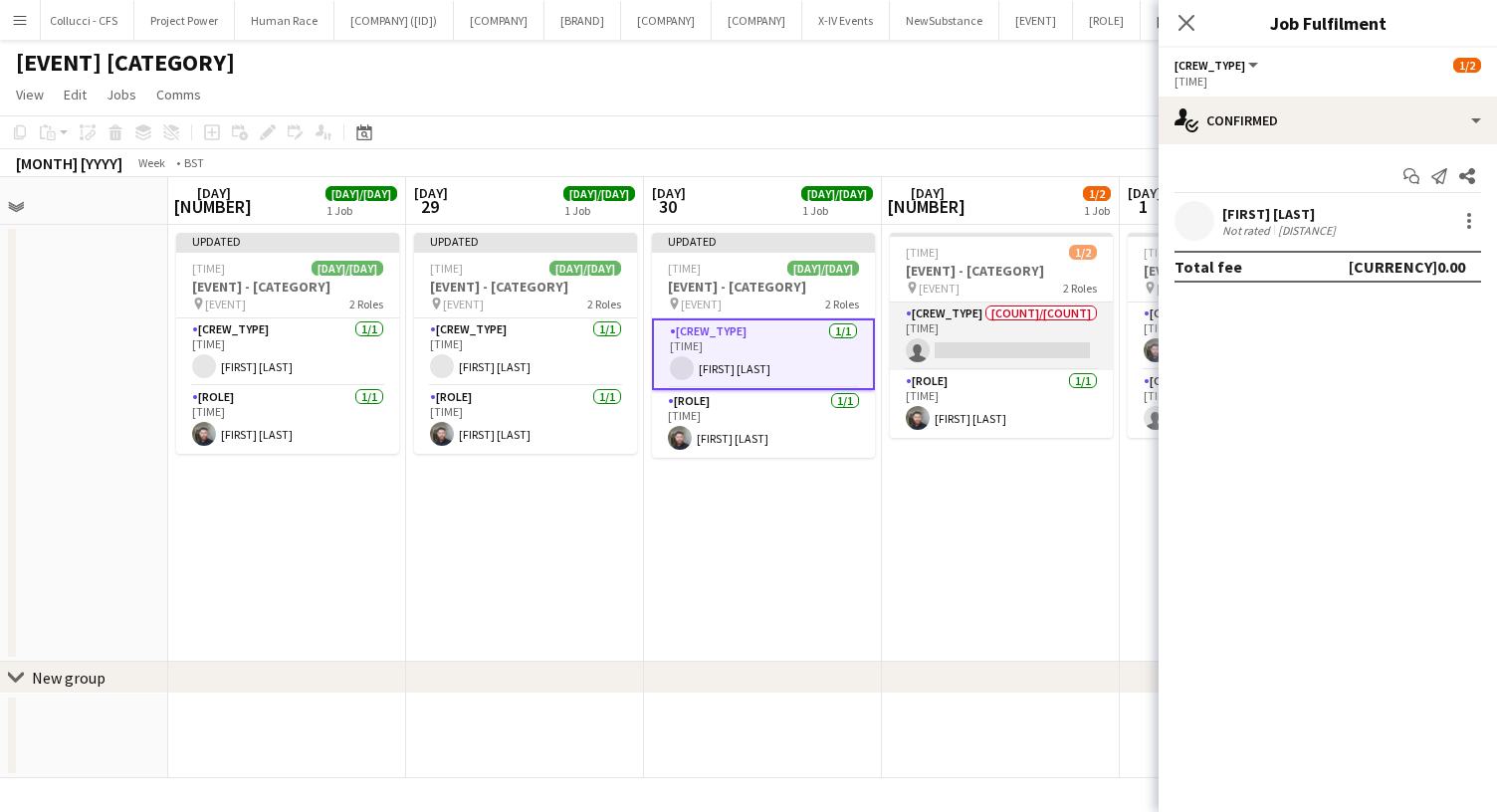 click on "Build & Break Crew   0/1   08:00-16:00 (8h)
single-neutral-actions" at bounding box center (1001, 336) 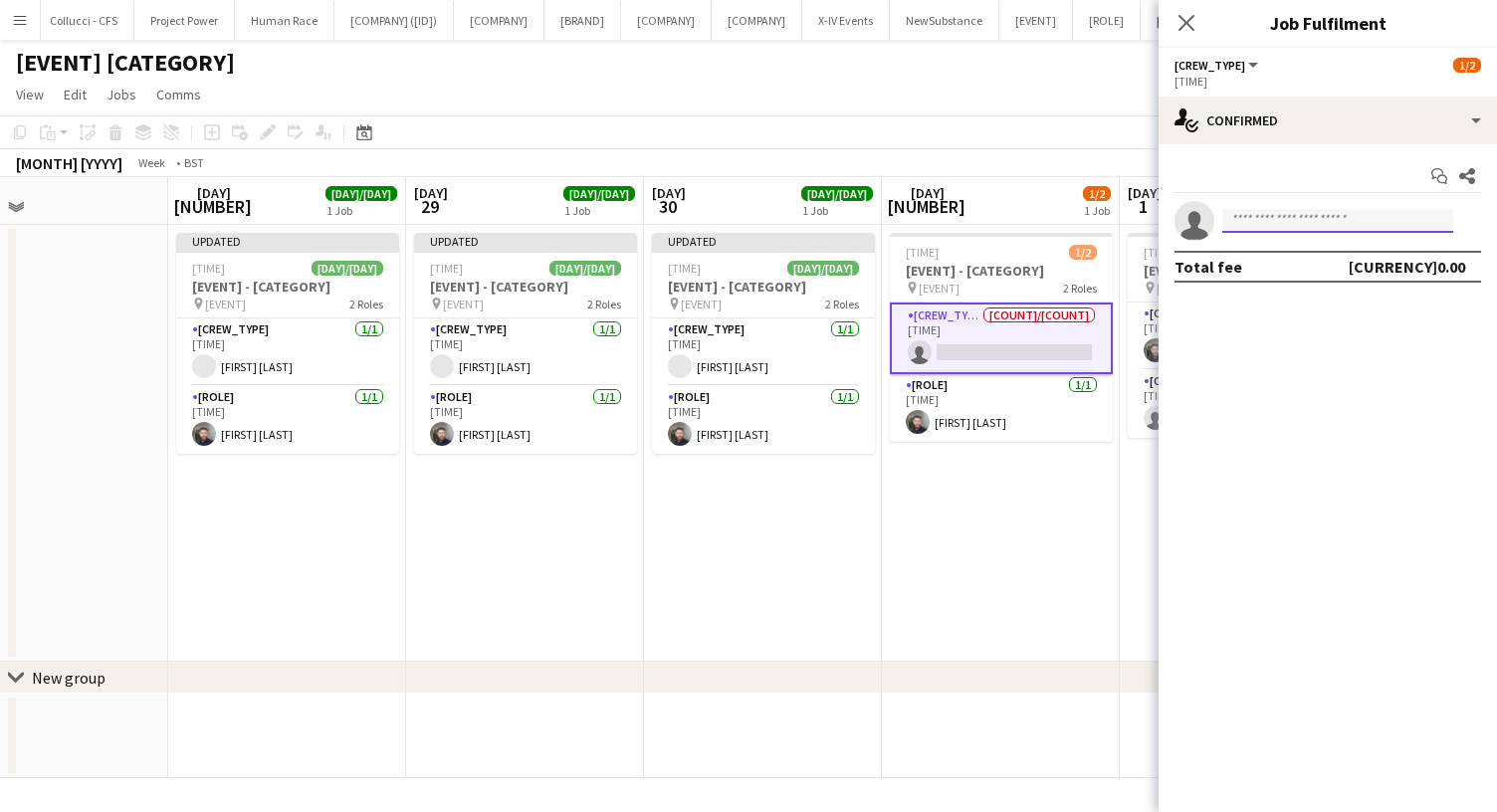 click at bounding box center [1338, 221] 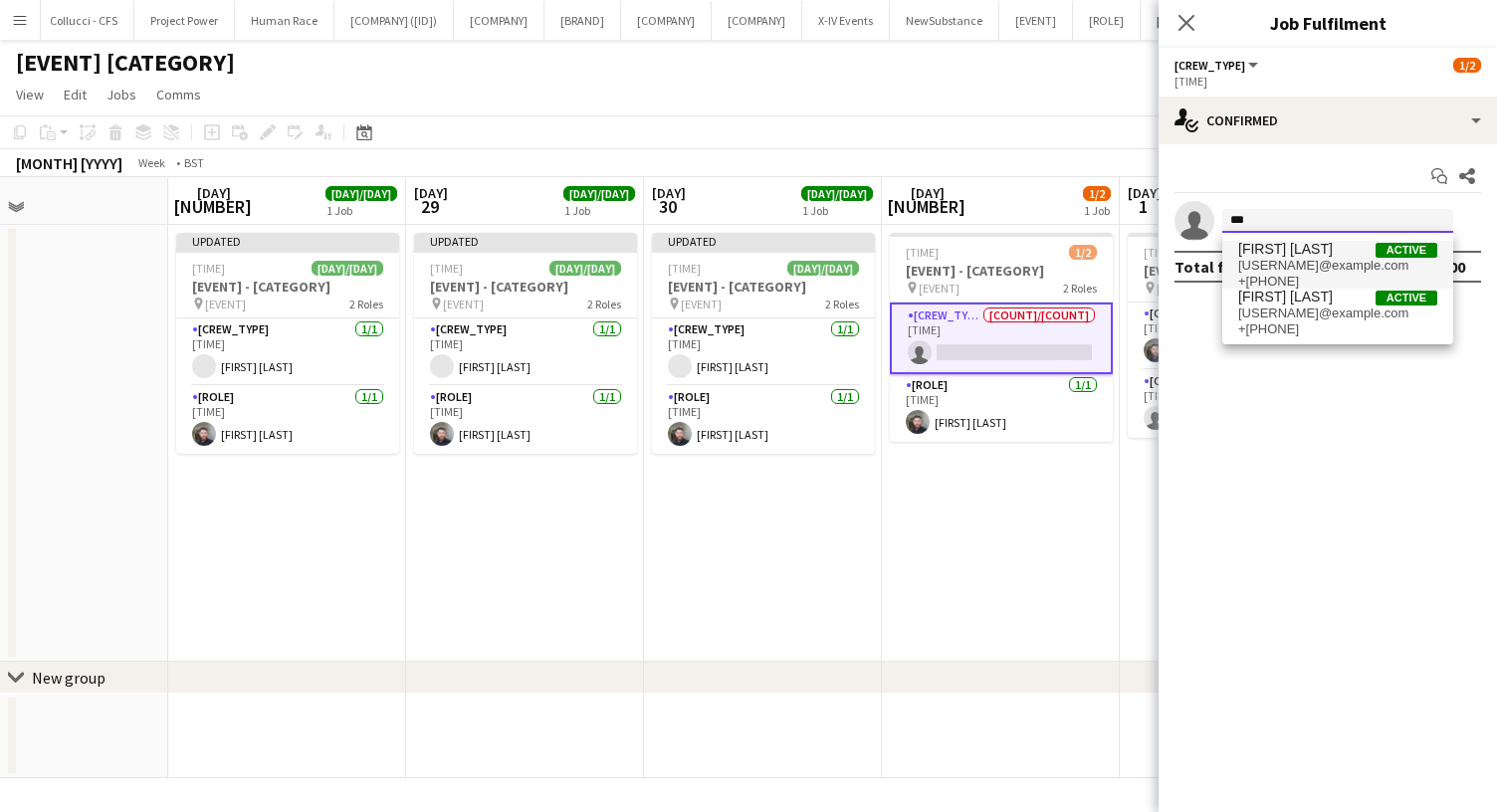 type on "***" 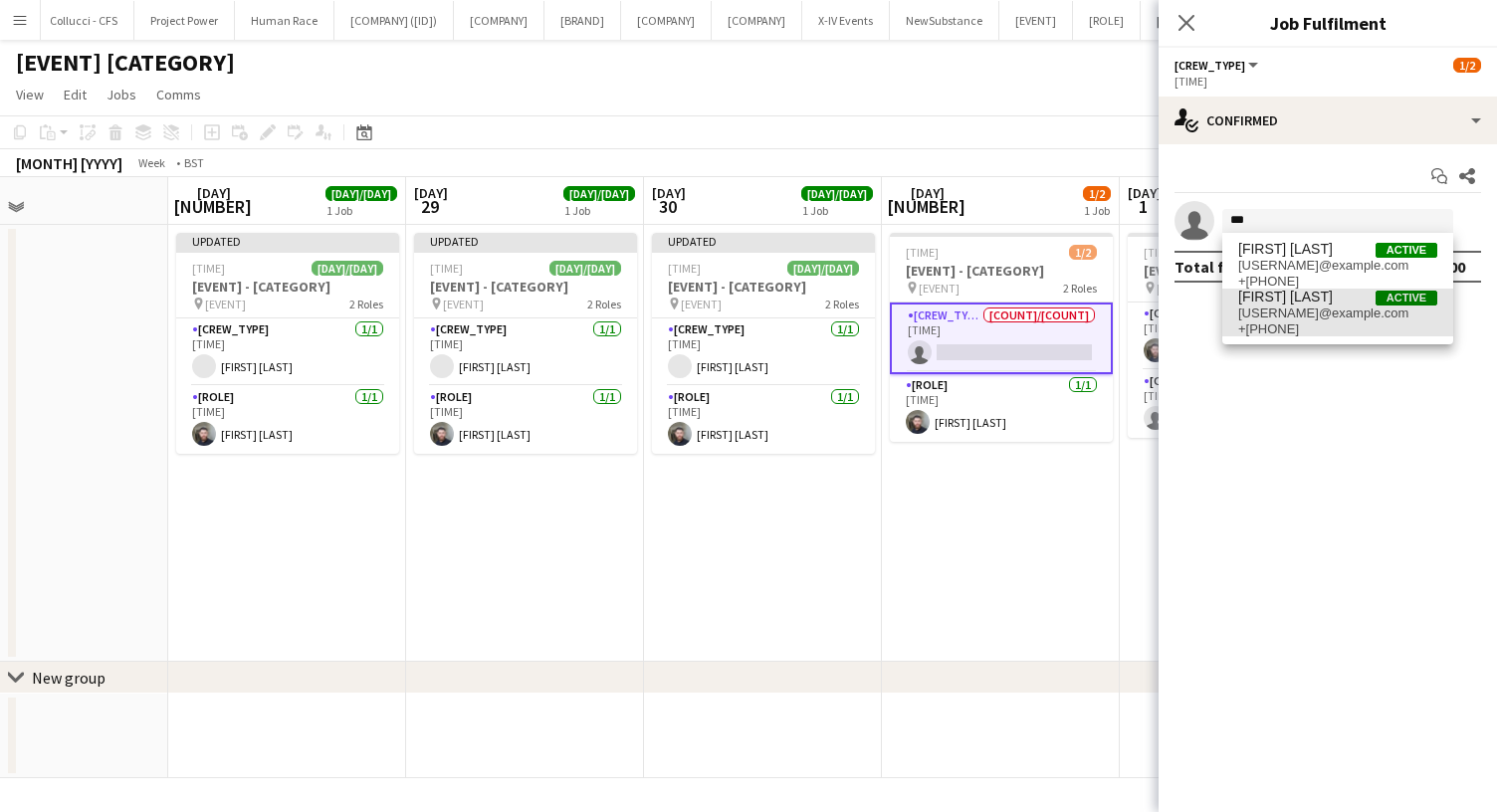 drag, startPoint x: 1243, startPoint y: 252, endPoint x: 1264, endPoint y: 301, distance: 53.310412 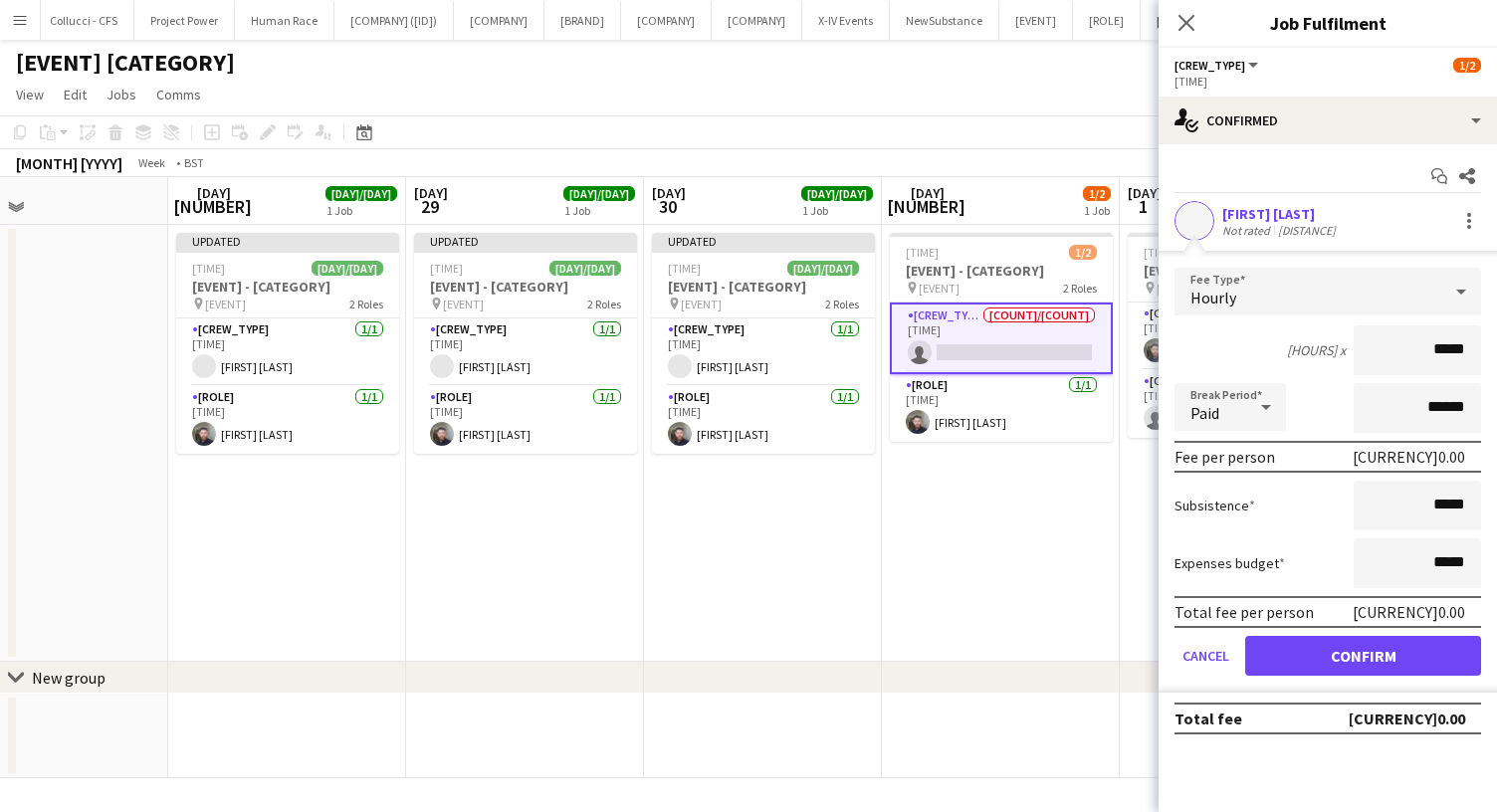 click on "Confirm" at bounding box center [1363, 656] 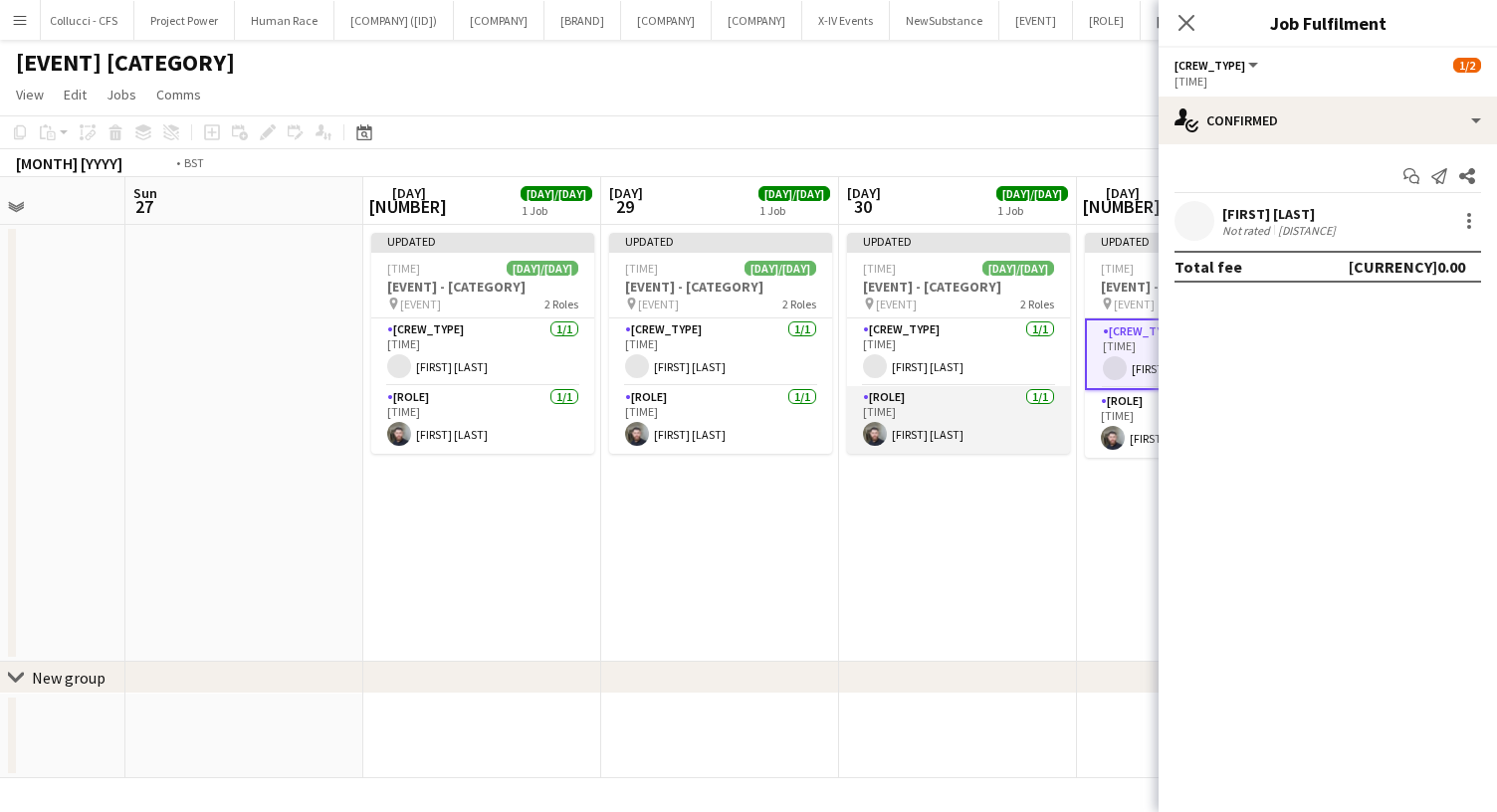 scroll, scrollTop: 0, scrollLeft: 802, axis: horizontal 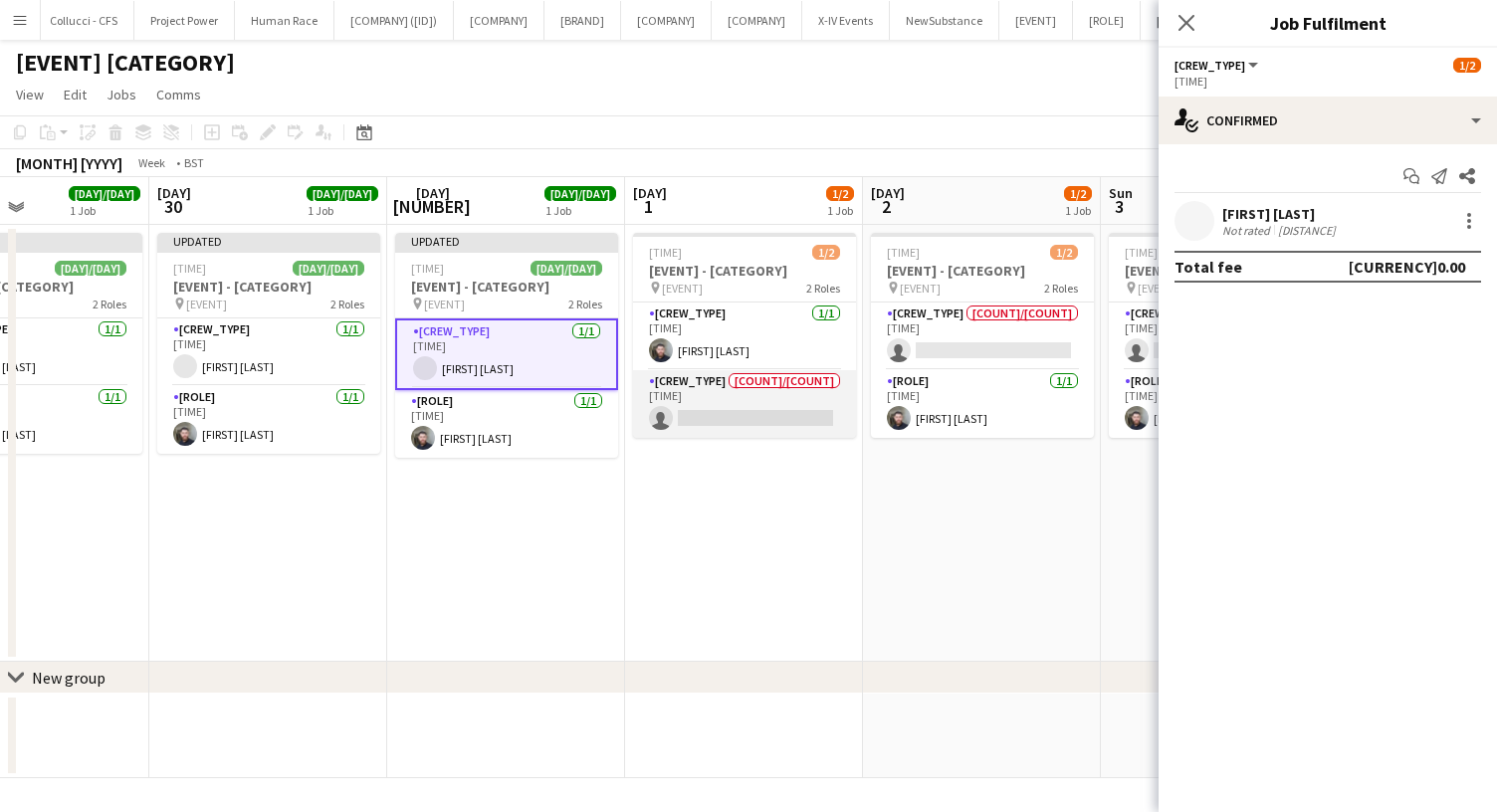 click on "Build & Break Crew   0/1   08:00-16:00 (8h)
single-neutral-actions" at bounding box center [745, 404] 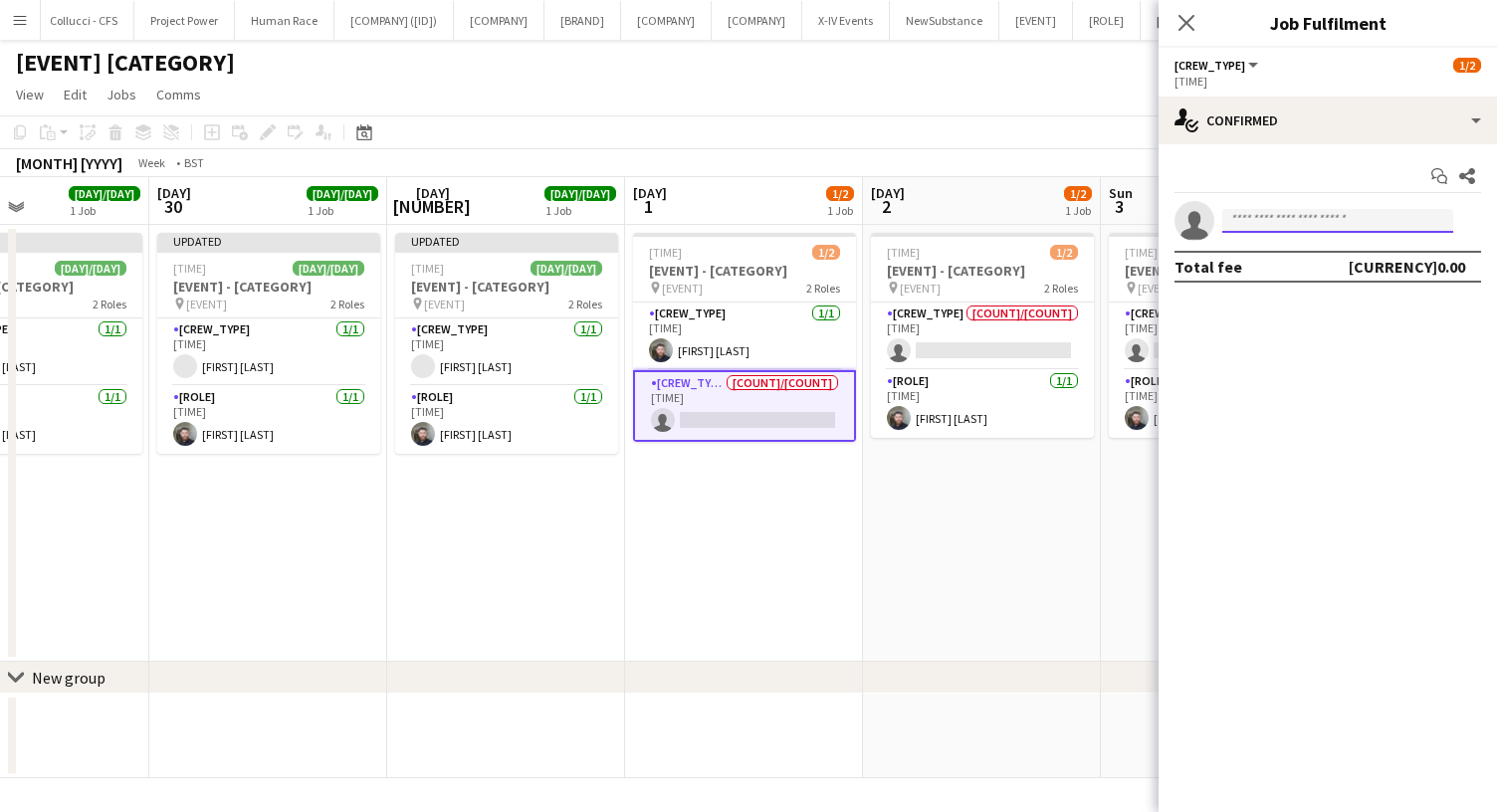 click at bounding box center (1338, 221) 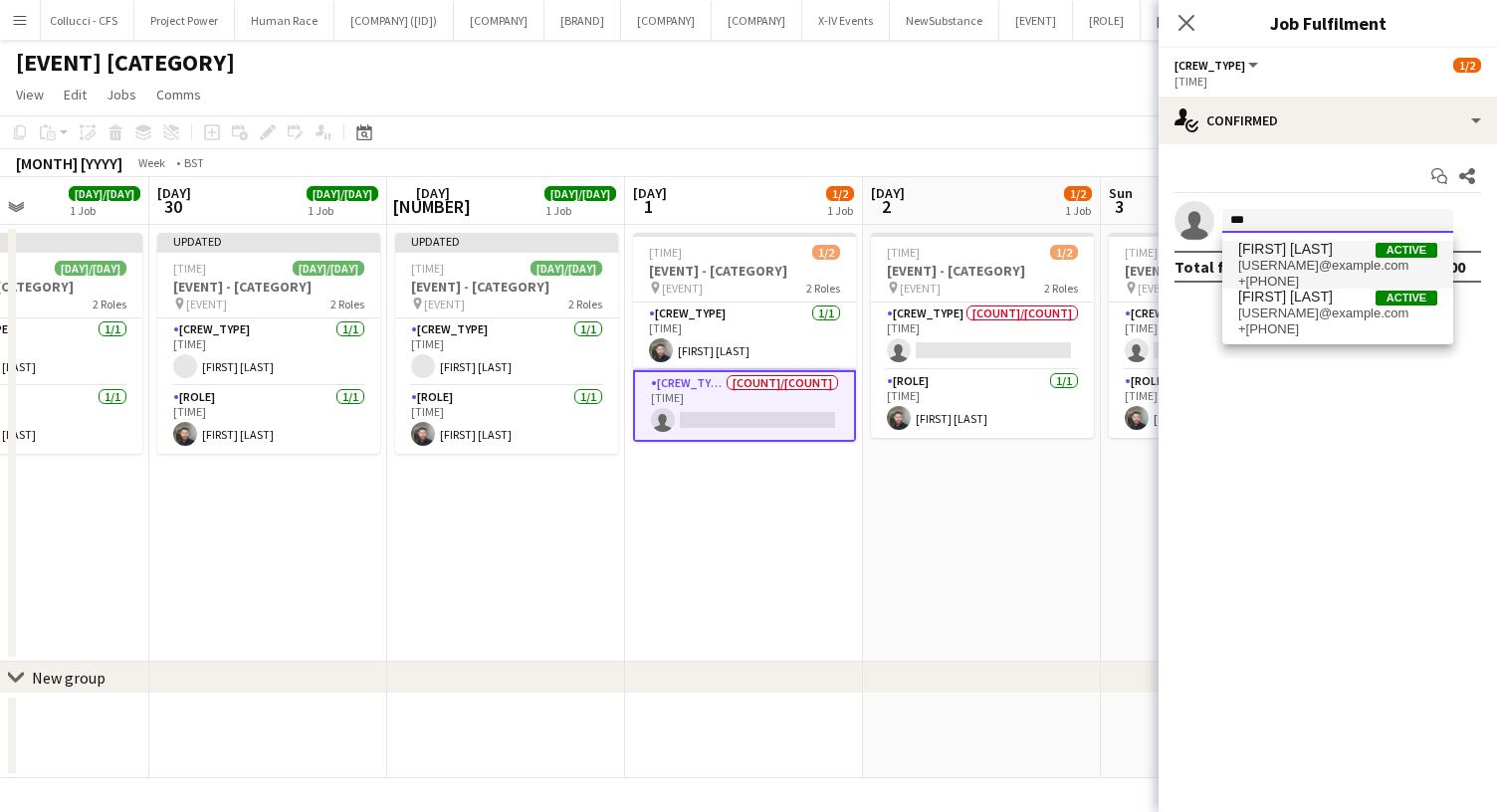 type on "***" 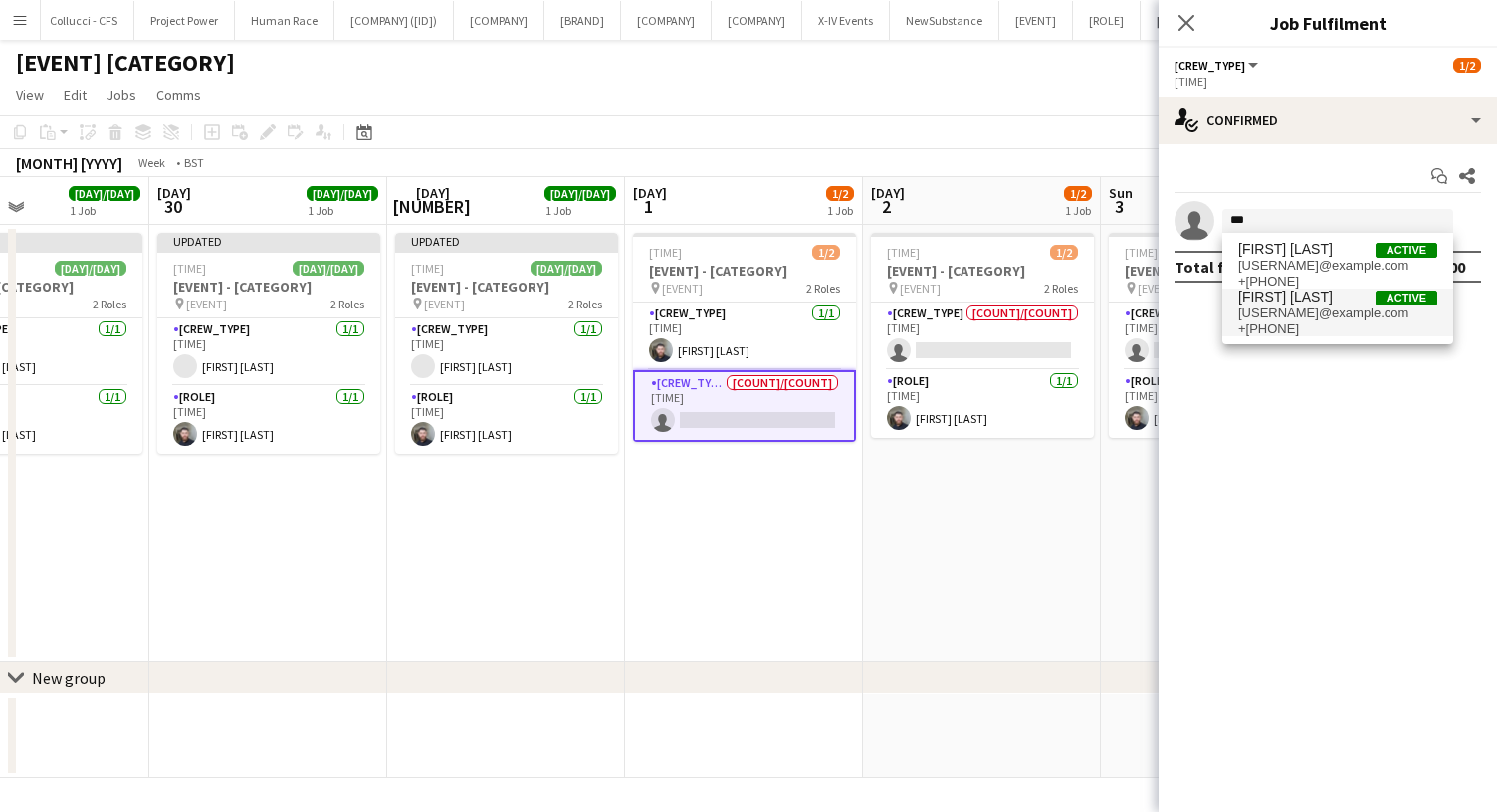 drag, startPoint x: 1255, startPoint y: 256, endPoint x: 1290, endPoint y: 310, distance: 64.350602 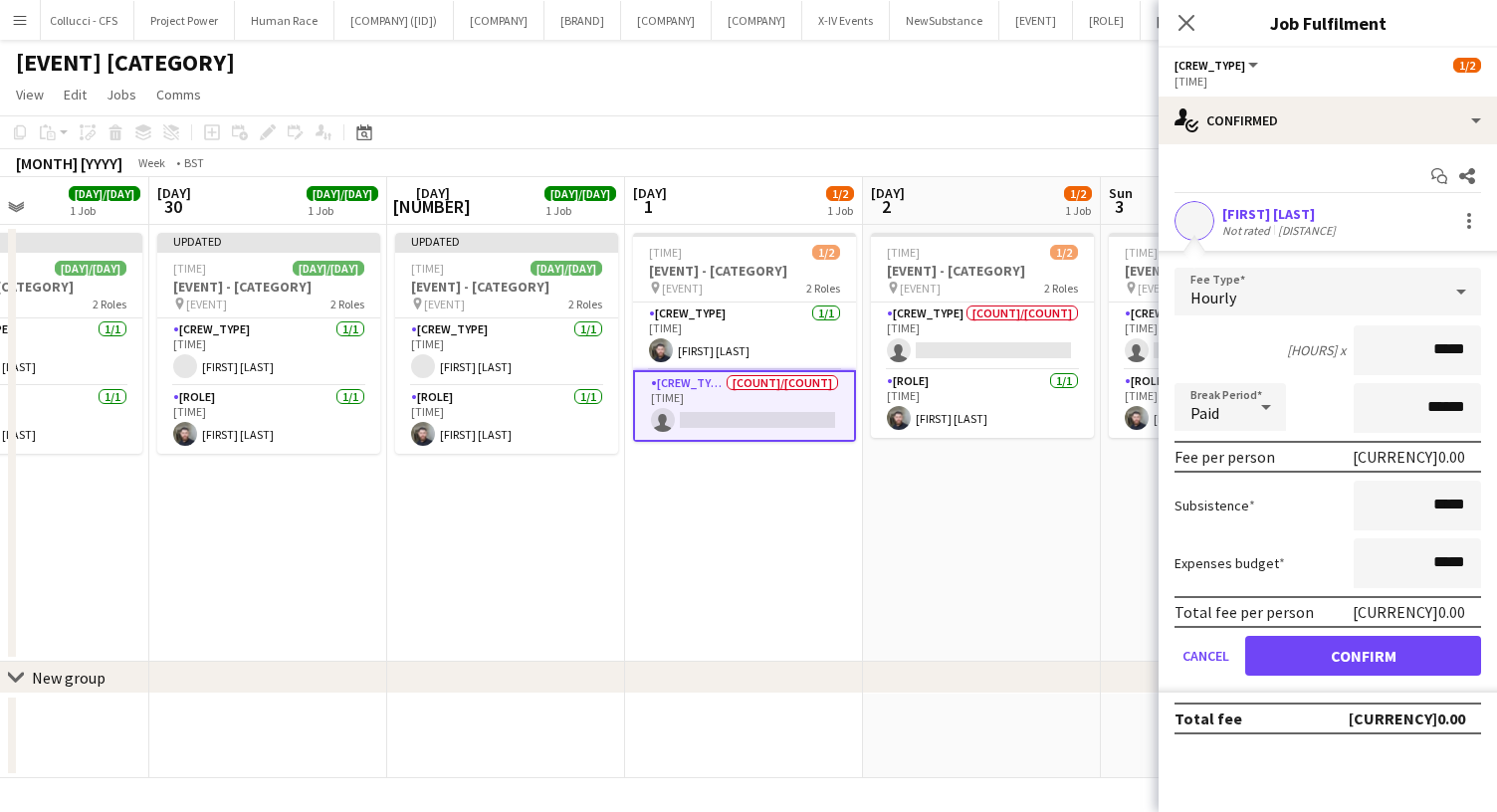 click on "Confirm" at bounding box center (1363, 656) 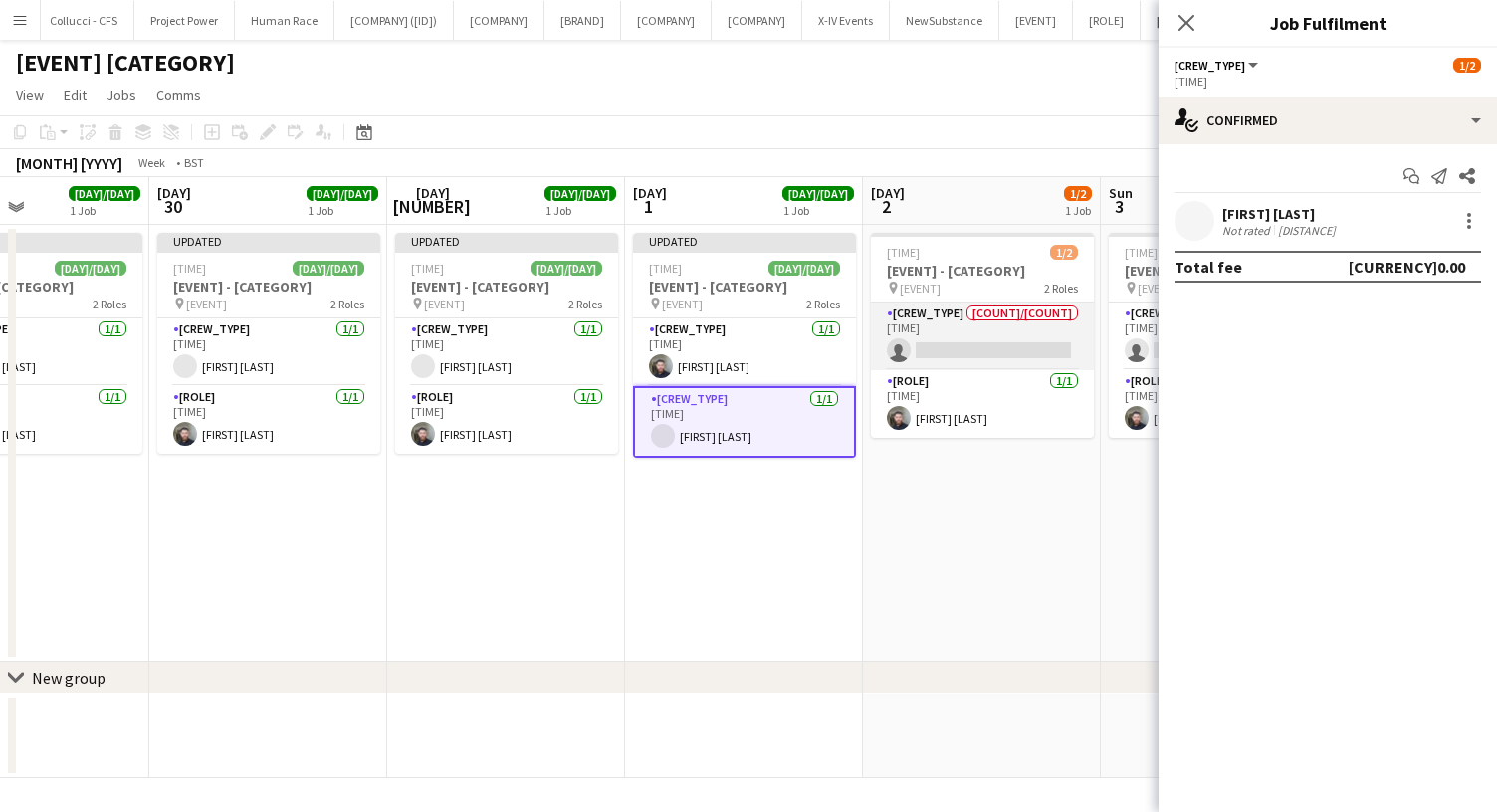 click on "Build & Break Crew   0/1   08:00-16:00 (8h)
single-neutral-actions" at bounding box center [982, 336] 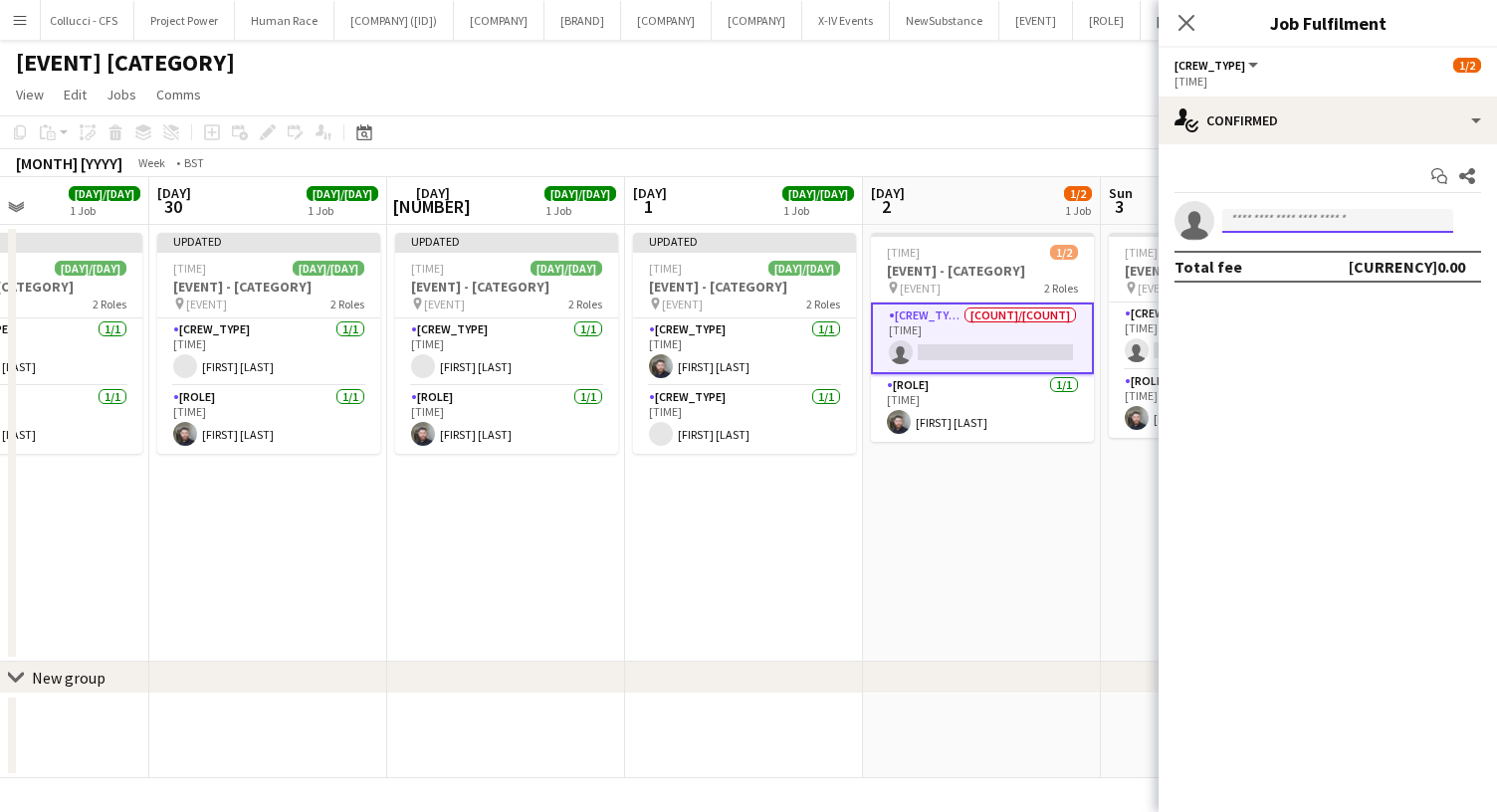 click at bounding box center [1338, 221] 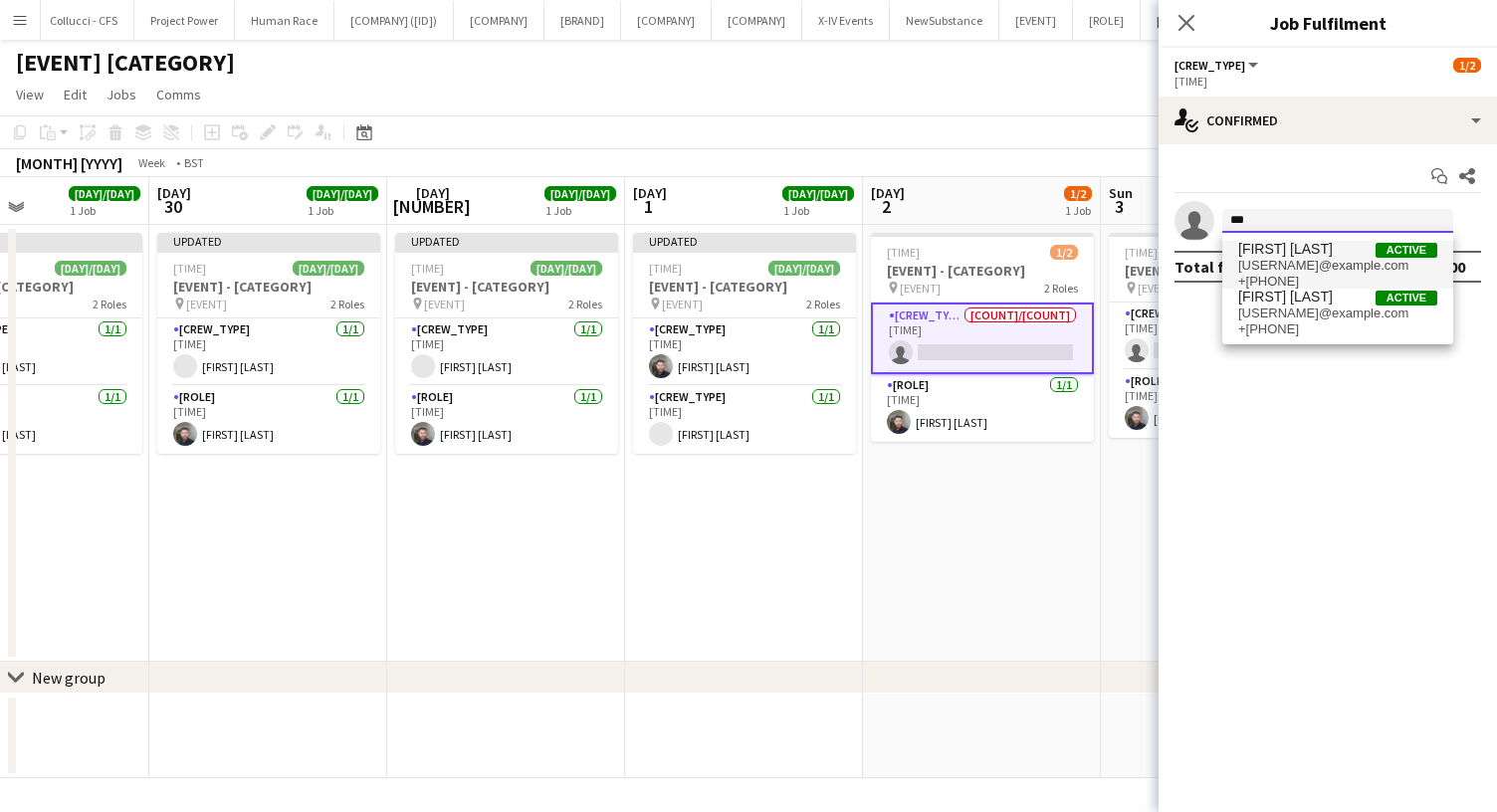 type on "***" 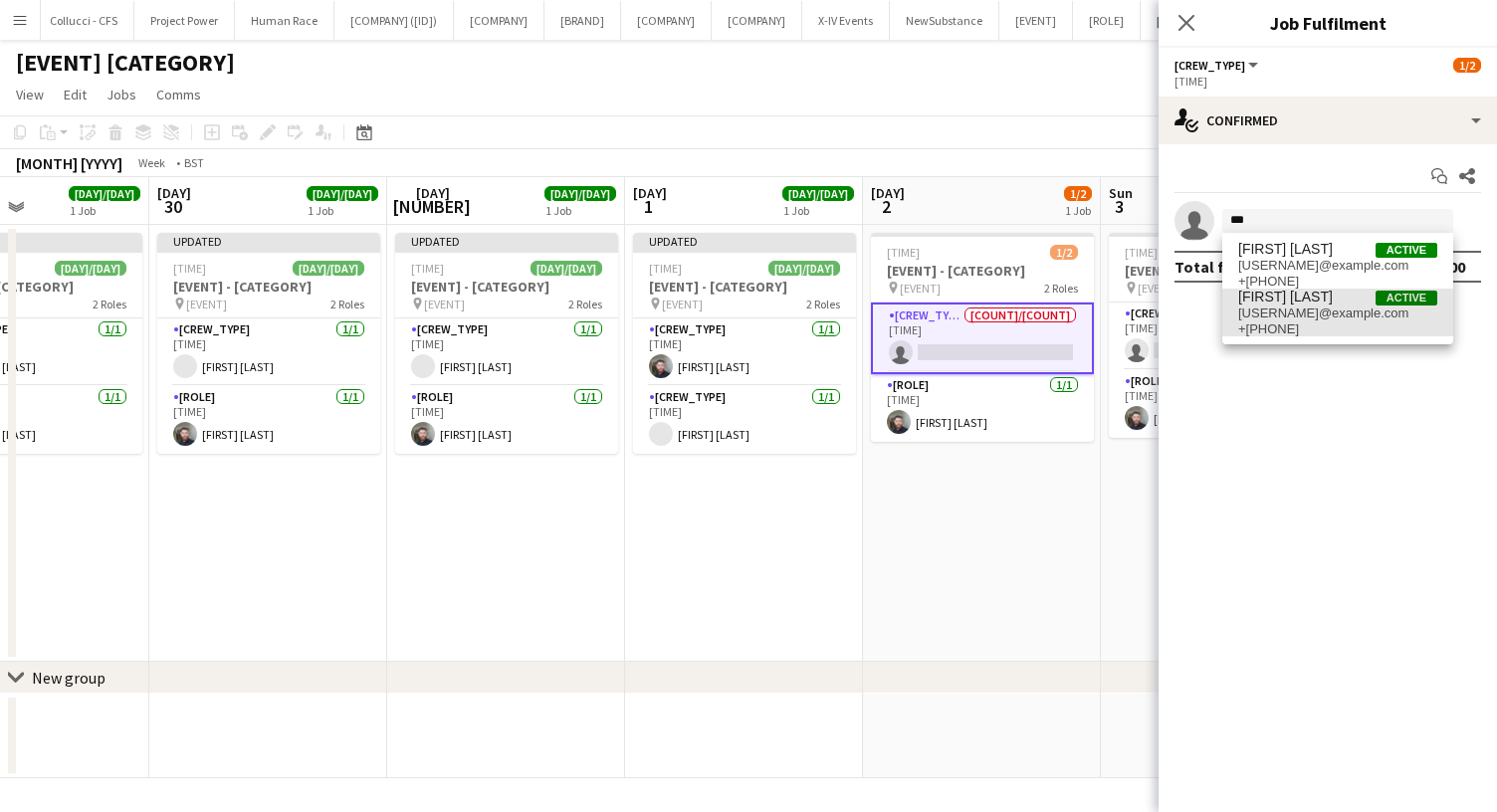 drag, startPoint x: 1271, startPoint y: 252, endPoint x: 1278, endPoint y: 298, distance: 46.52956 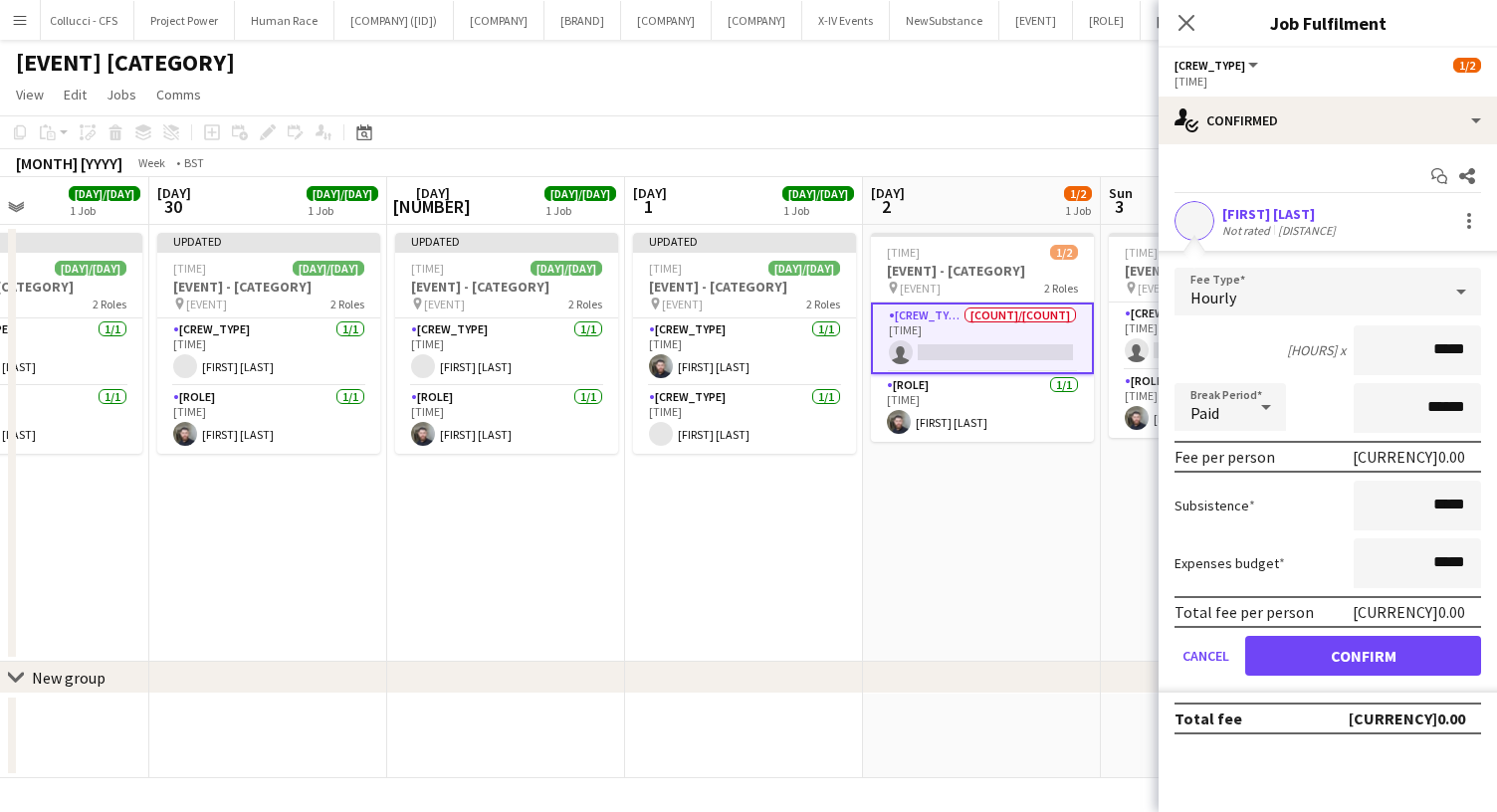 click on "Confirm" at bounding box center (1363, 656) 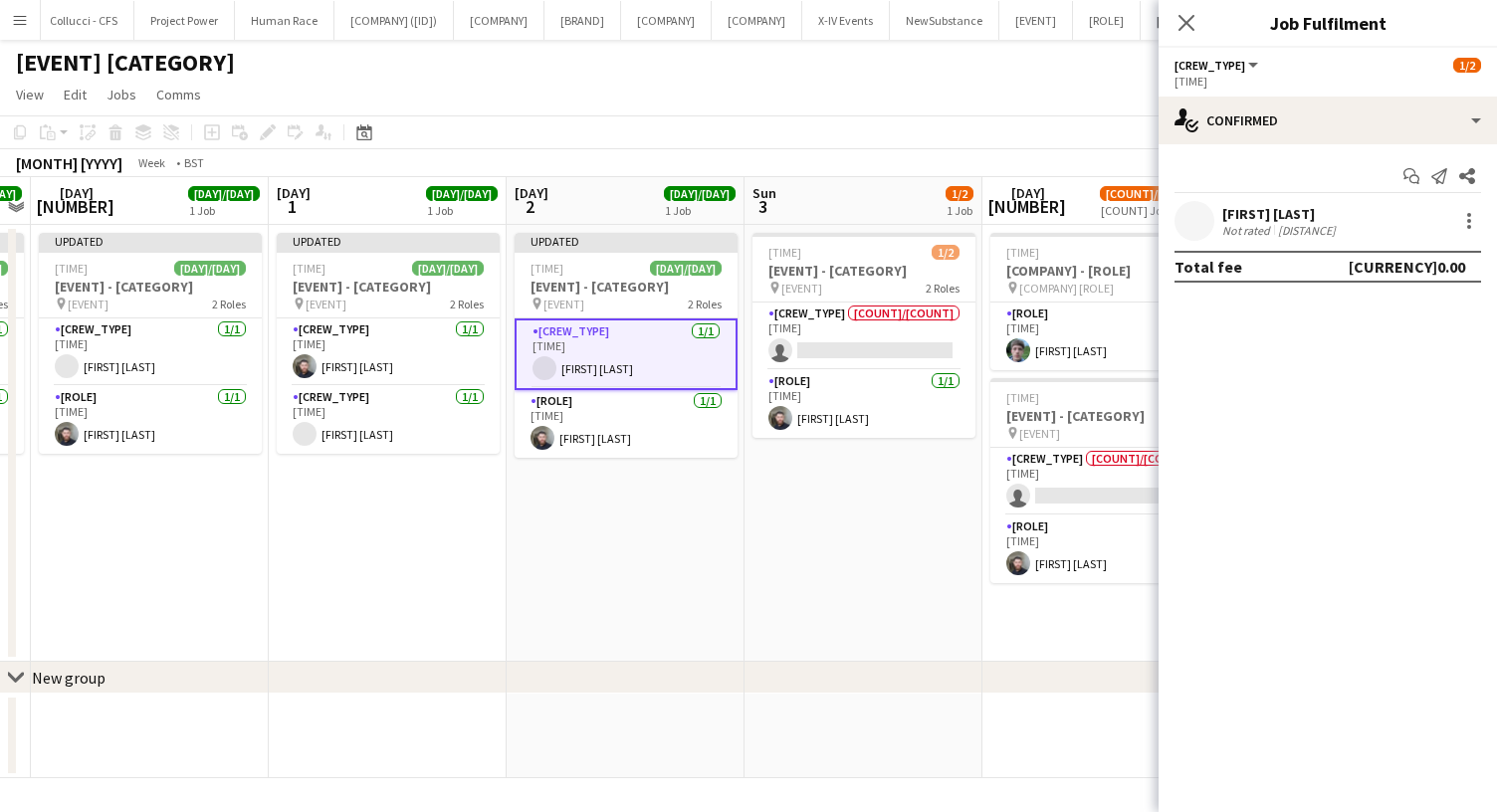 scroll, scrollTop: 0, scrollLeft: 899, axis: horizontal 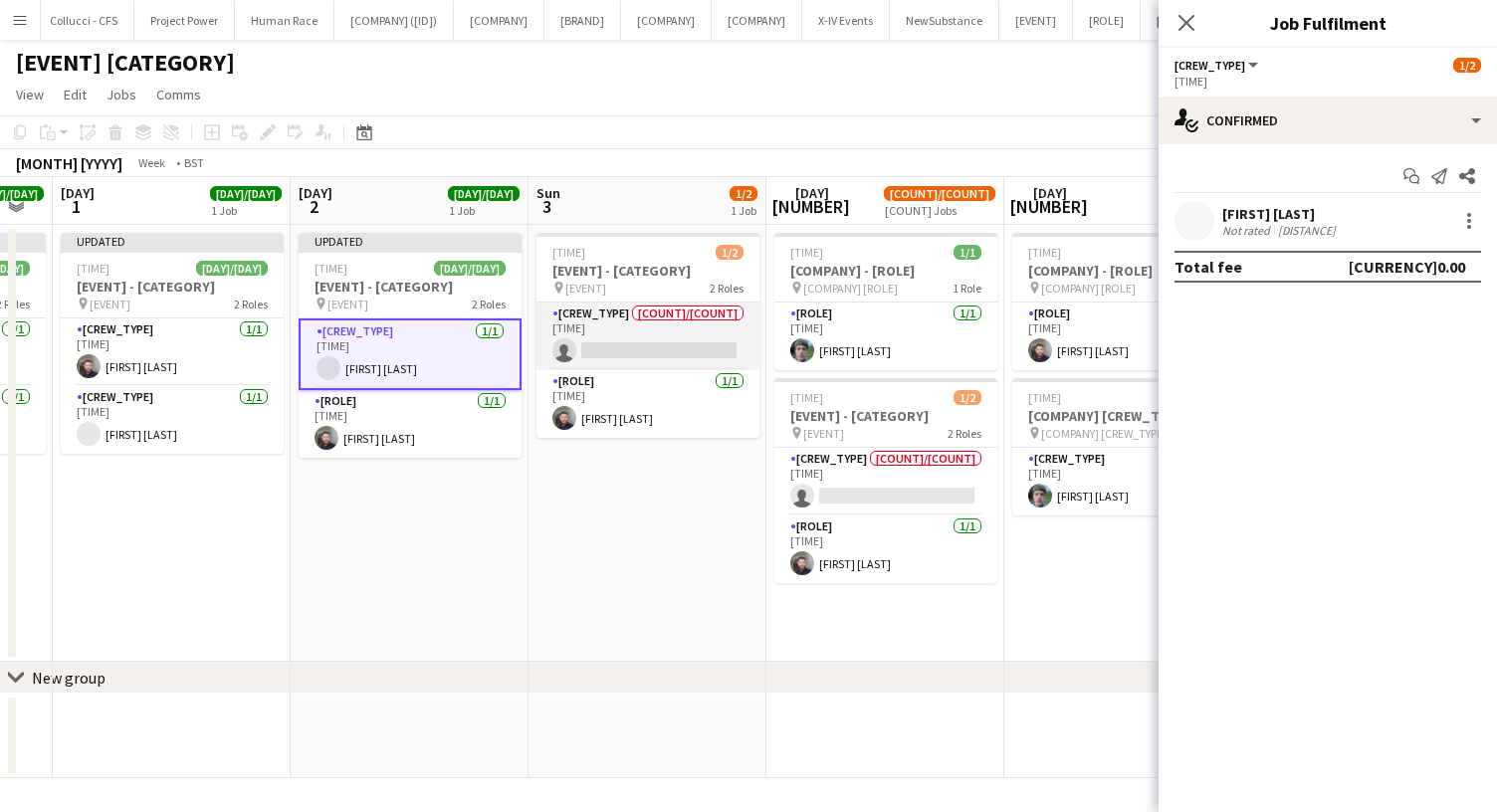 click on "Build & Break Crew   0/1   08:00-16:00 (8h)
single-neutral-actions" at bounding box center (648, 336) 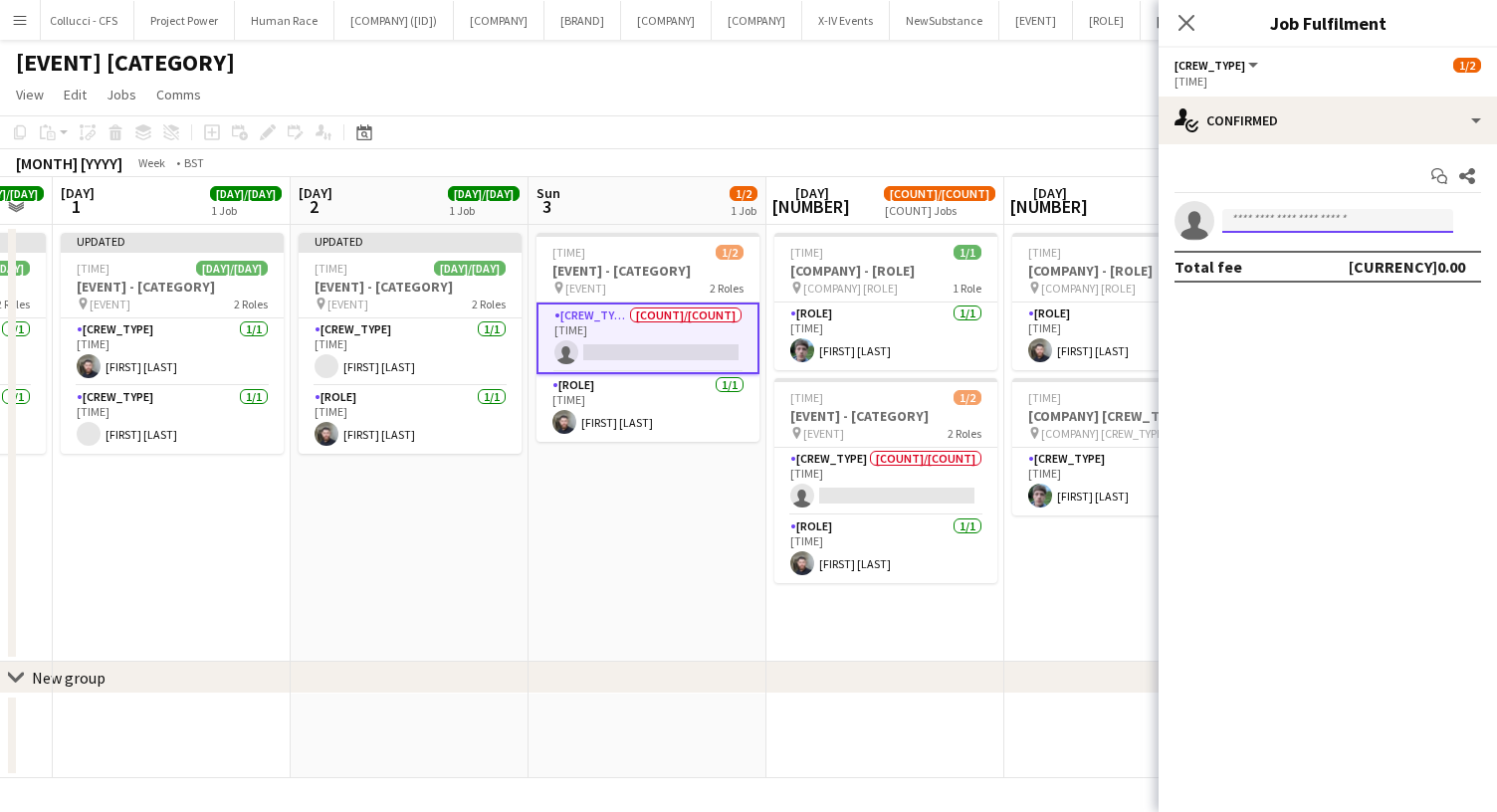 click at bounding box center [1338, 221] 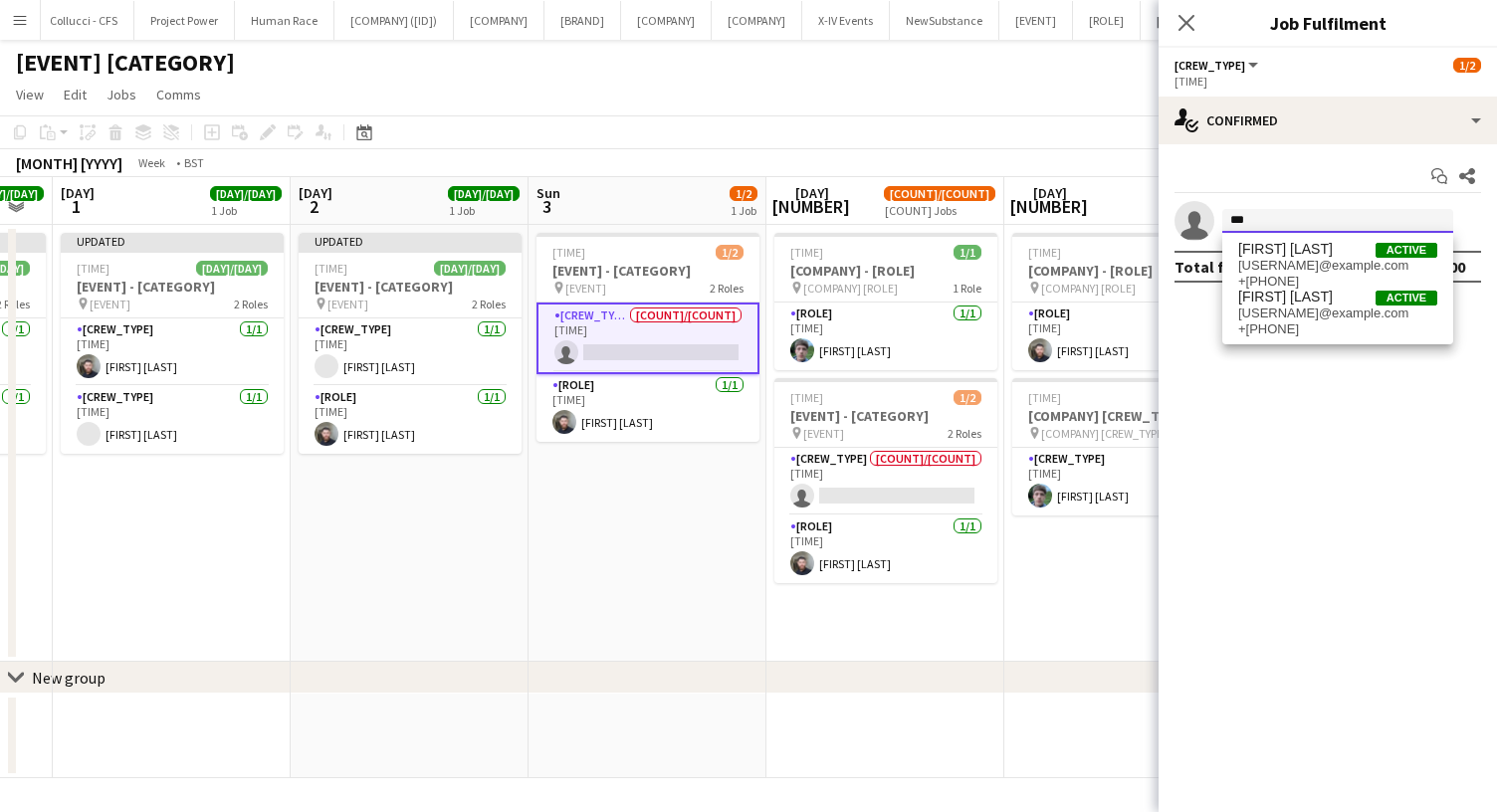 type on "***" 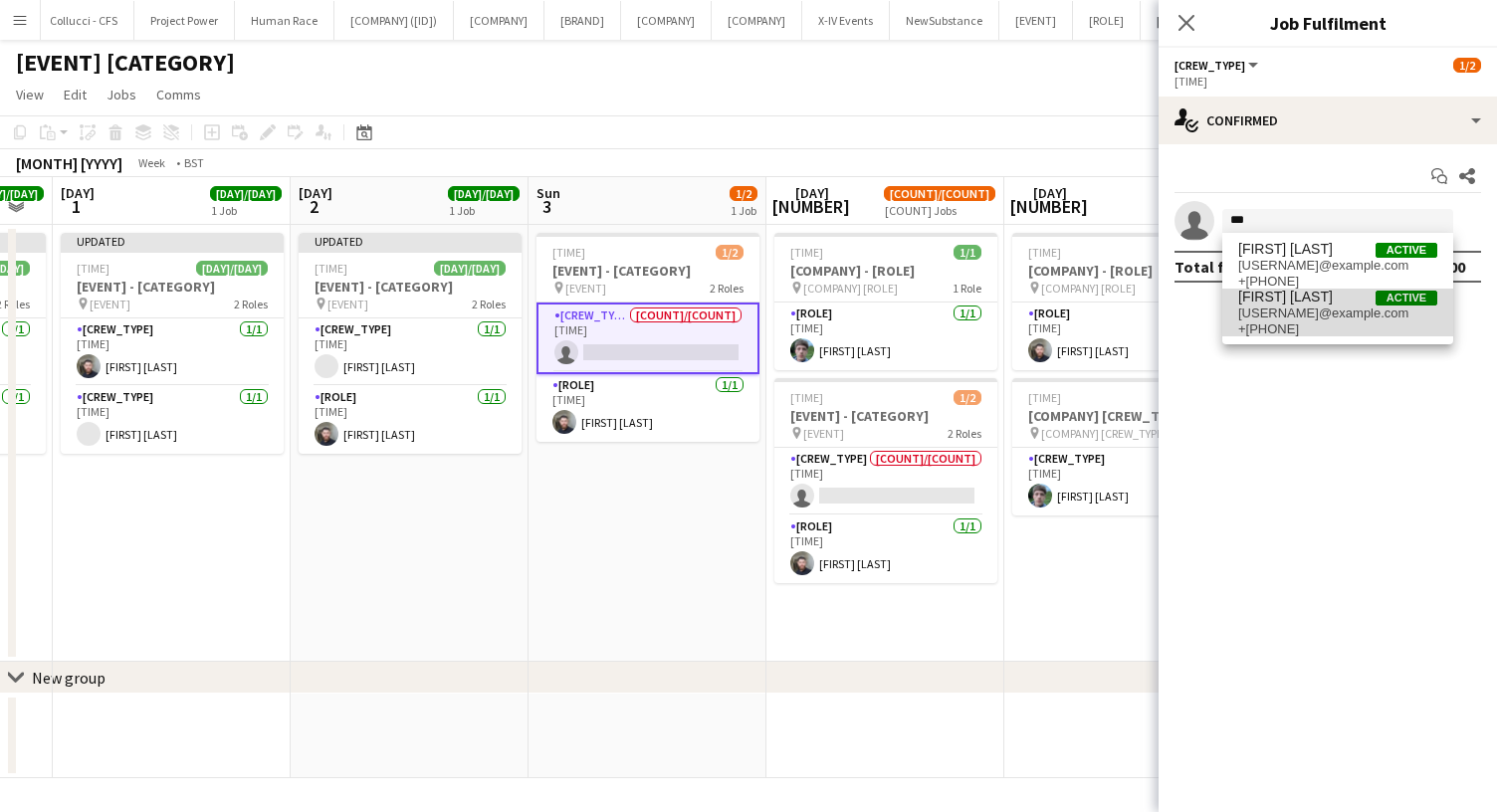drag, startPoint x: 1338, startPoint y: 213, endPoint x: 1339, endPoint y: 323, distance: 110.0045 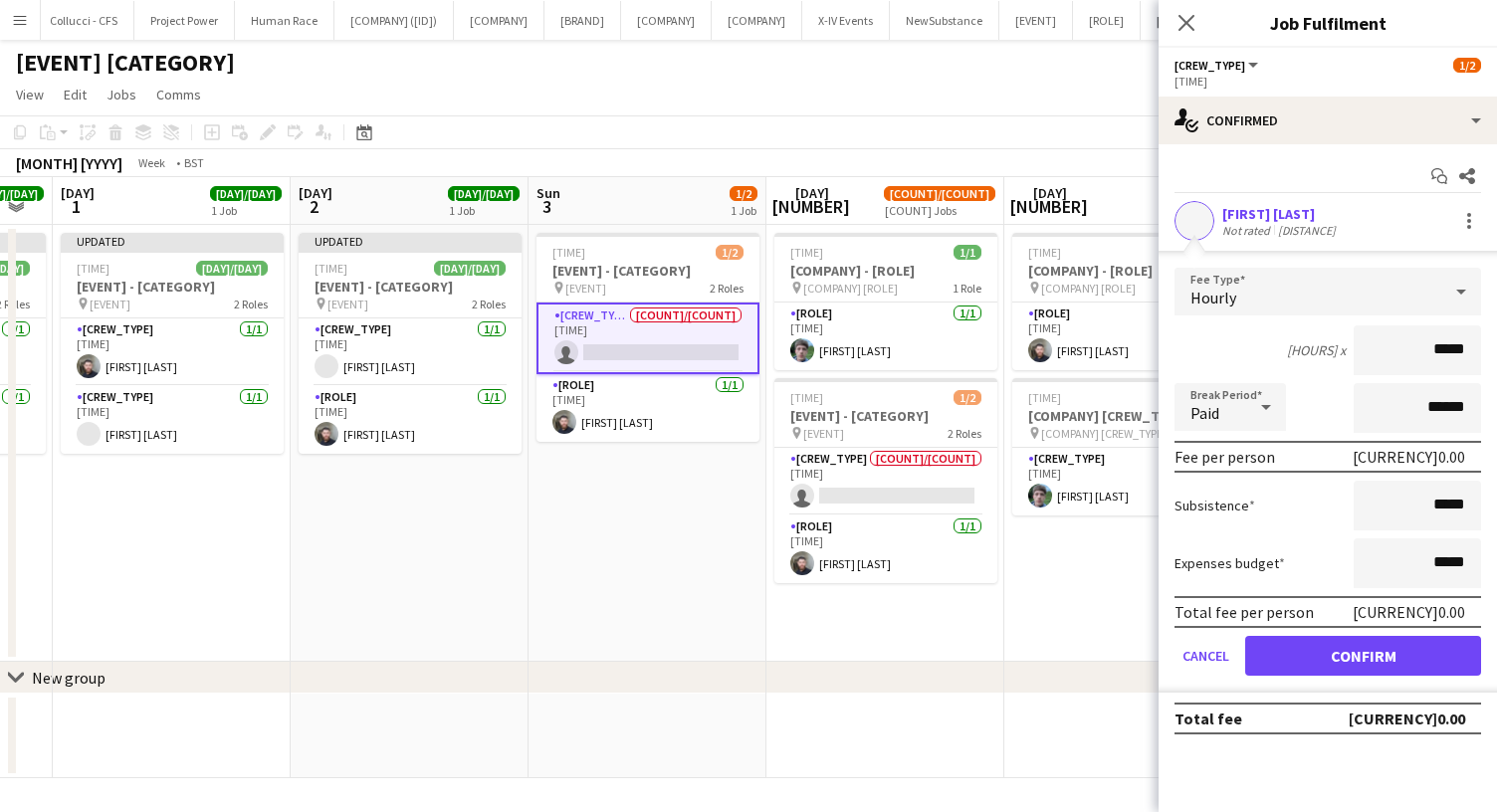 click on "Confirm" at bounding box center (1363, 656) 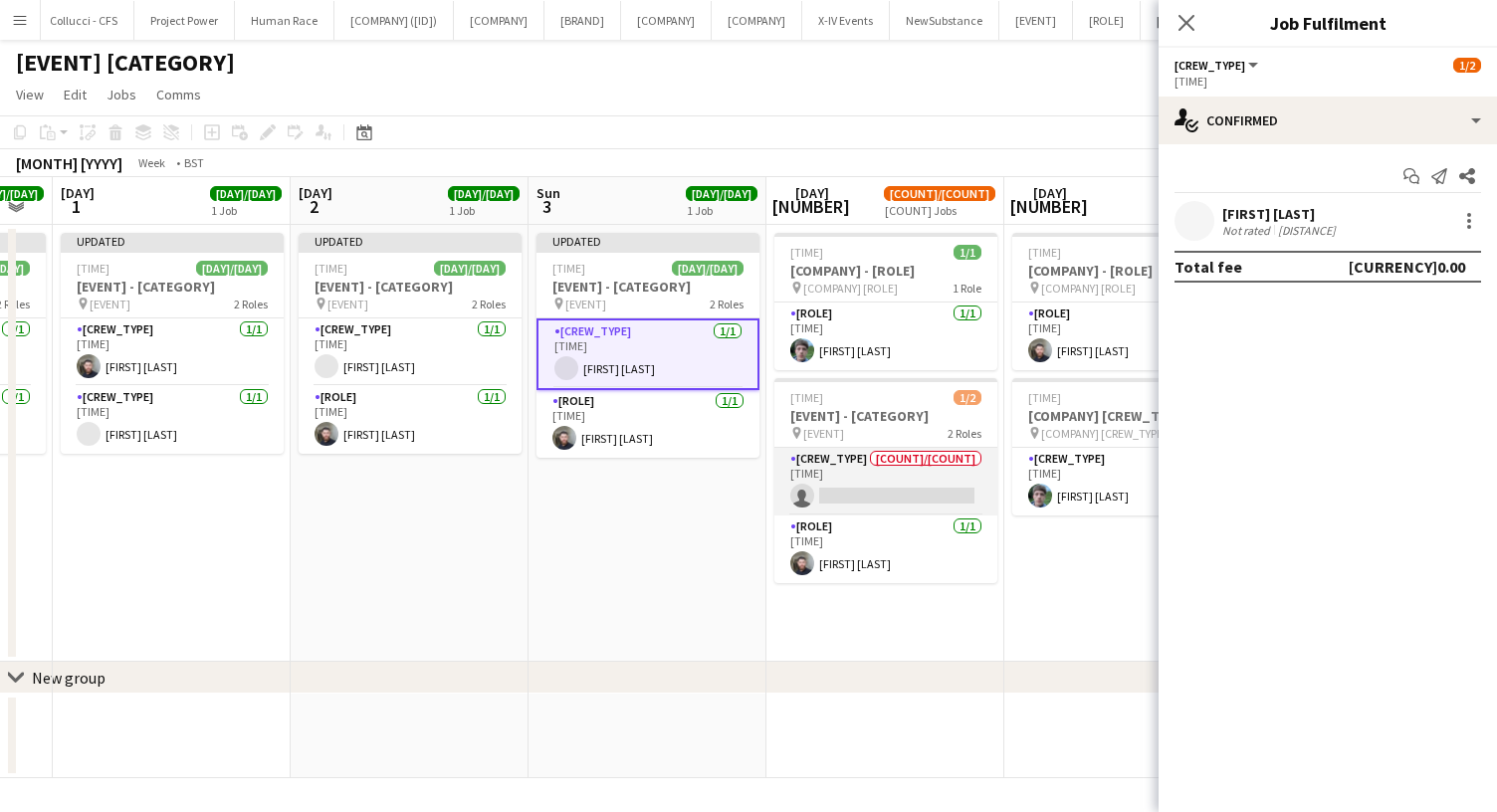 click on "Build & Break Crew   0/1   08:00-16:00 (8h)
single-neutral-actions" at bounding box center [886, 482] 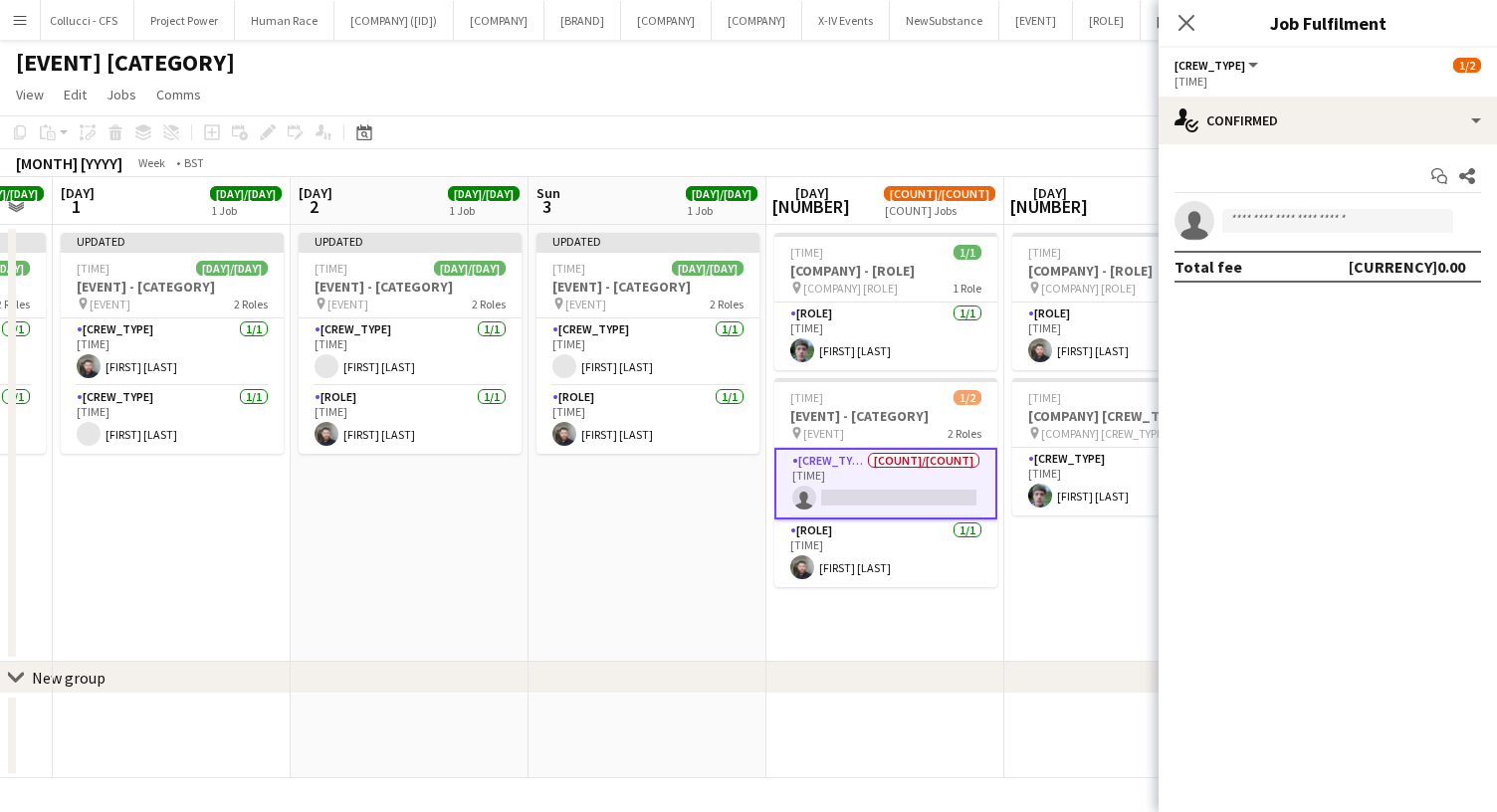 click on "single-neutral-actions" at bounding box center [1328, 221] 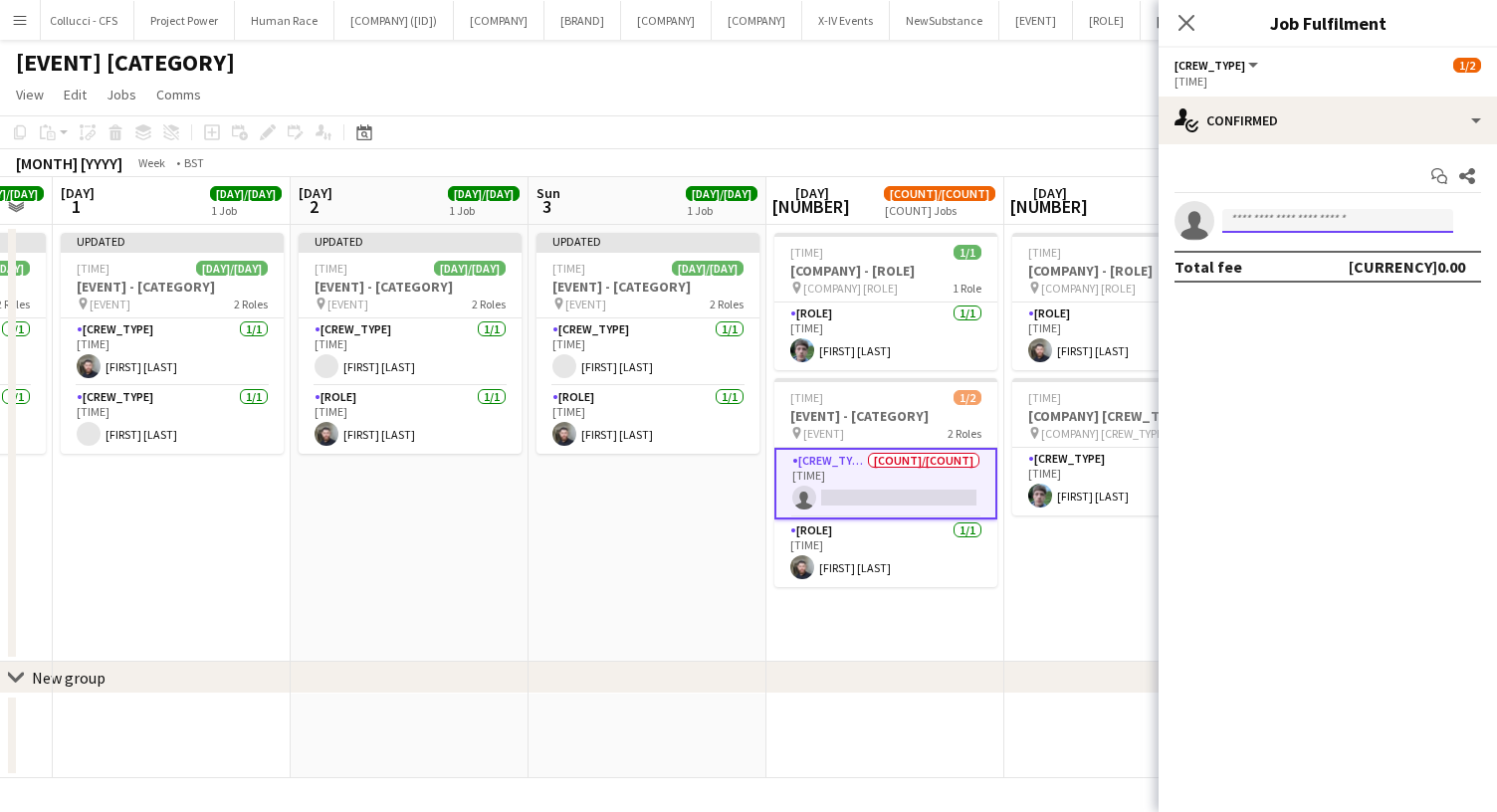 click at bounding box center (1338, 221) 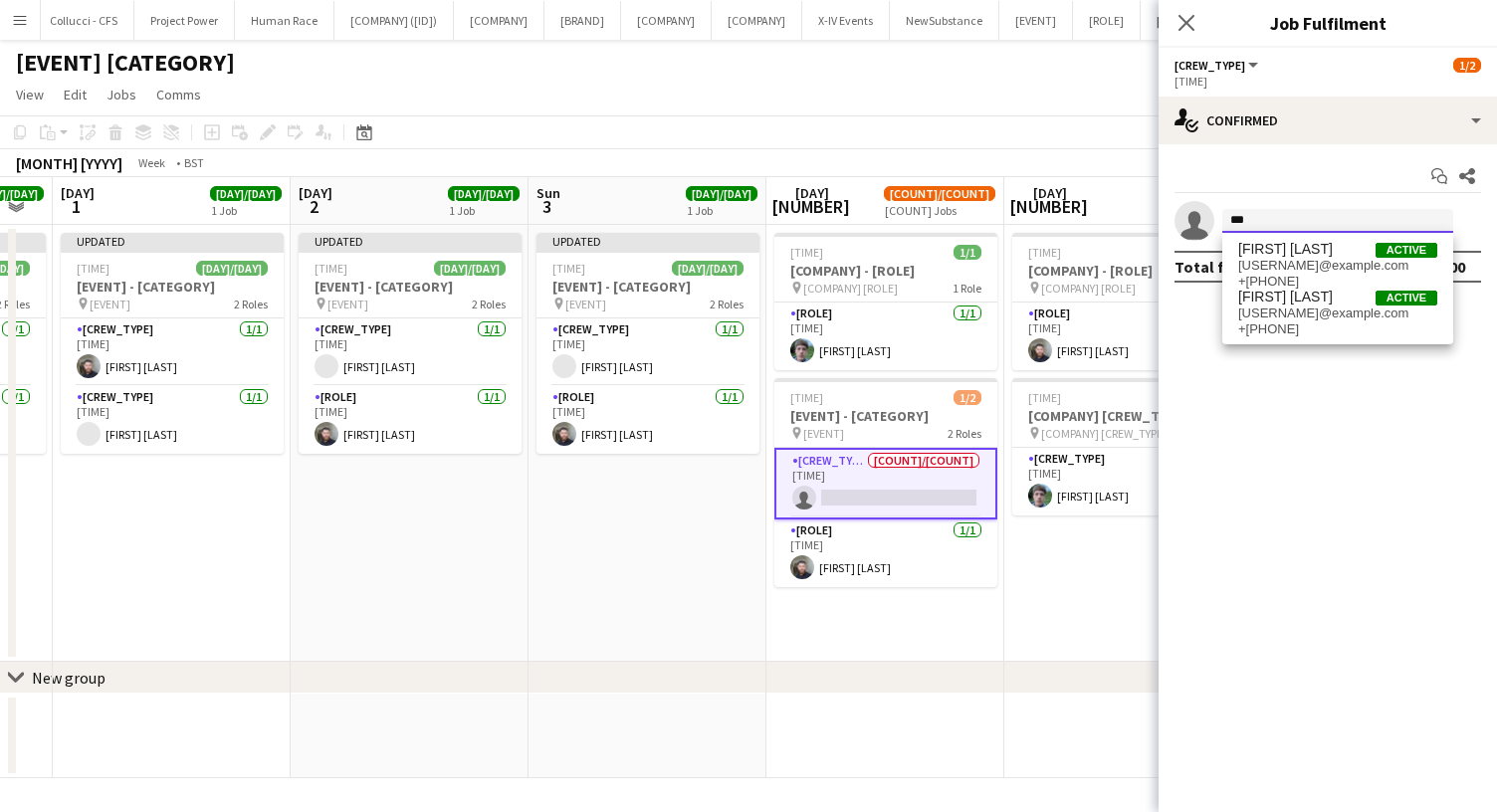 type on "***" 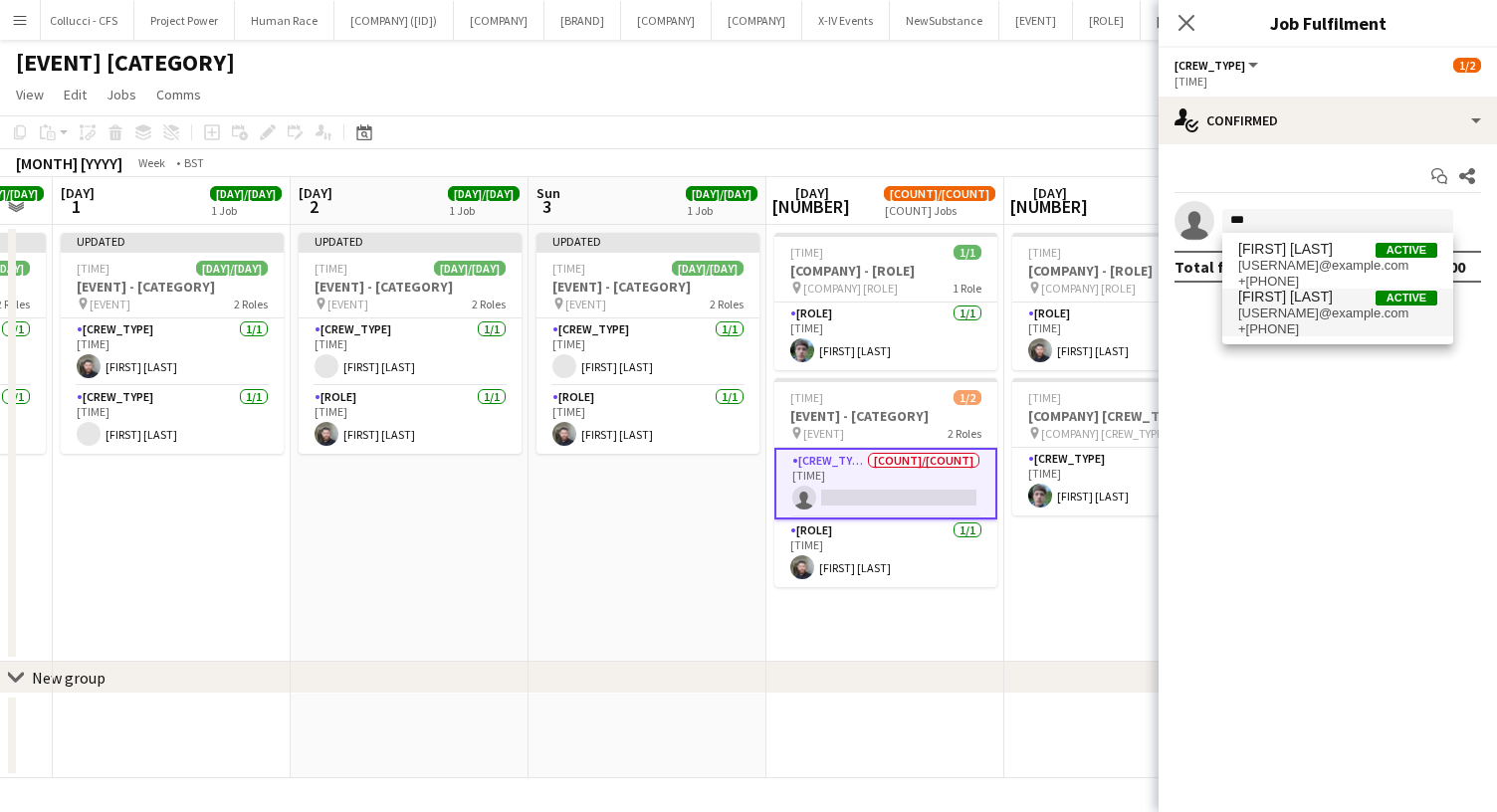 drag, startPoint x: 1317, startPoint y: 222, endPoint x: 1315, endPoint y: 302, distance: 80.024996 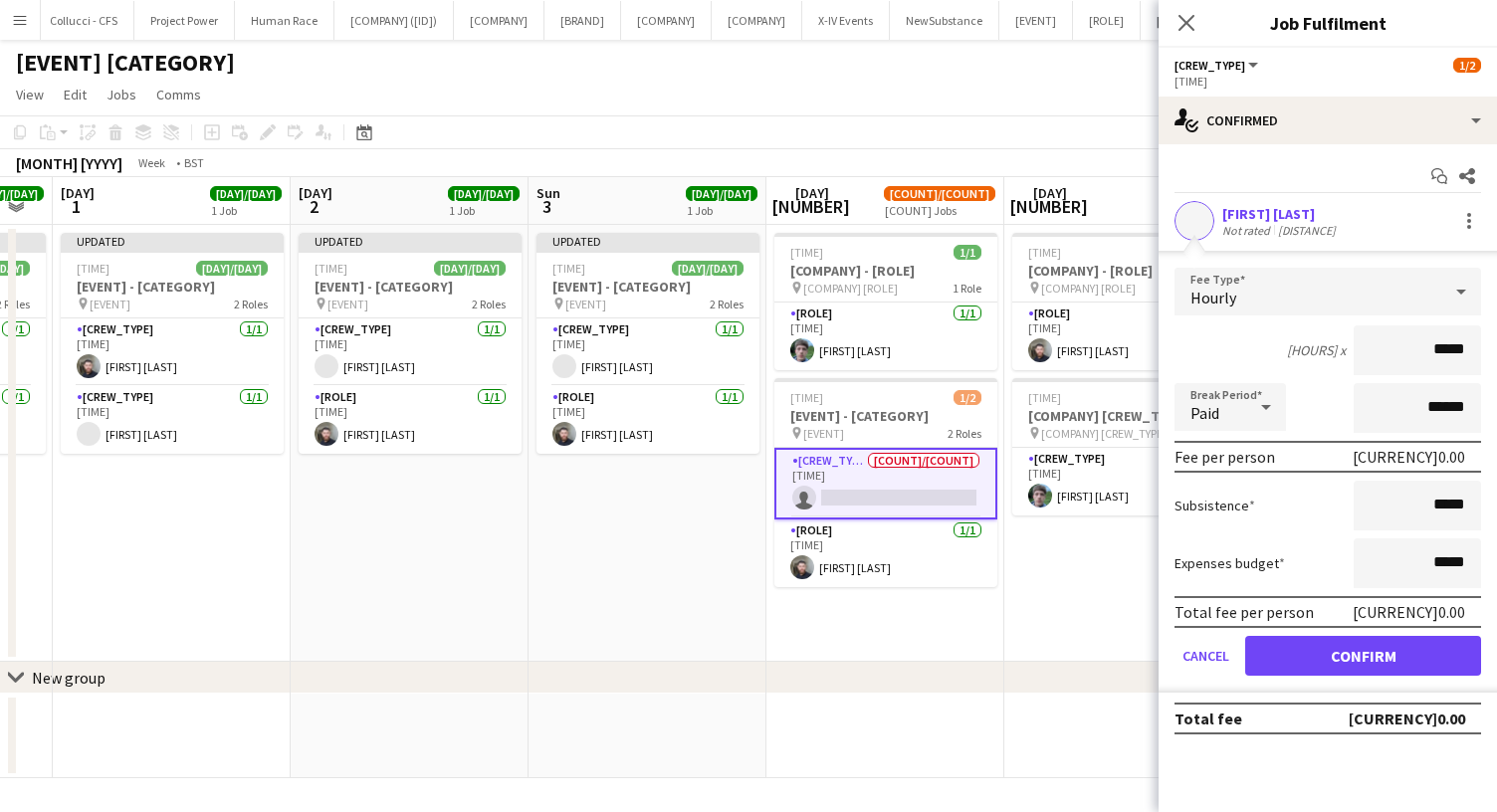 click on "Confirm" at bounding box center (1363, 656) 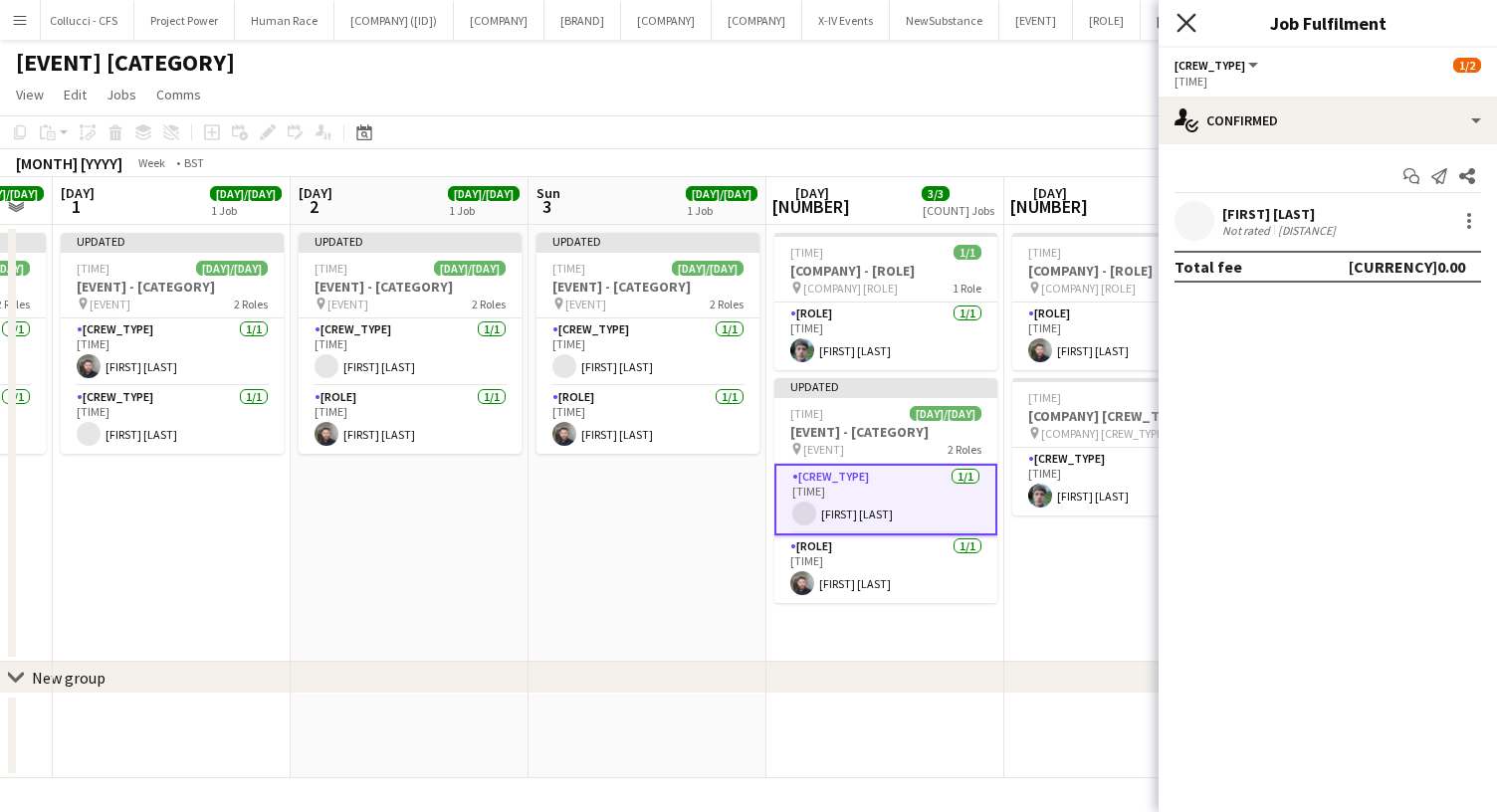 click at bounding box center (1185, 22) 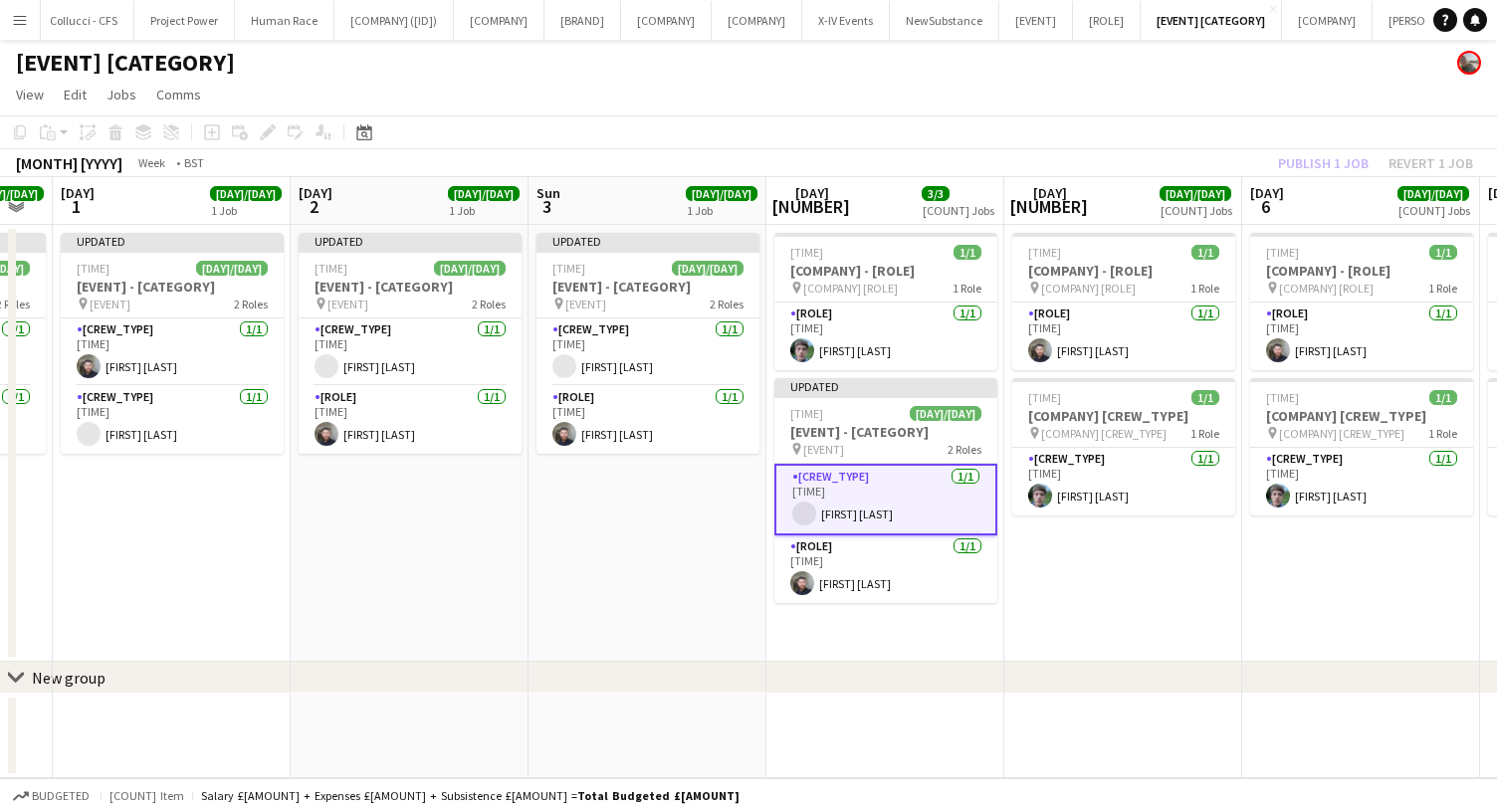 click on "Wed   6   2/2   2 Jobs" at bounding box center (1361, 201) 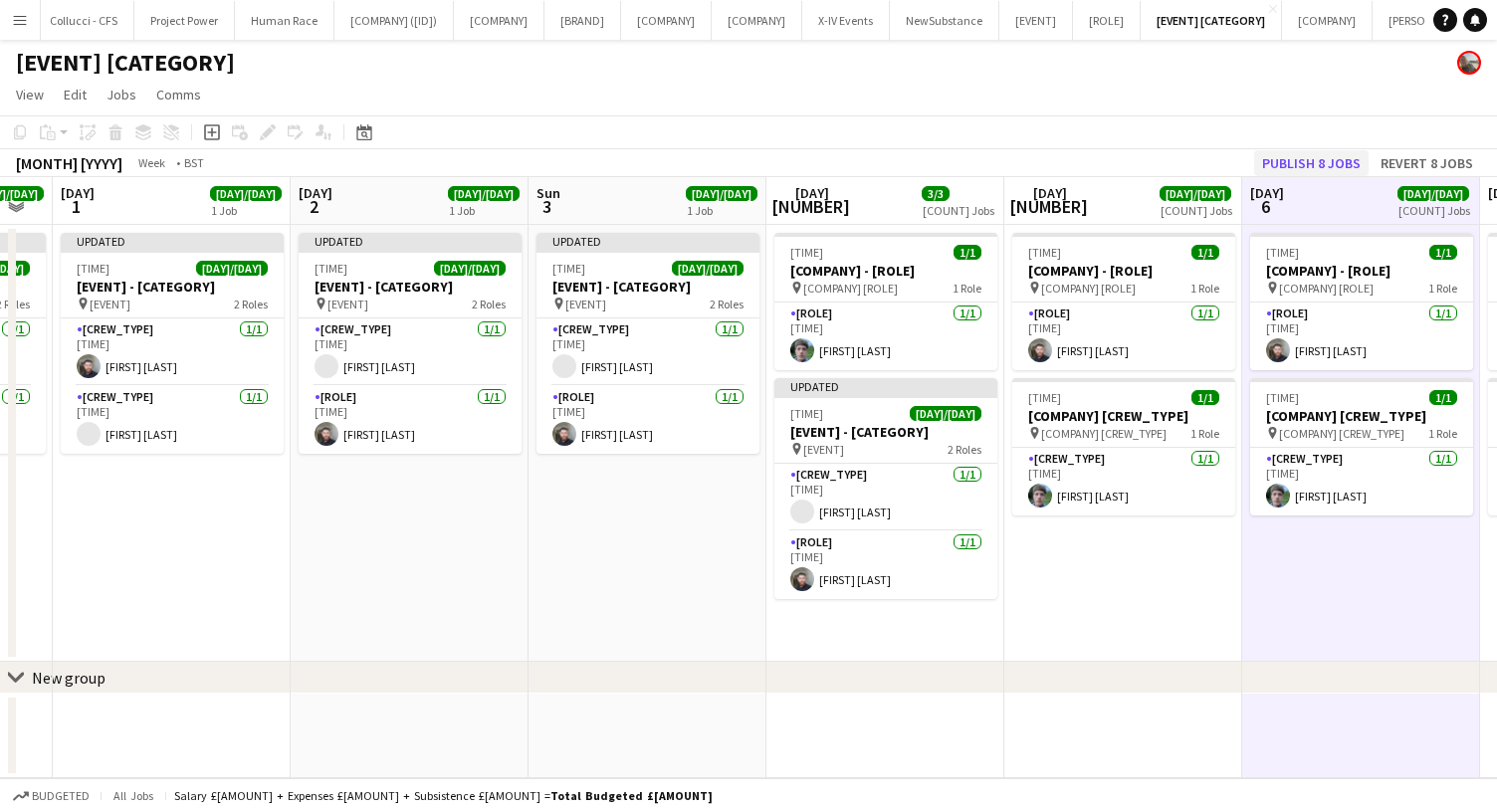click on "Publish 8 jobs" at bounding box center [1311, 163] 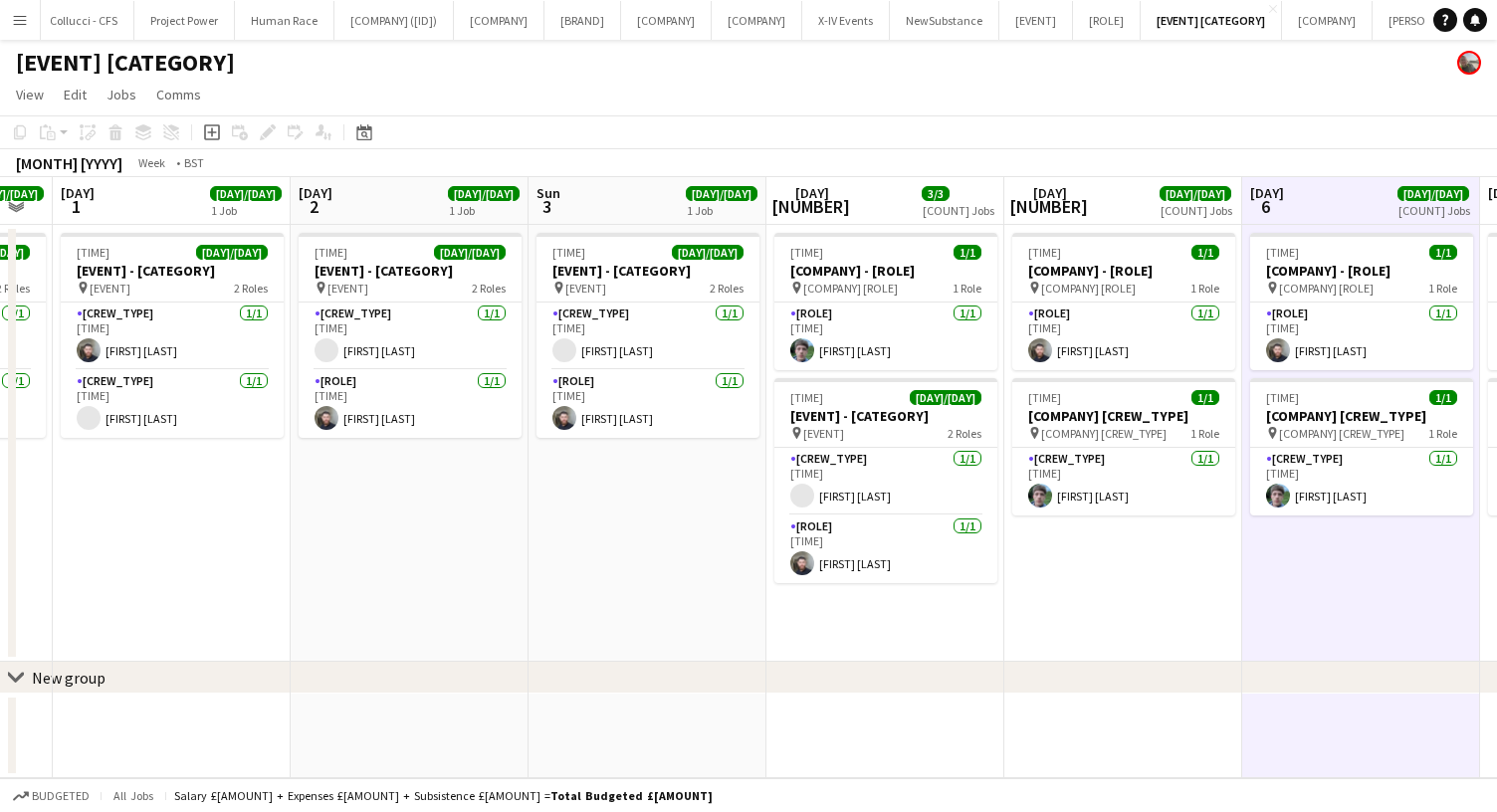 click on "Menu" at bounding box center [20, 20] 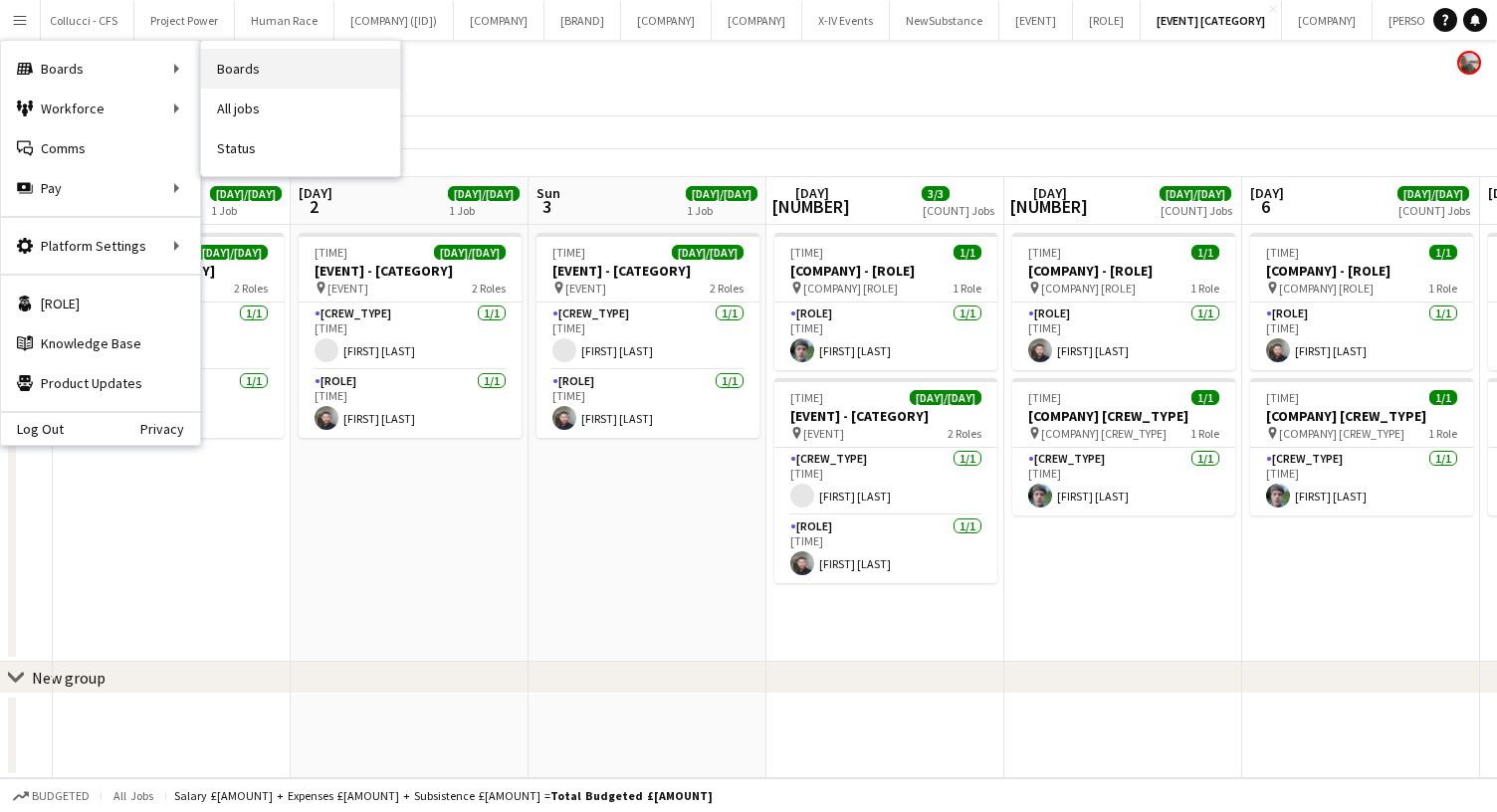 click on "Boards" at bounding box center [301, 69] 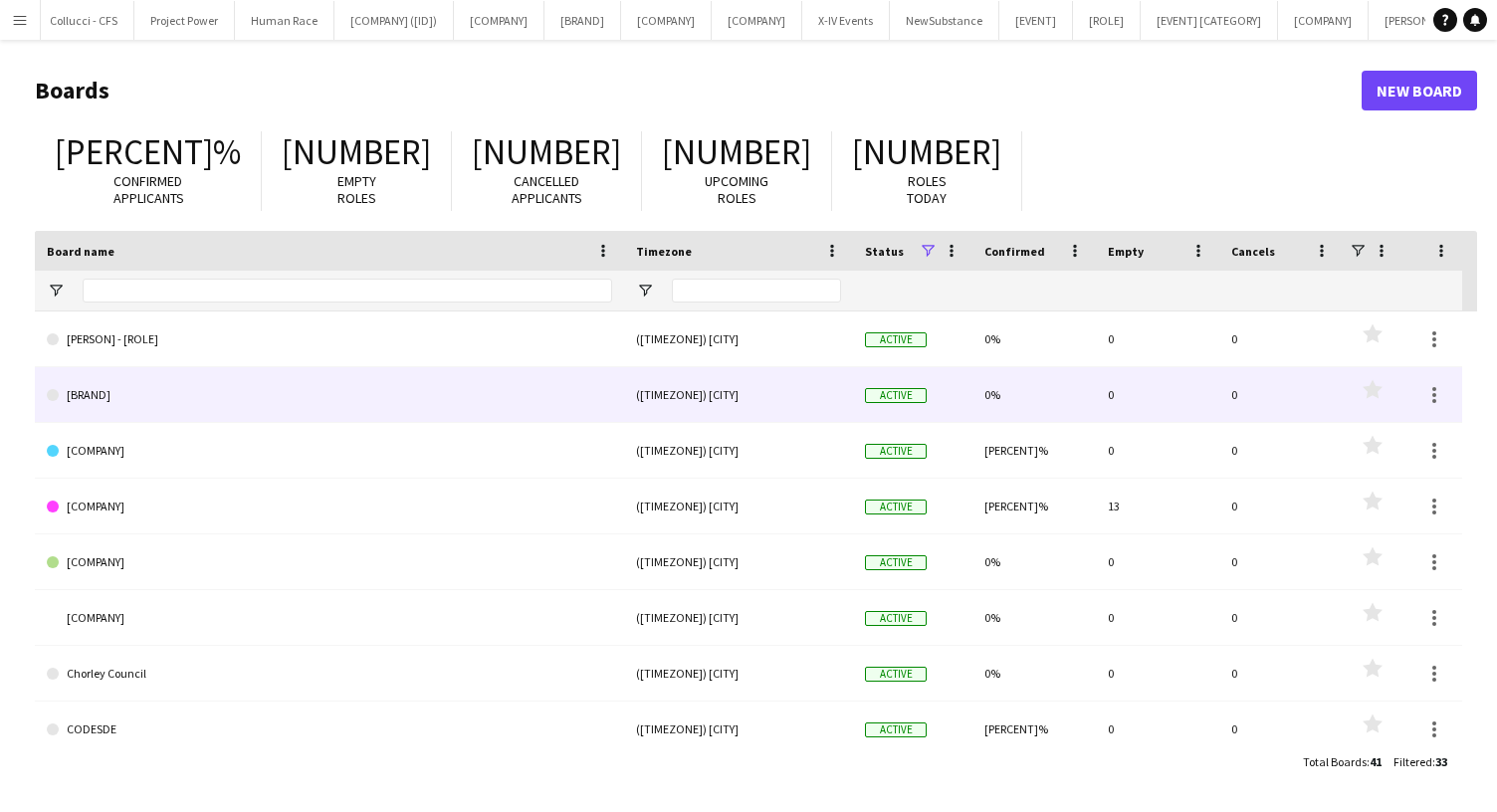 scroll, scrollTop: 75, scrollLeft: 0, axis: vertical 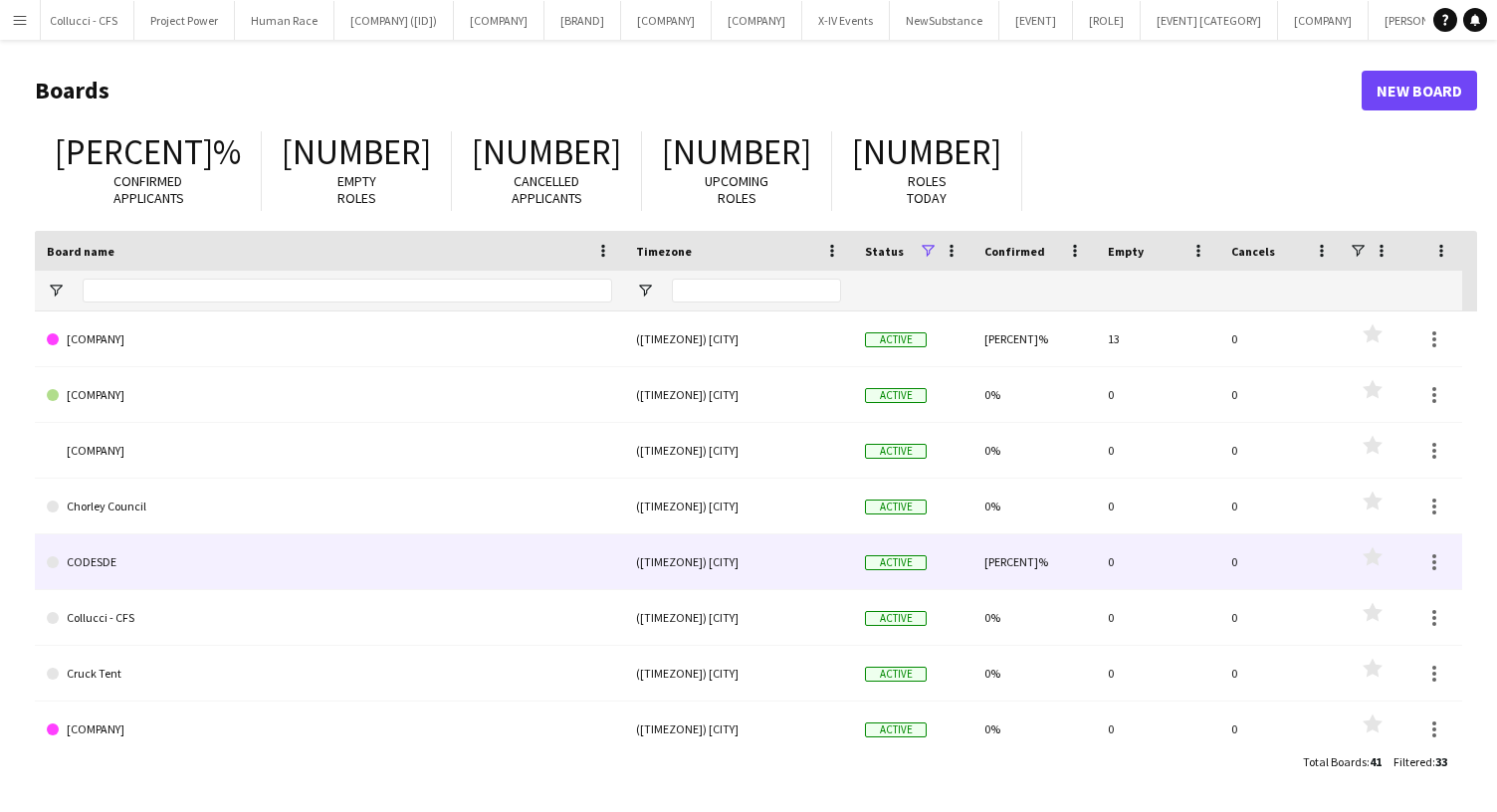 click on "CODESDE" at bounding box center [329, 562] 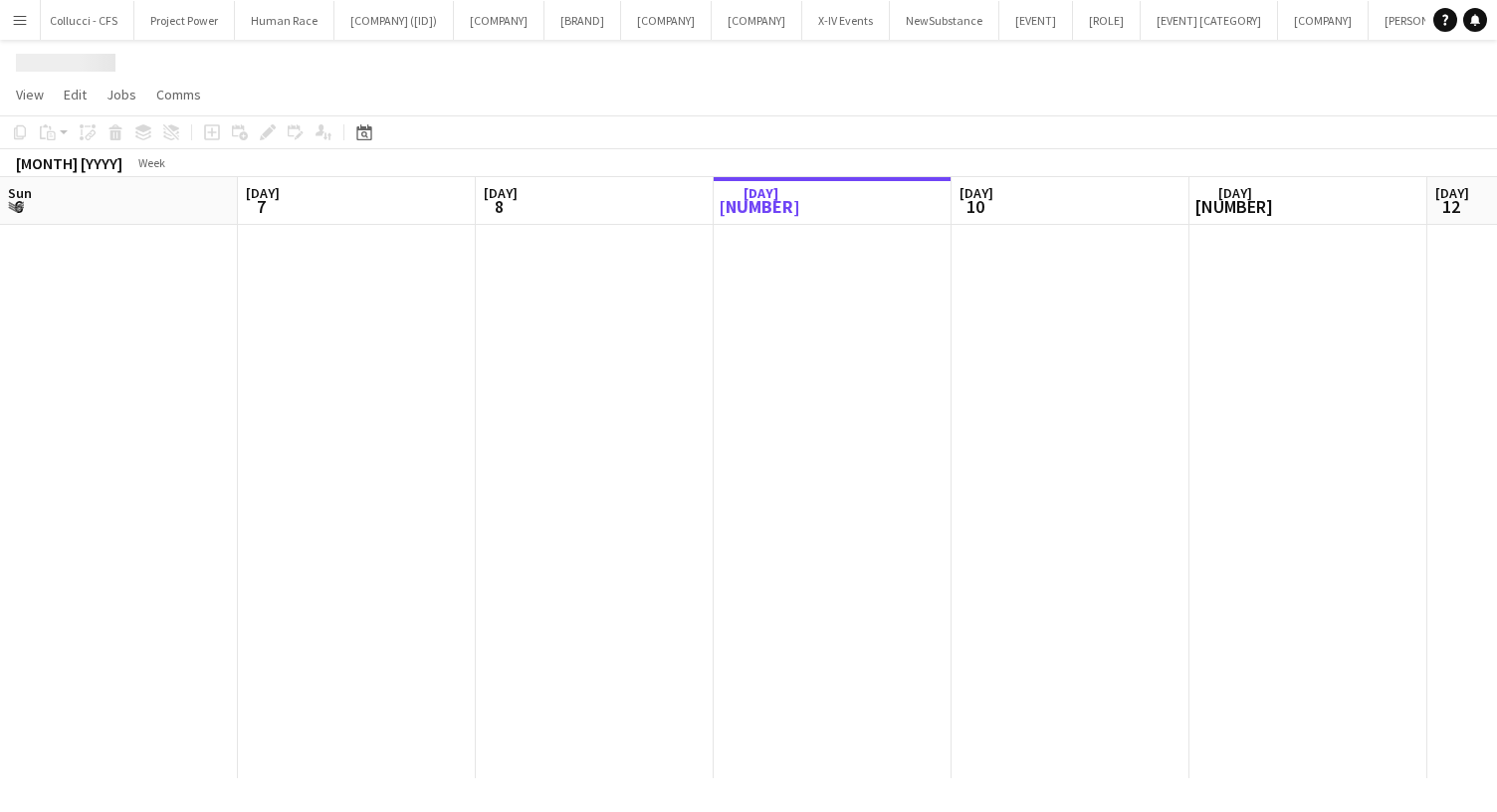 scroll, scrollTop: 0, scrollLeft: 476, axis: horizontal 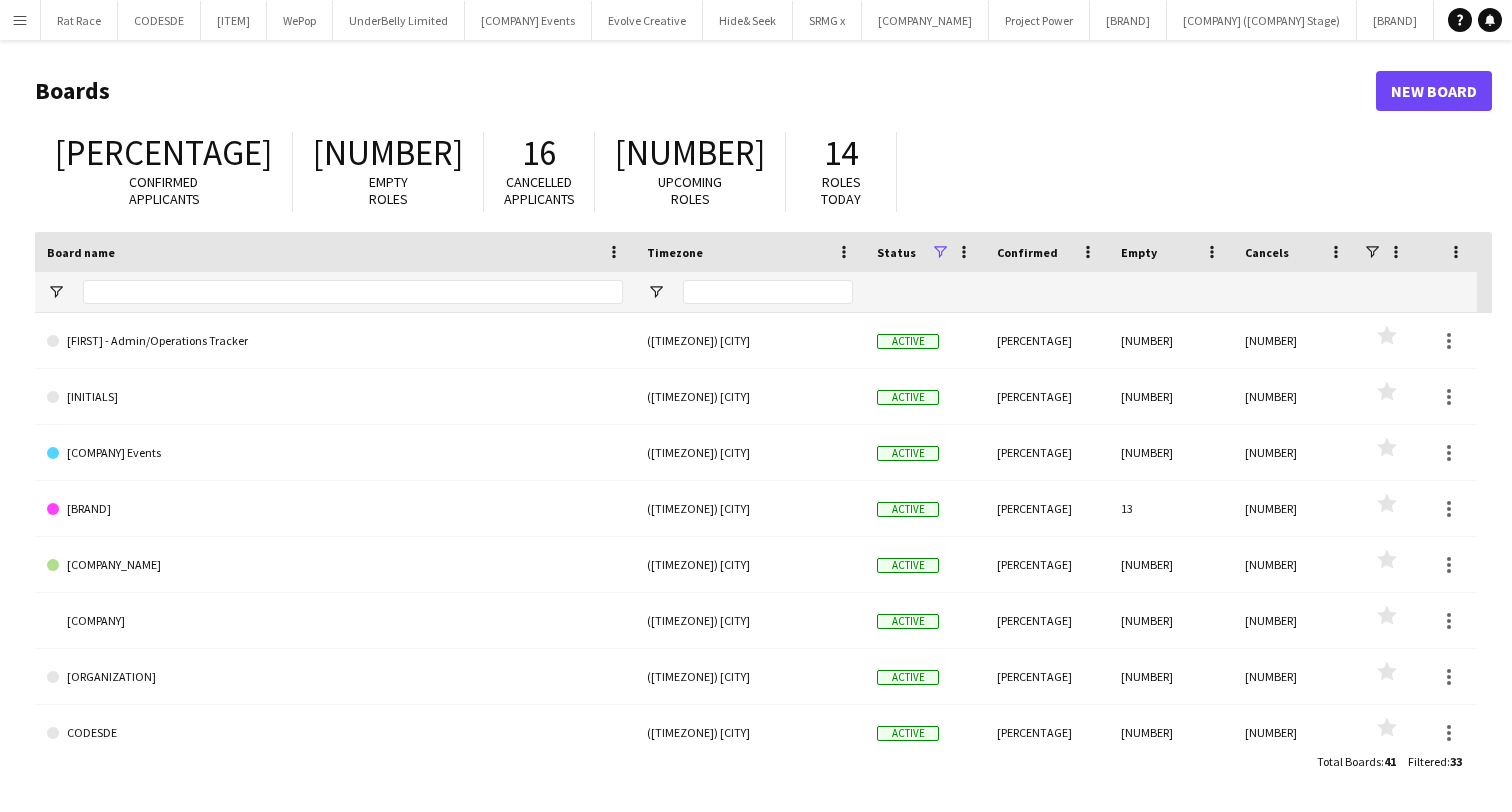 click on "Menu" at bounding box center [20, 20] 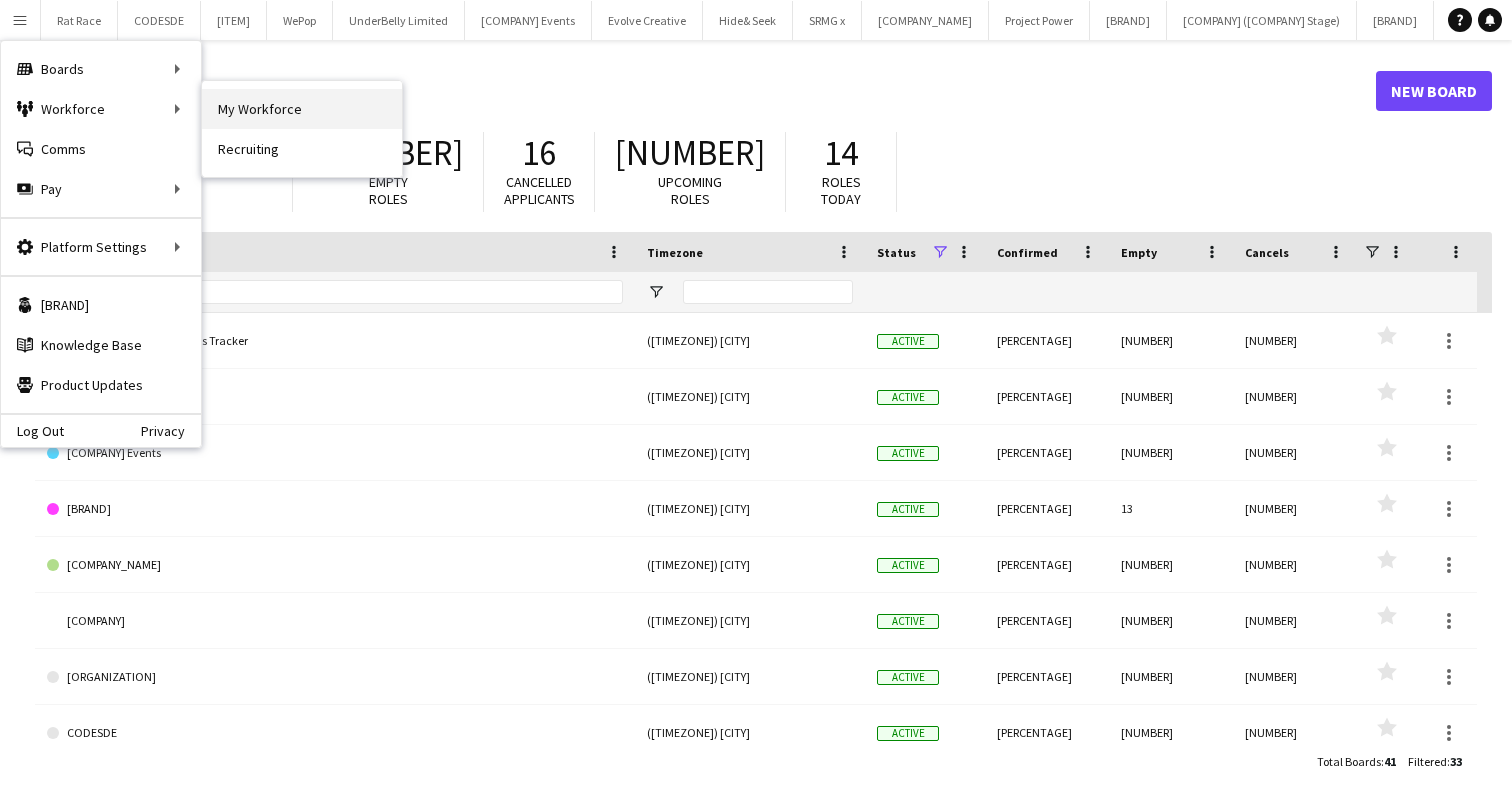 click on "My Workforce" at bounding box center [302, 109] 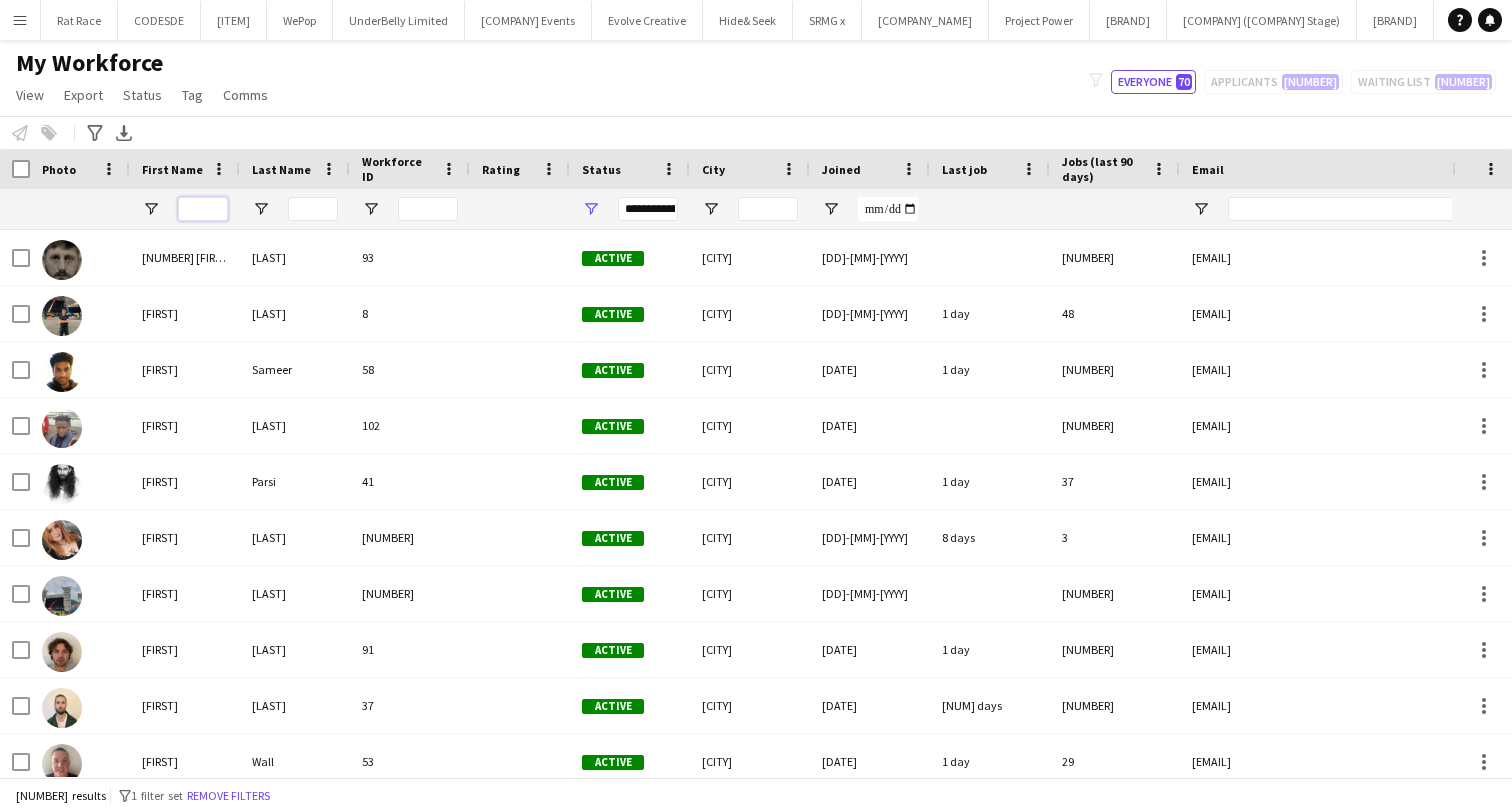 click at bounding box center [203, 209] 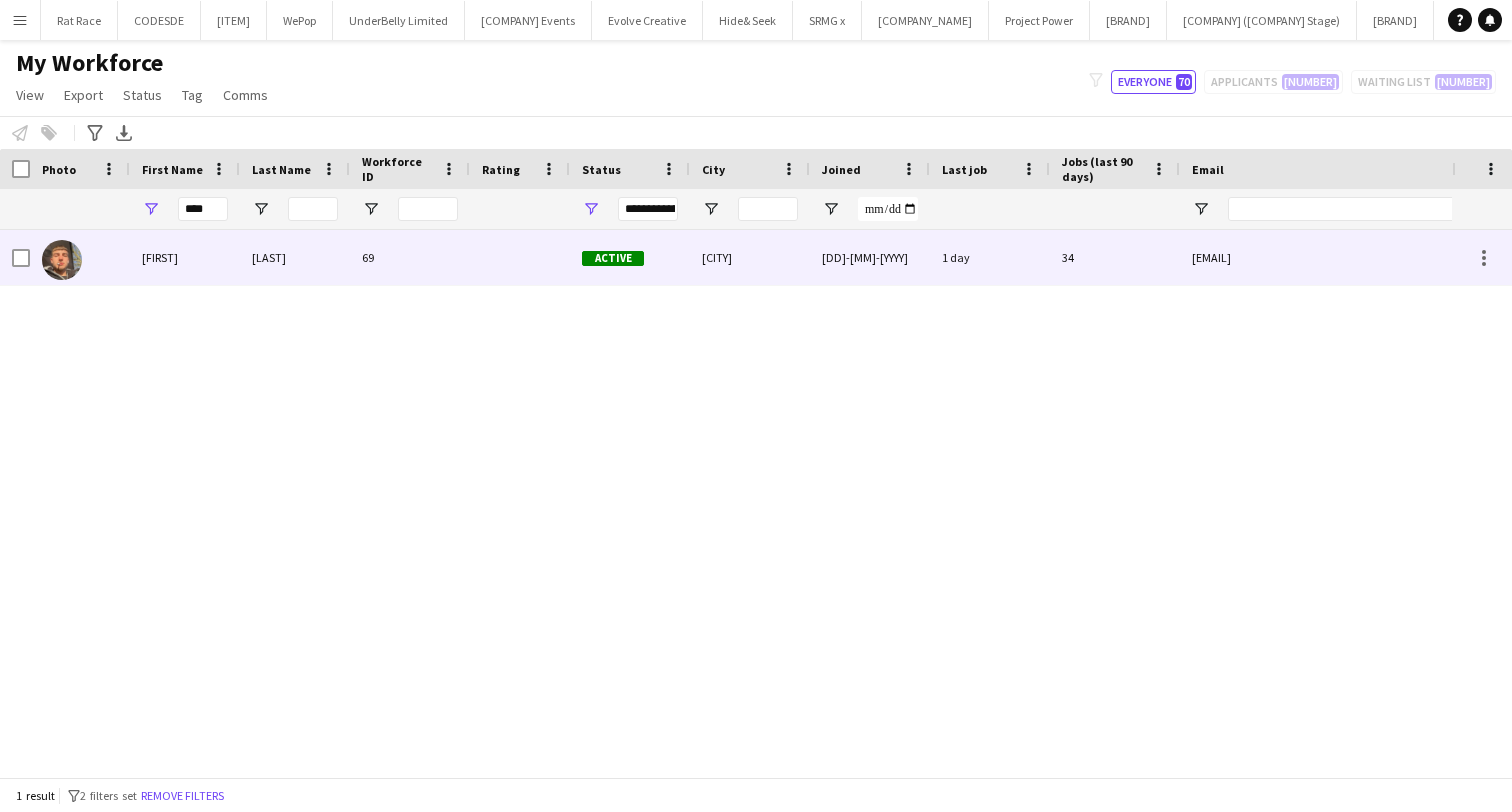 click on "[FIRST]" at bounding box center (185, 257) 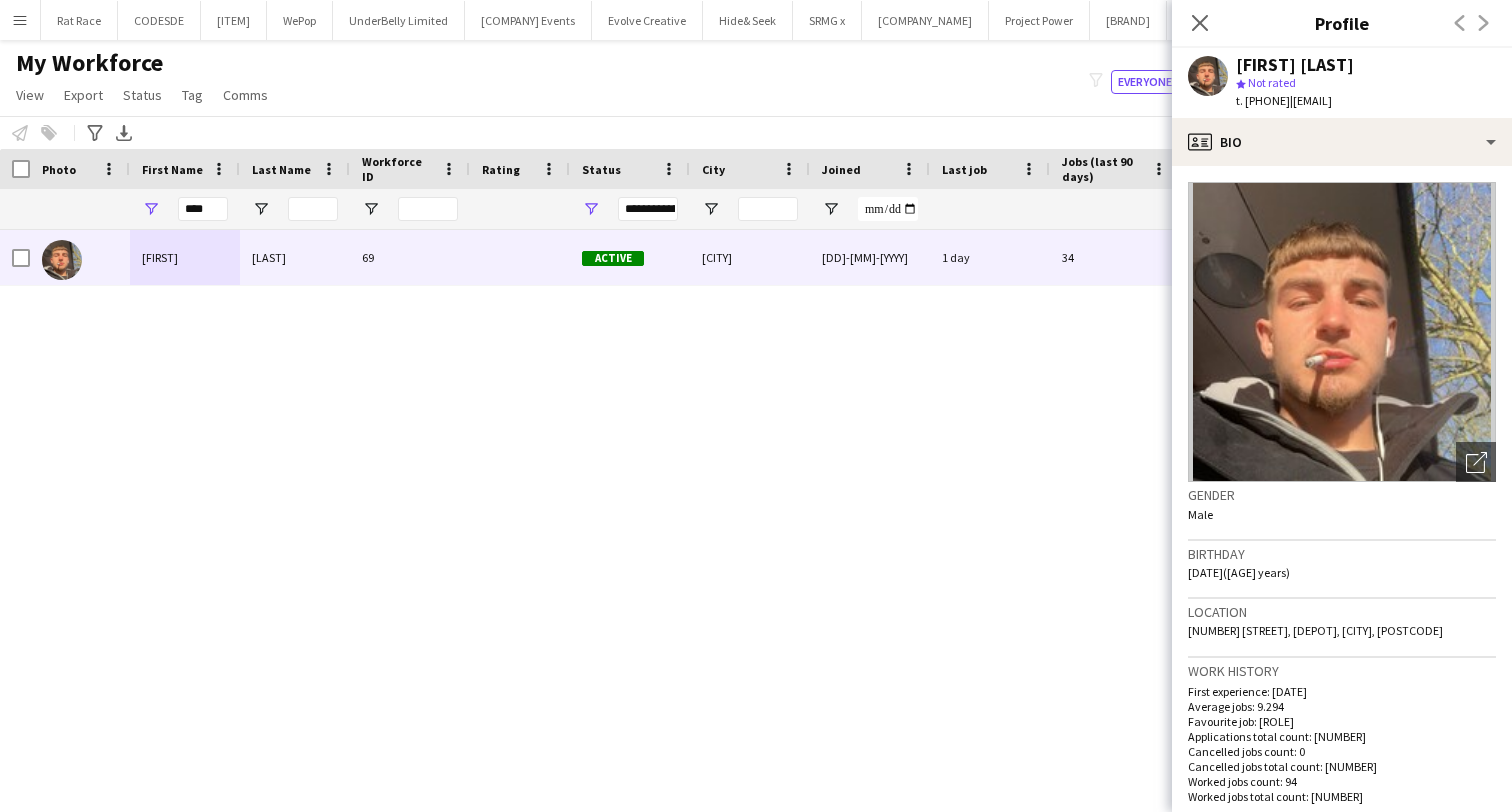 drag, startPoint x: 1467, startPoint y: 96, endPoint x: 1332, endPoint y: 100, distance: 135.05925 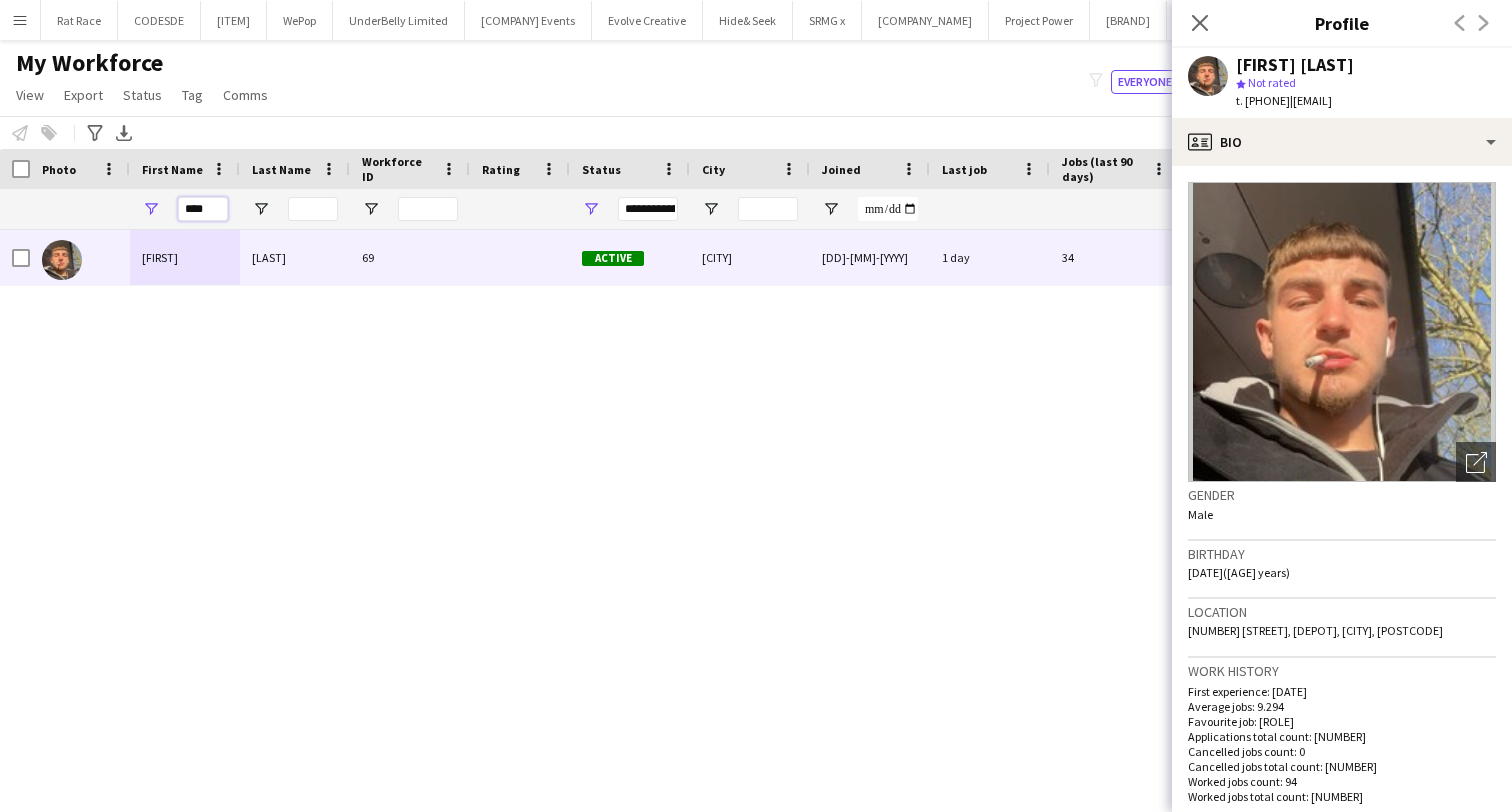 drag, startPoint x: 219, startPoint y: 215, endPoint x: 50, endPoint y: 213, distance: 169.01184 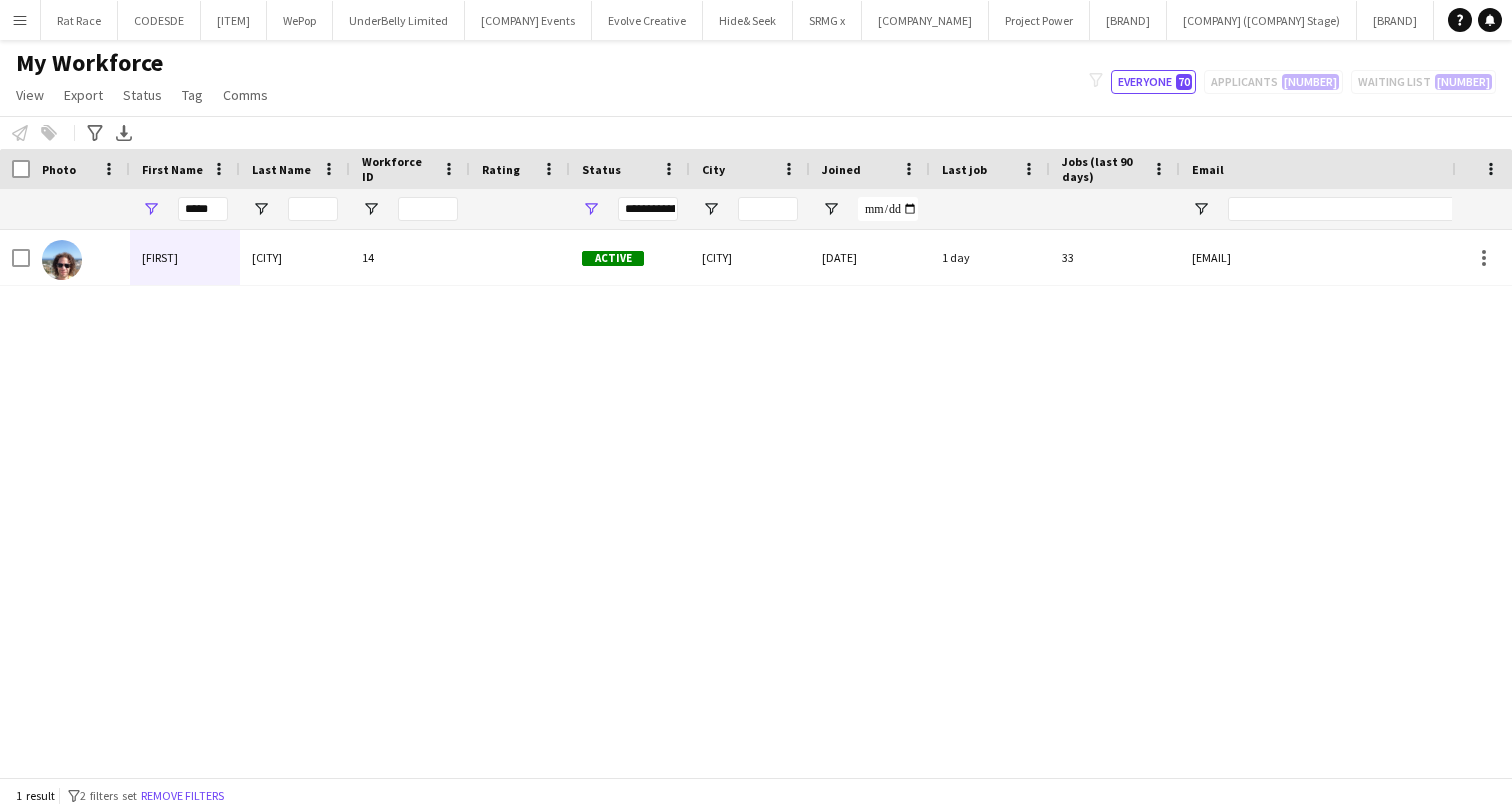 drag, startPoint x: 50, startPoint y: 213, endPoint x: 166, endPoint y: 275, distance: 131.52946 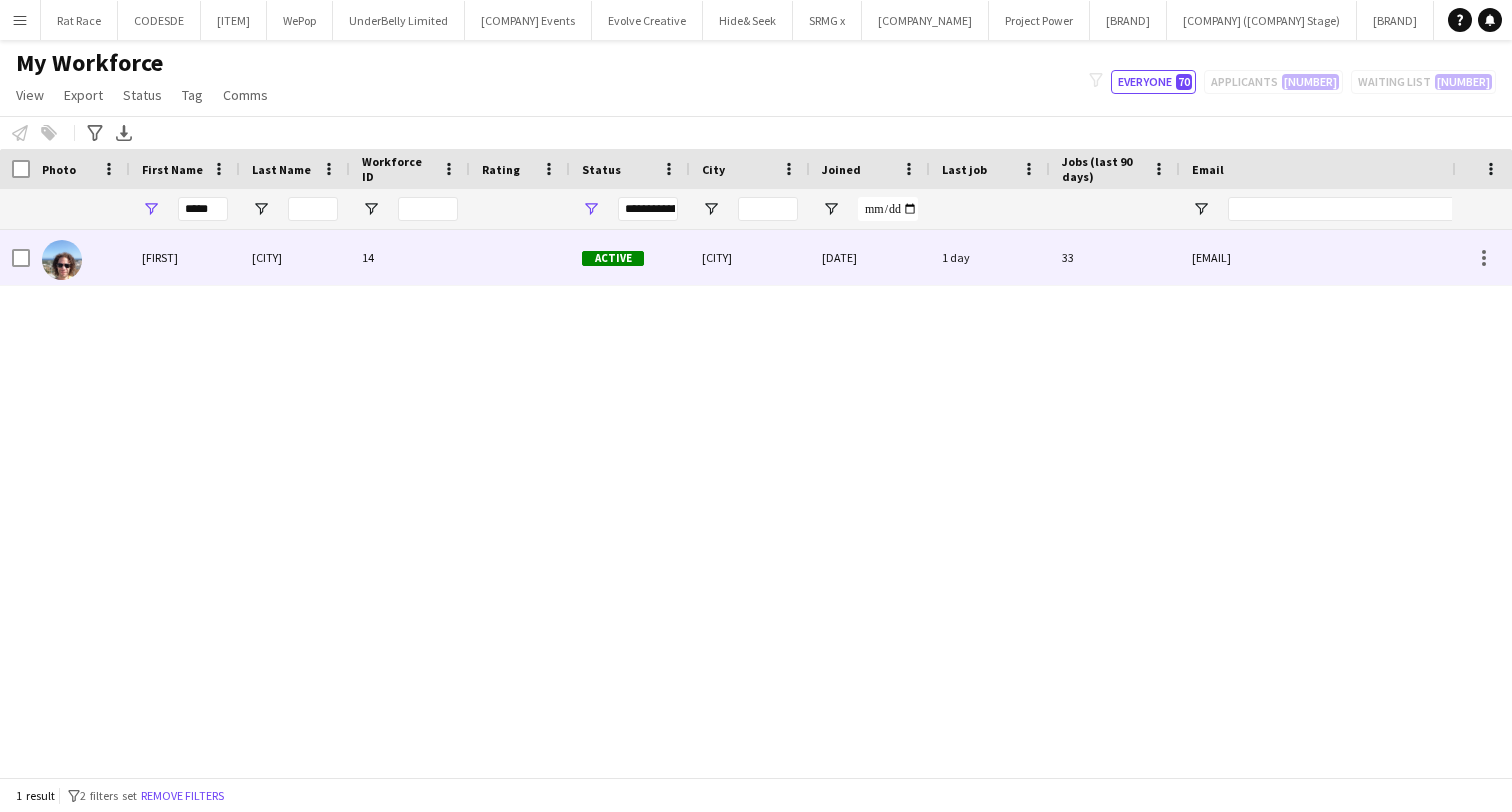 click on "[EMAIL]" at bounding box center [1380, 257] 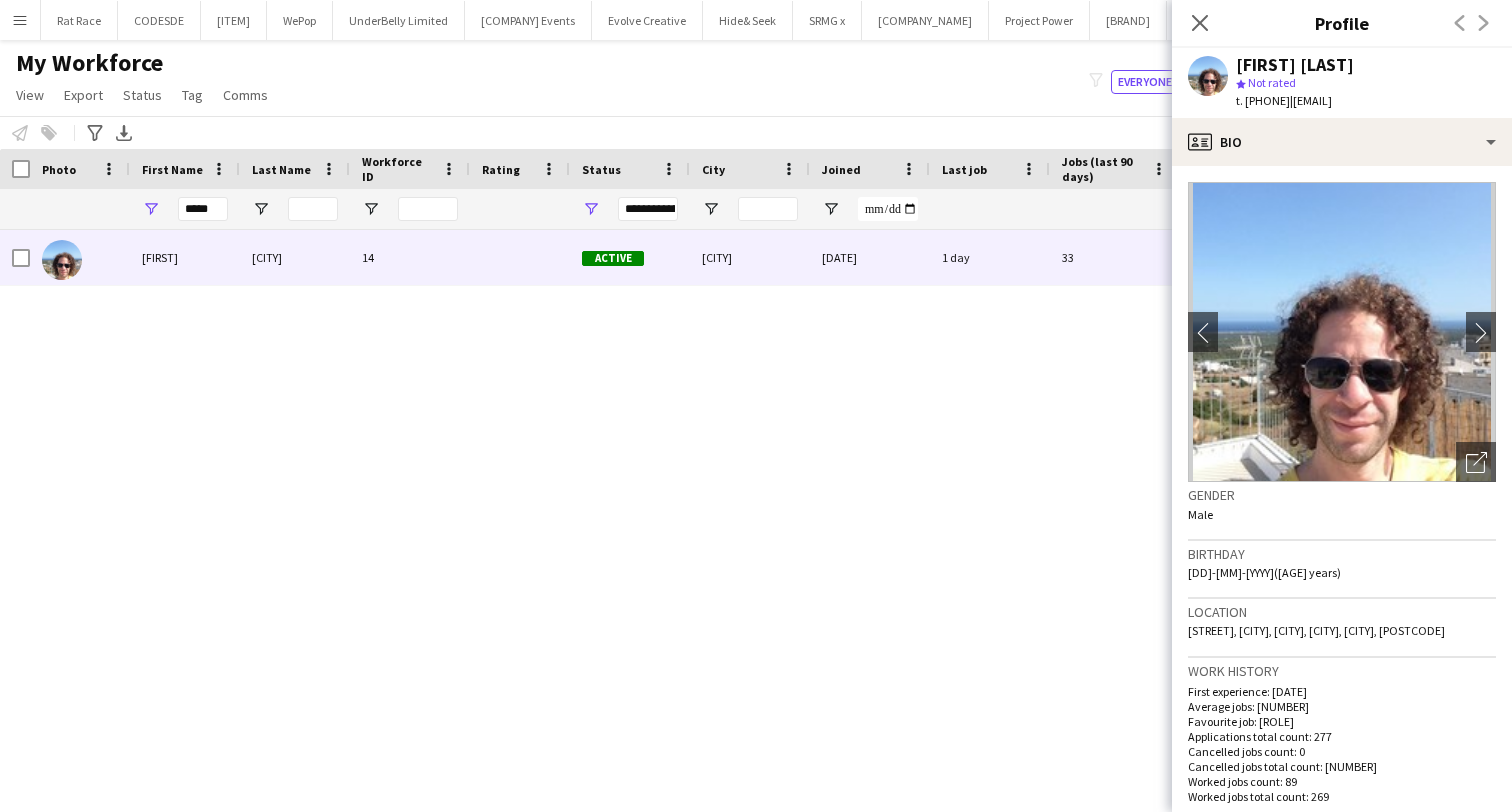 drag, startPoint x: 1490, startPoint y: 102, endPoint x: 1334, endPoint y: 103, distance: 156.0032 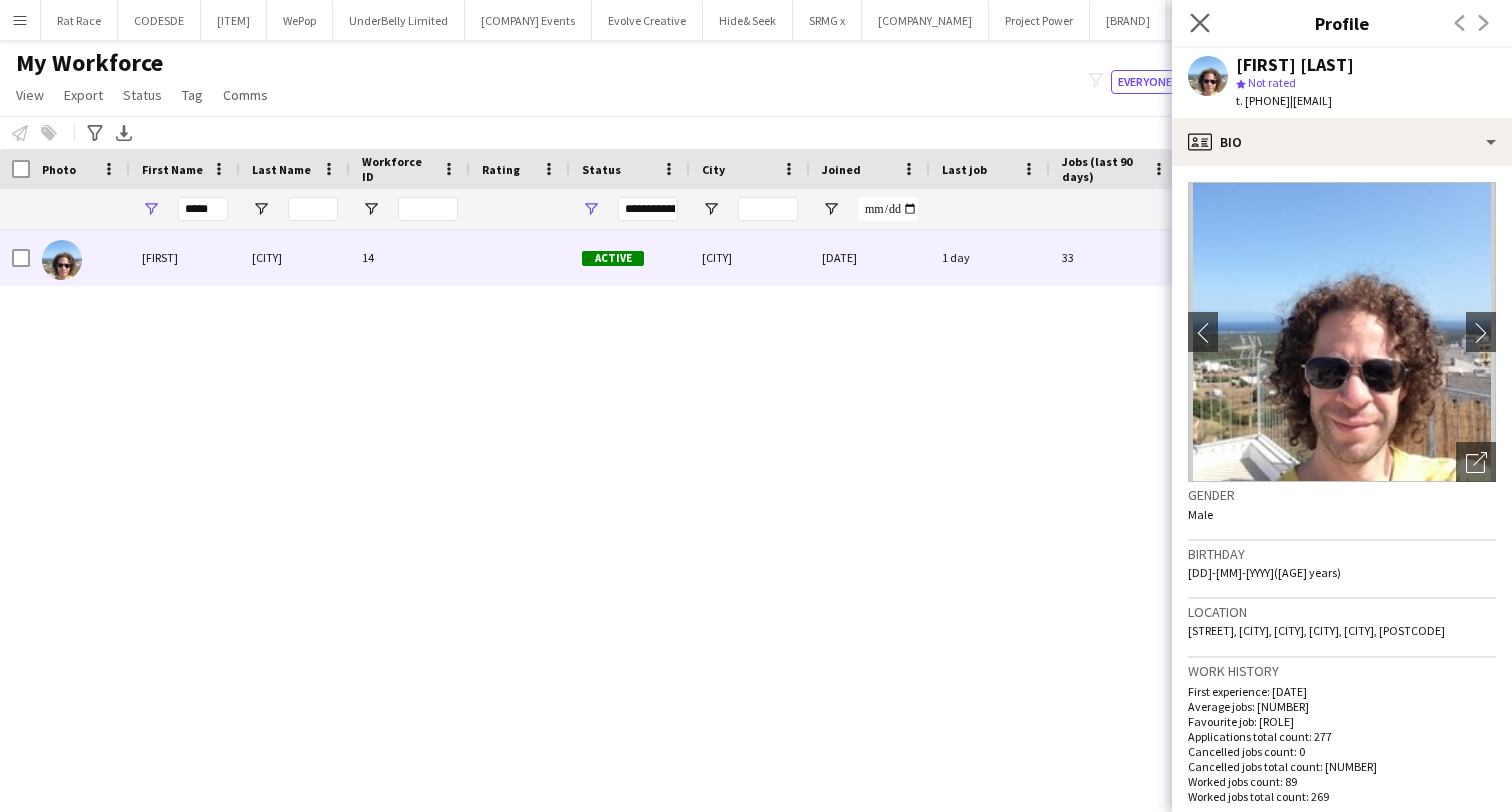 click on "Close pop-in" at bounding box center [1199, 22] 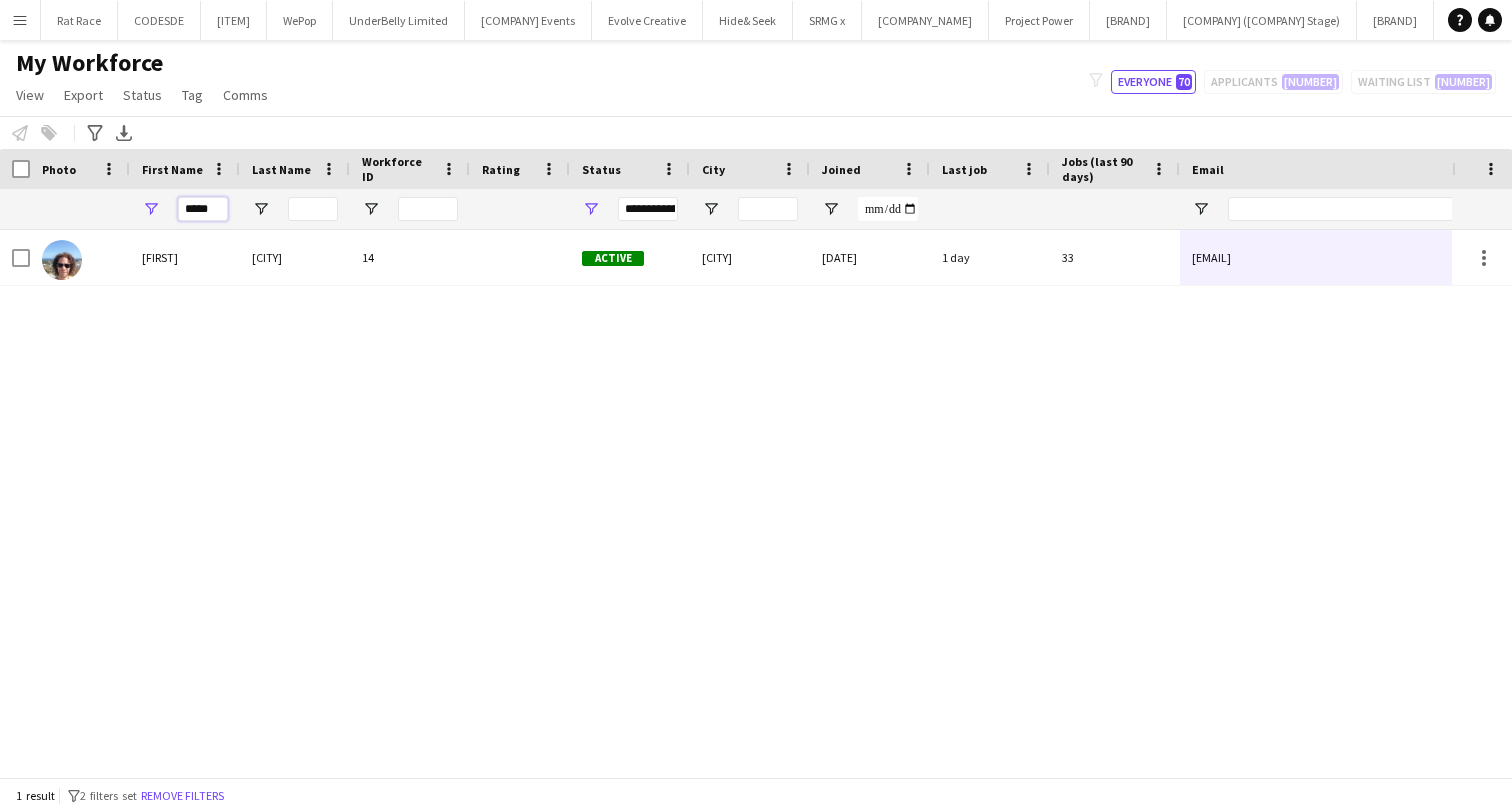 drag, startPoint x: 218, startPoint y: 212, endPoint x: 83, endPoint y: 205, distance: 135.18137 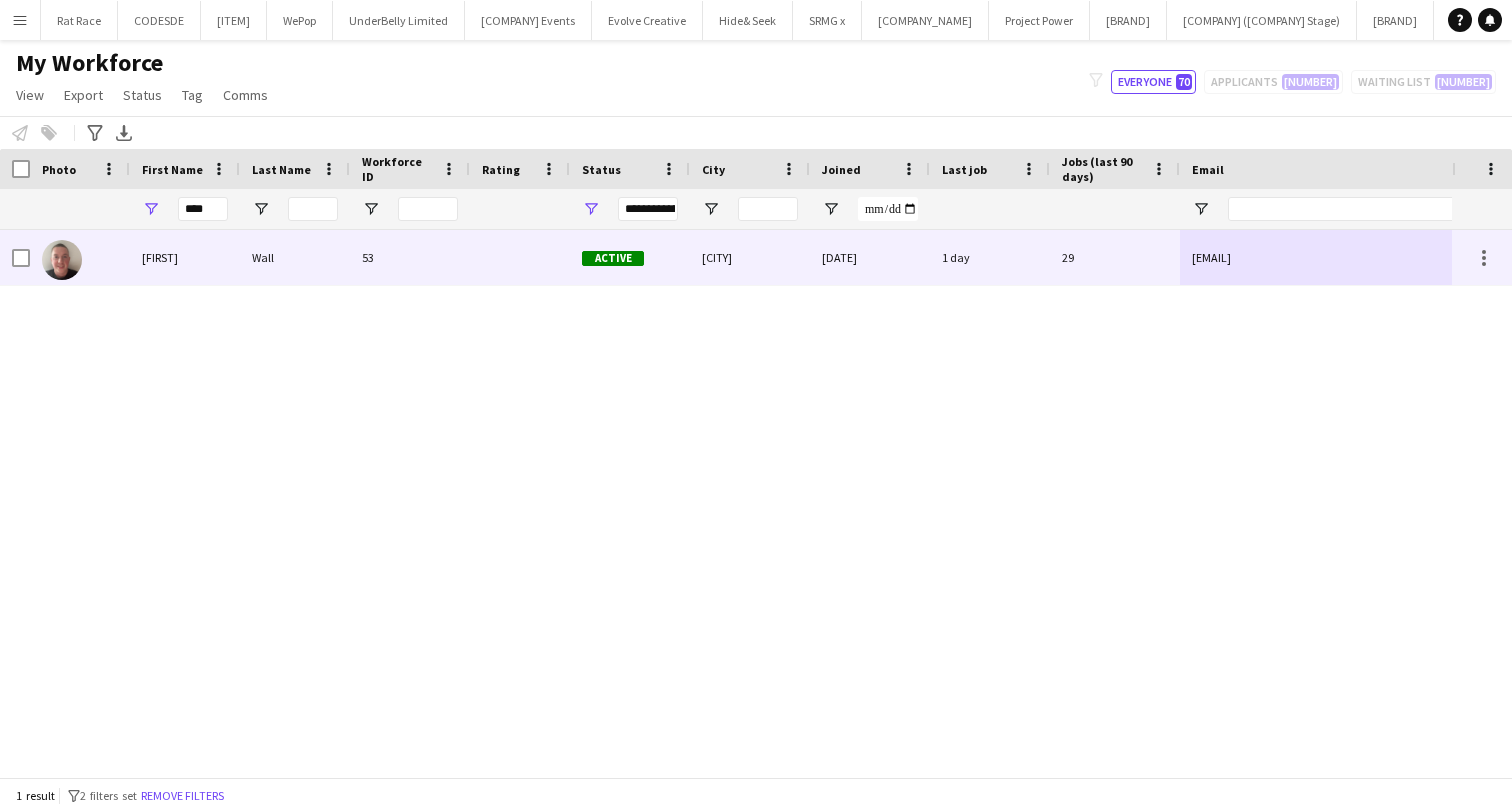 click on "[FIRST]" at bounding box center [185, 257] 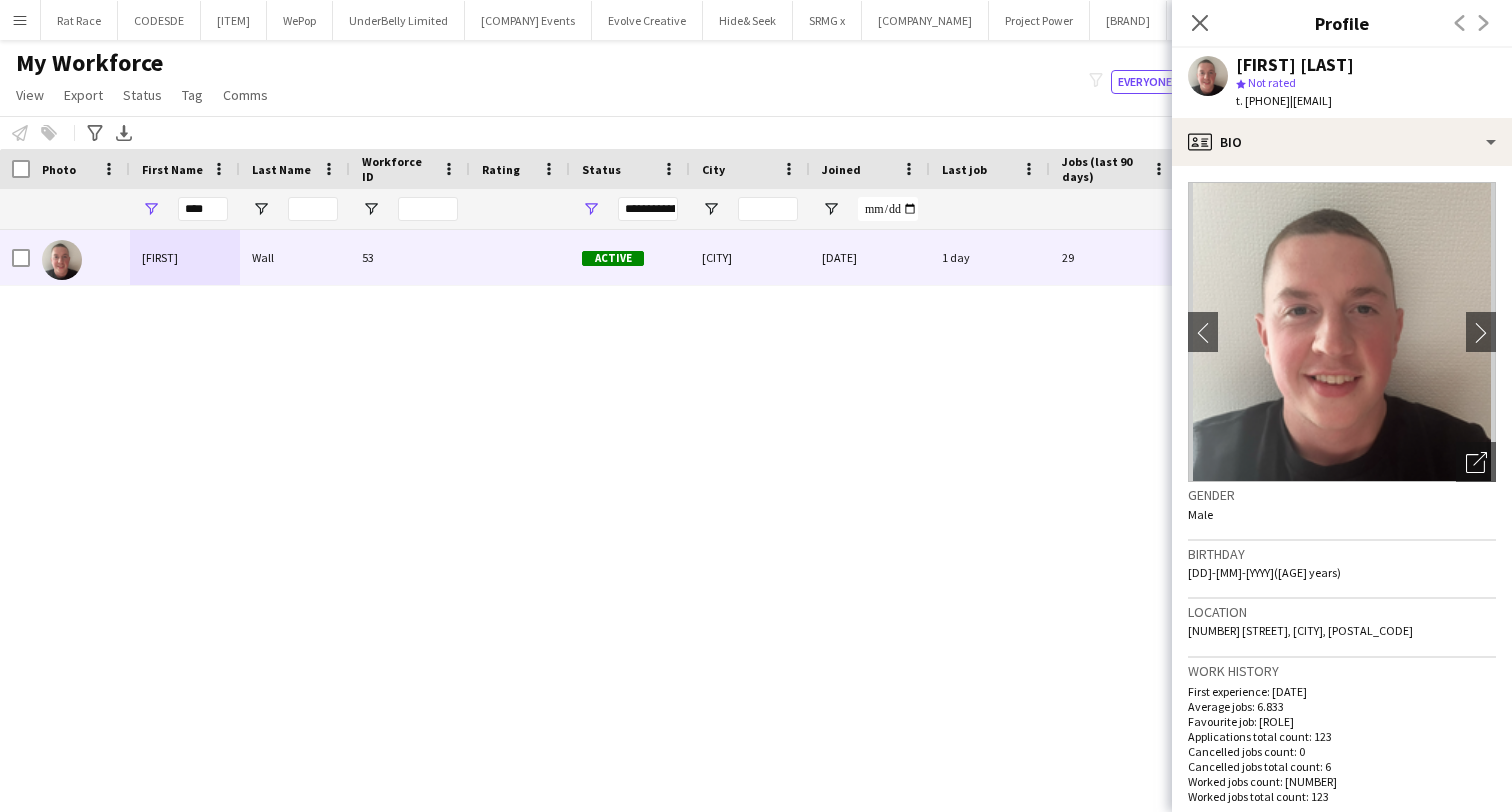 drag, startPoint x: 1478, startPoint y: 96, endPoint x: 1332, endPoint y: 105, distance: 146.27713 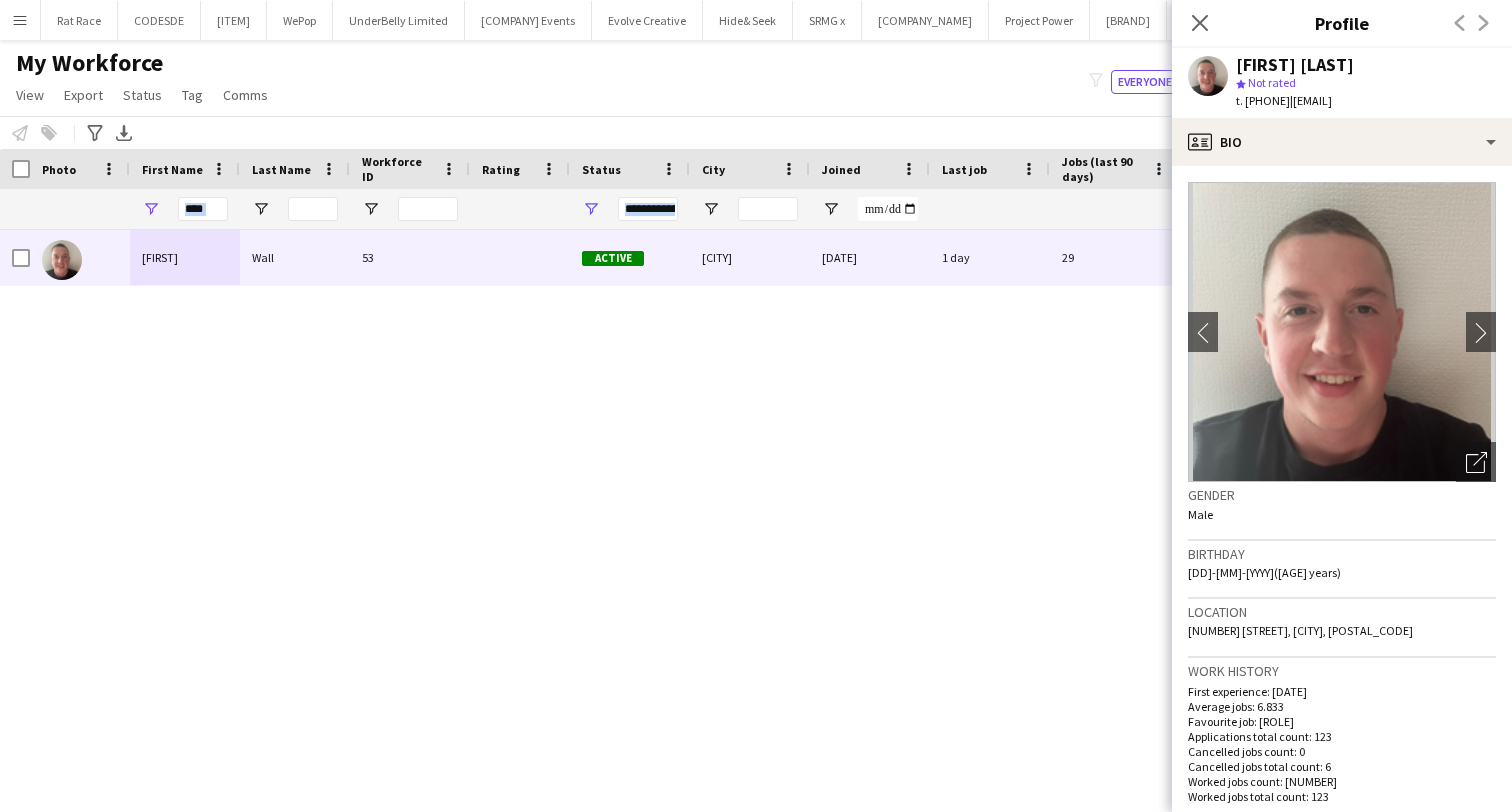 drag, startPoint x: 228, startPoint y: 218, endPoint x: 187, endPoint y: 217, distance: 41.01219 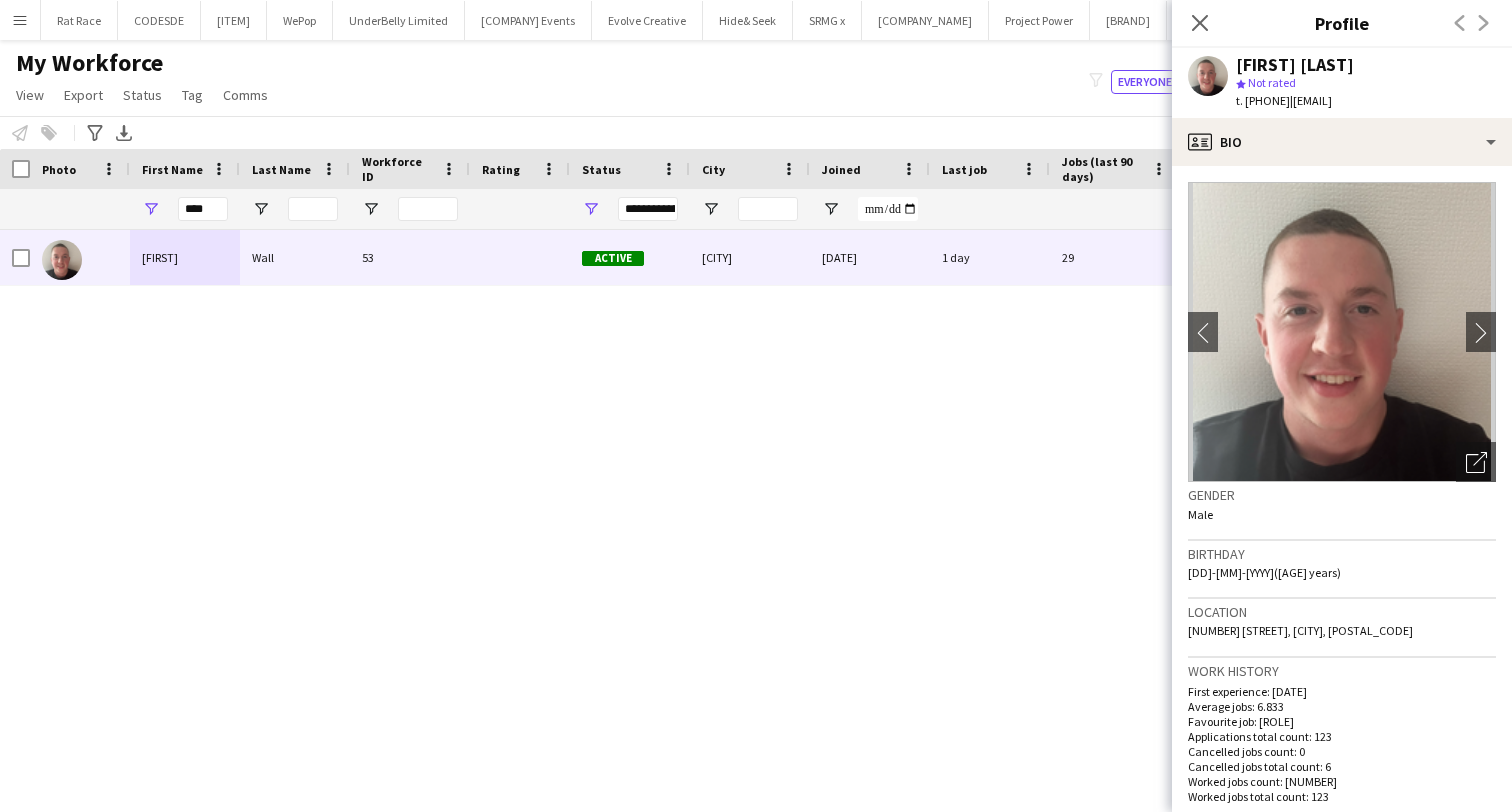 click at bounding box center (295, 209) 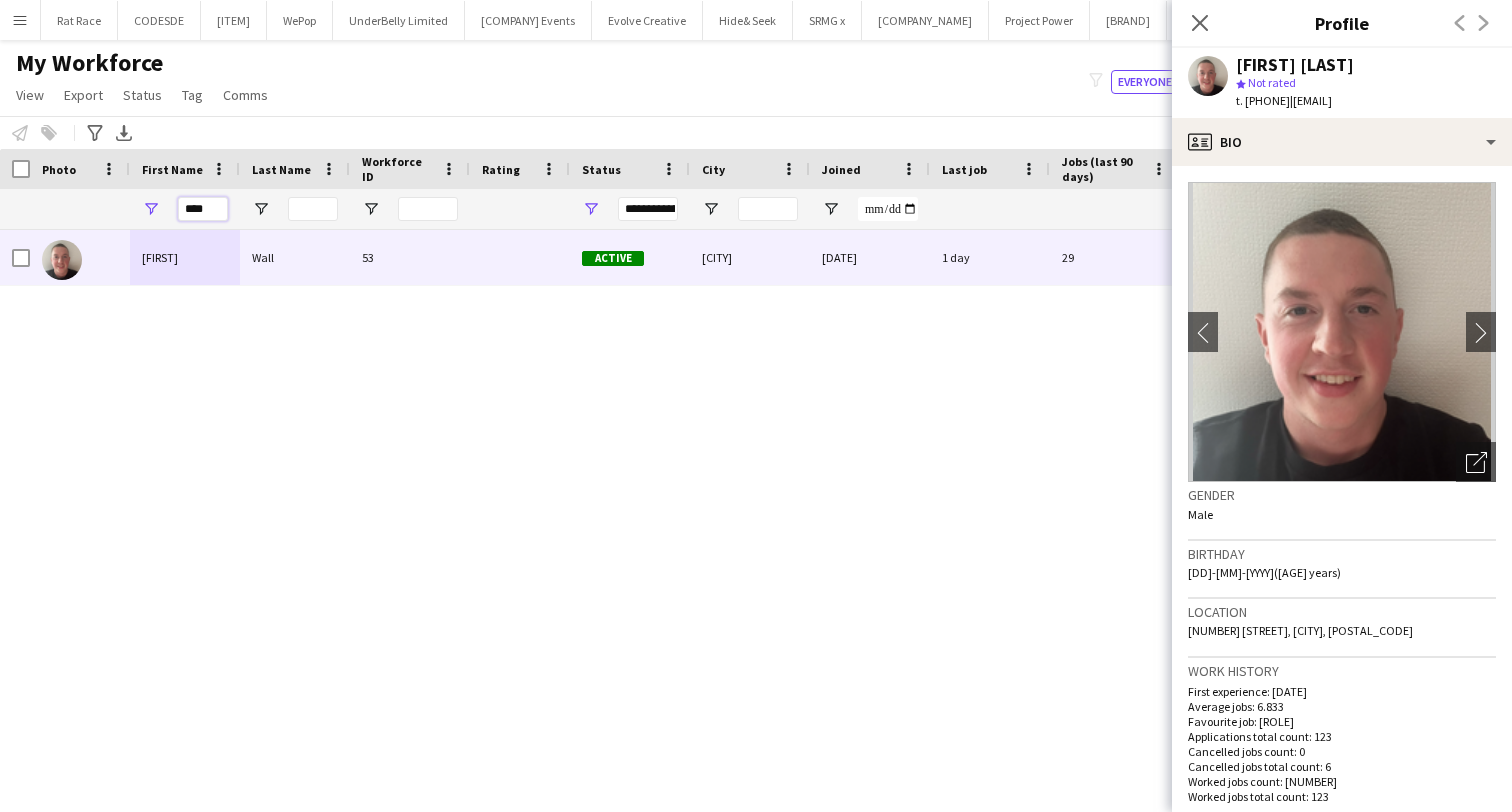 drag, startPoint x: 213, startPoint y: 211, endPoint x: 54, endPoint y: 184, distance: 161.27615 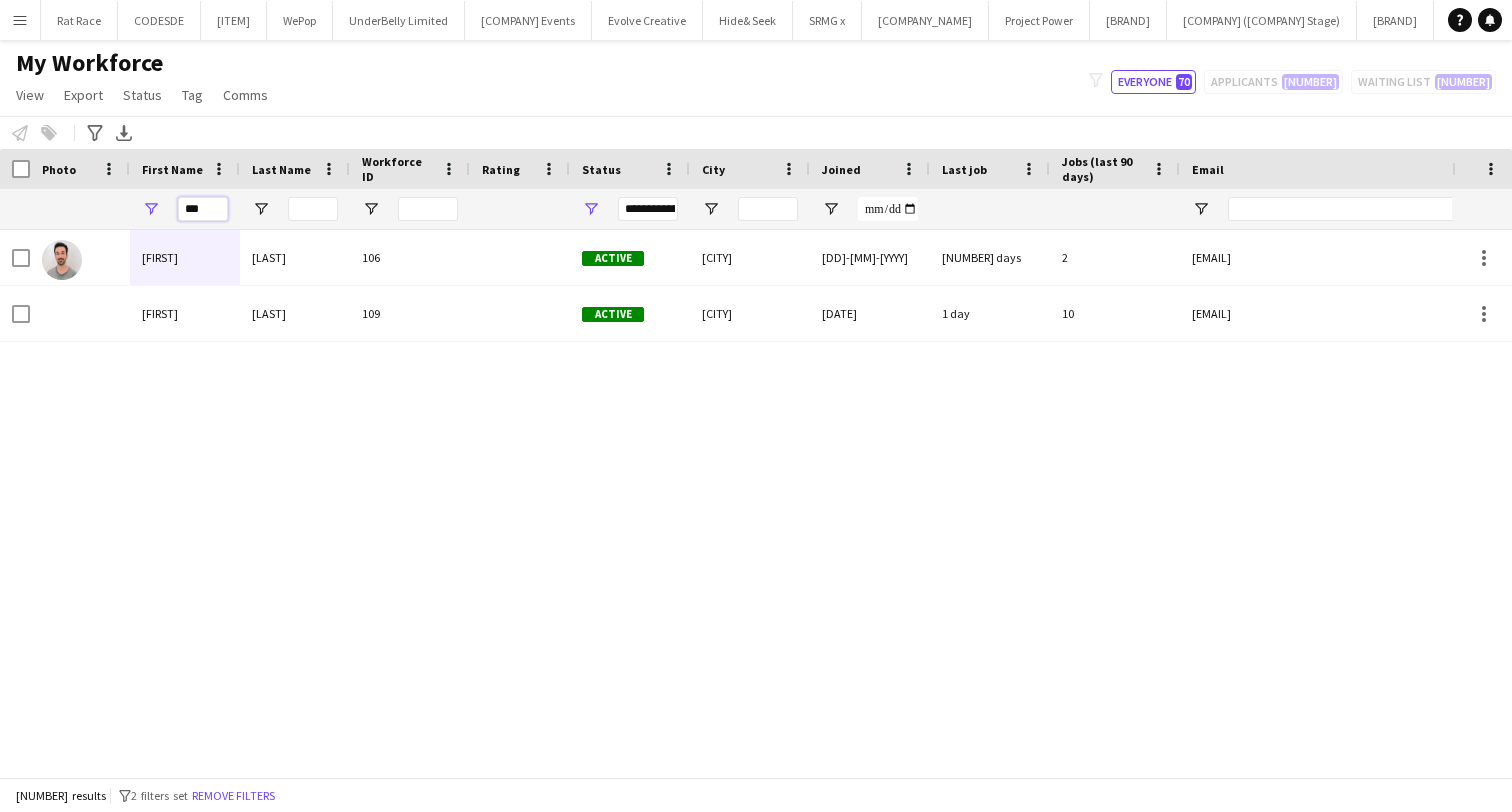 type on "***" 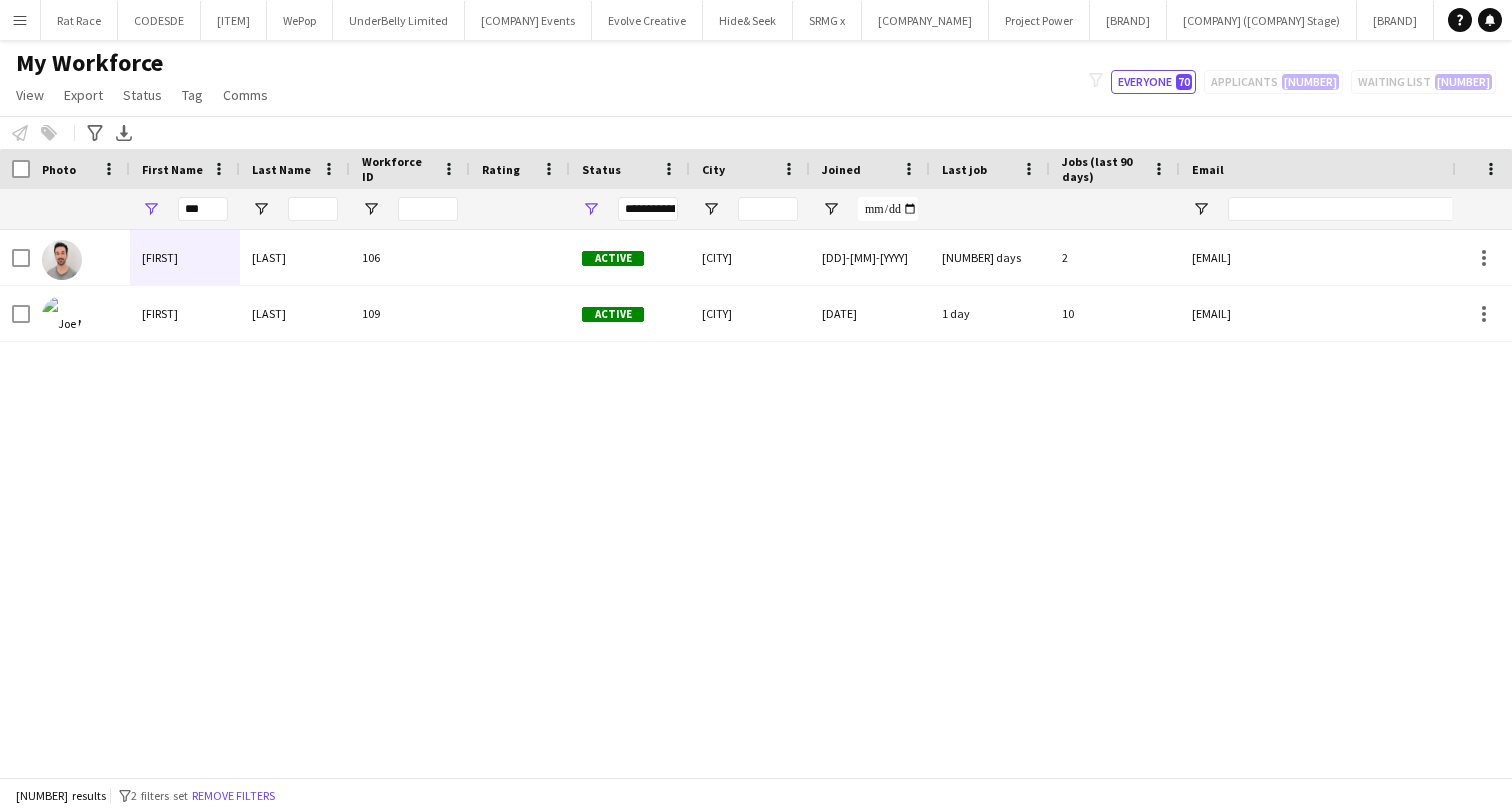 drag, startPoint x: 54, startPoint y: 184, endPoint x: 211, endPoint y: 306, distance: 198.82907 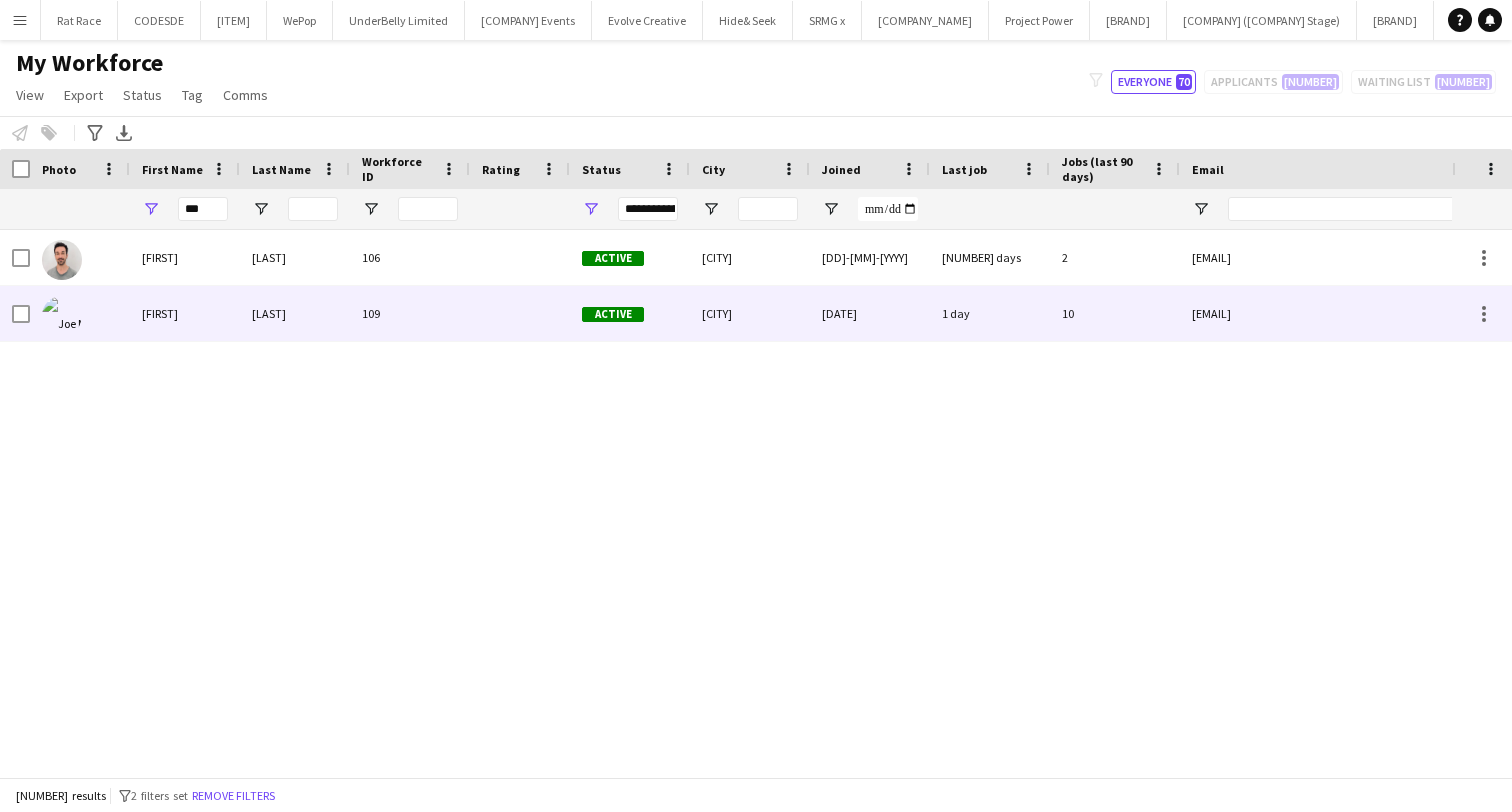 click on "[EMAIL]" at bounding box center (1380, 313) 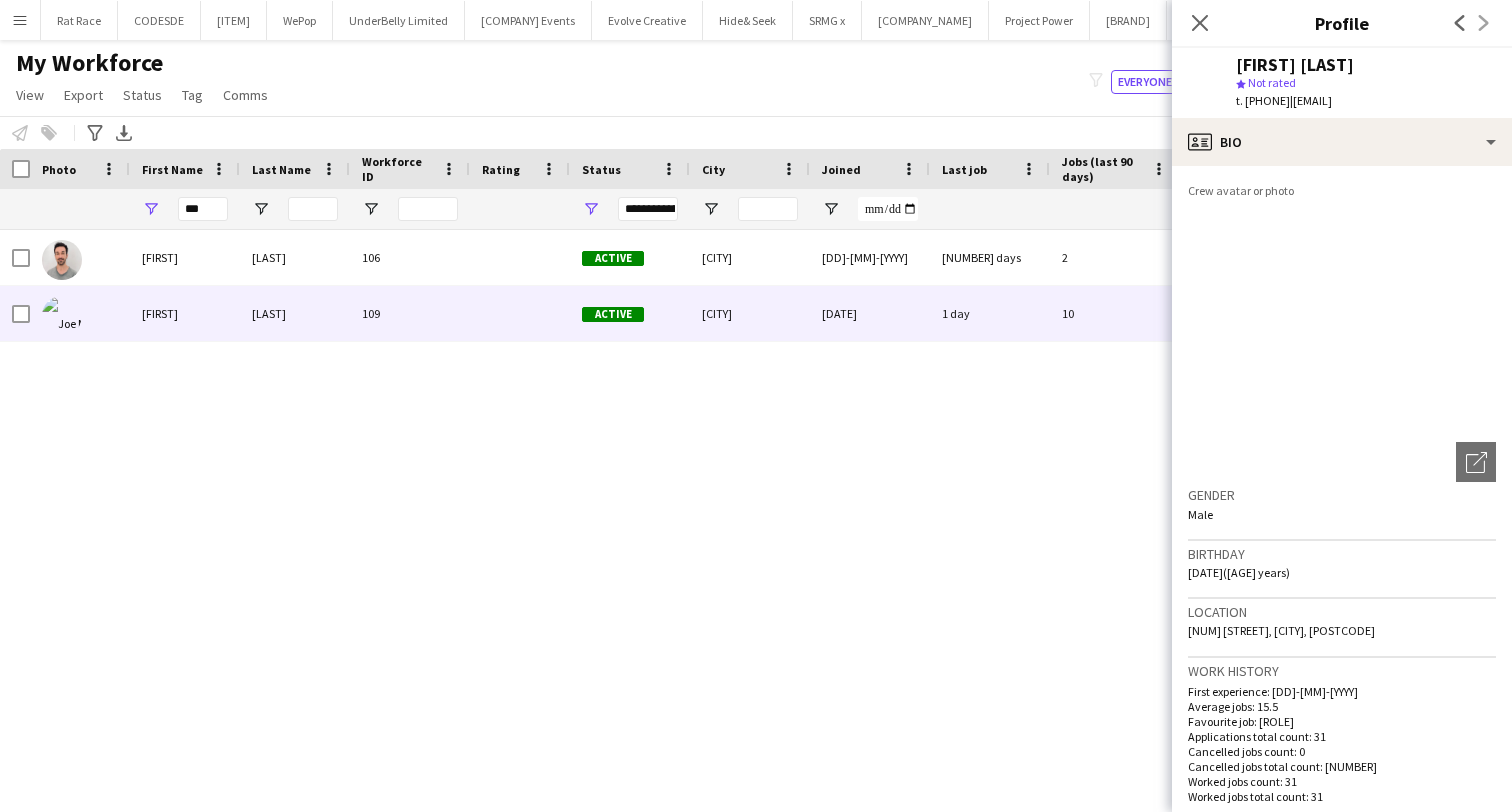drag, startPoint x: 1487, startPoint y: 103, endPoint x: 1328, endPoint y: 106, distance: 159.0283 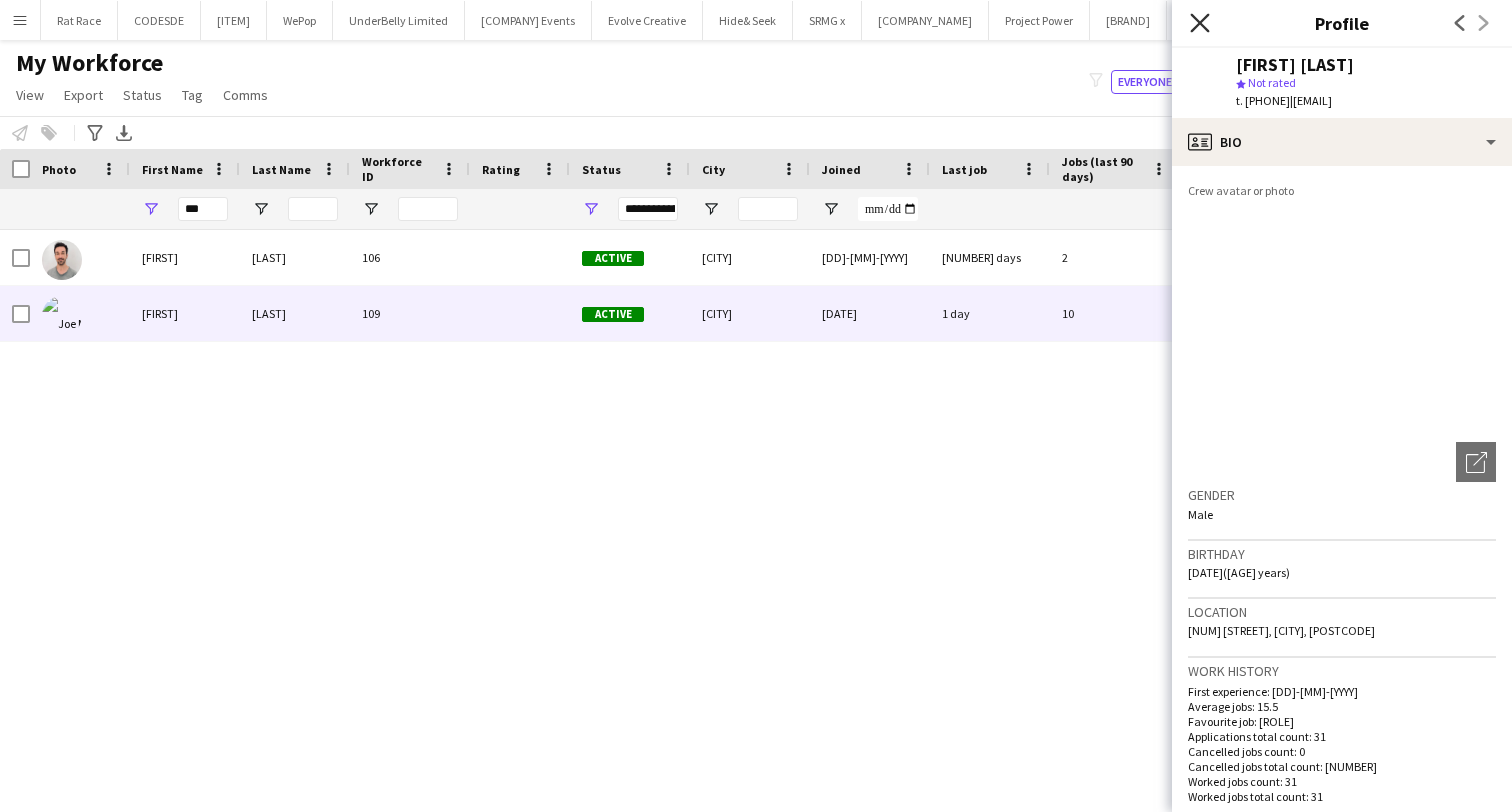 click on "Close pop-in" at bounding box center [1199, 22] 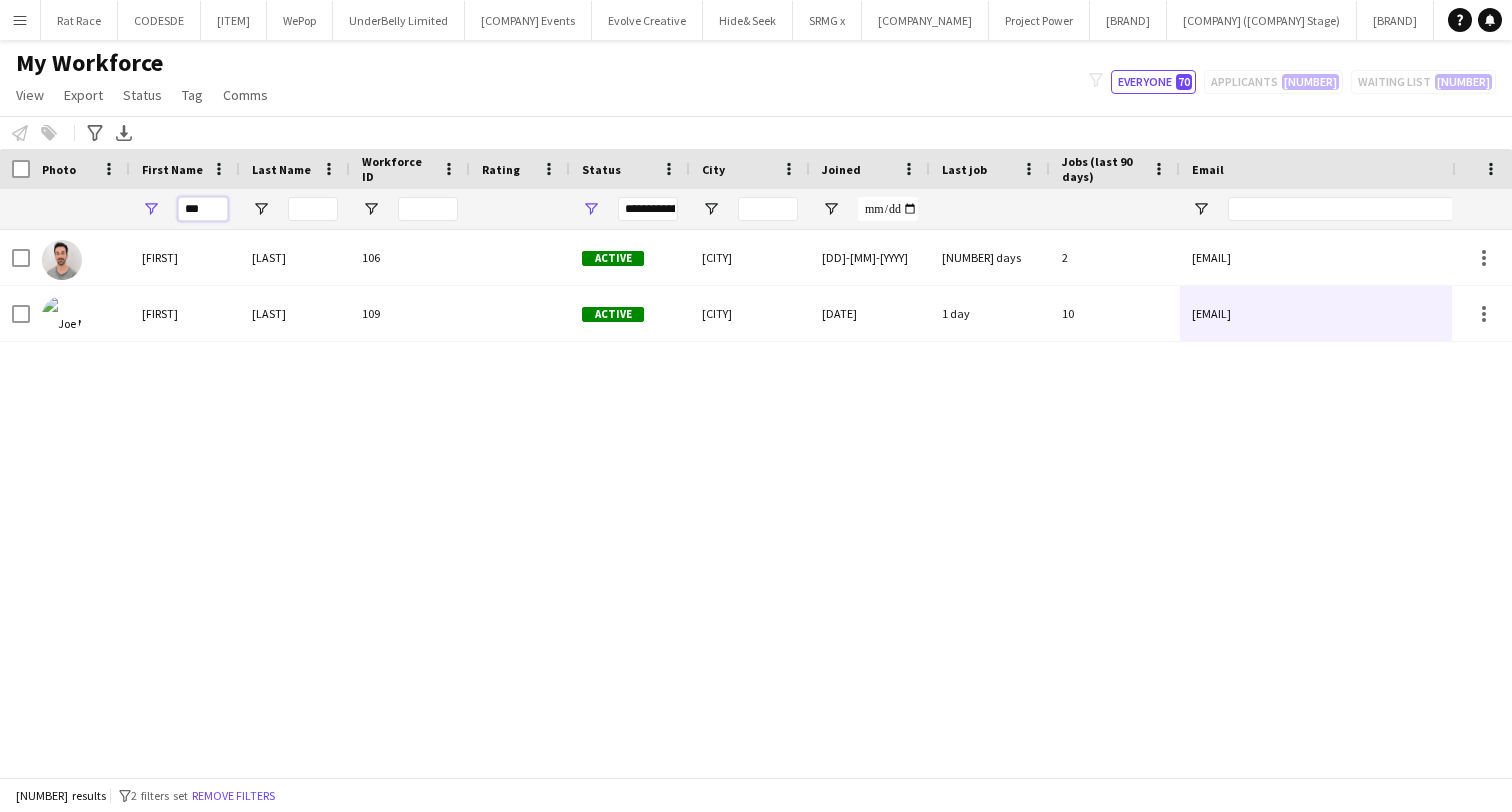 drag, startPoint x: 222, startPoint y: 203, endPoint x: 121, endPoint y: 204, distance: 101.00495 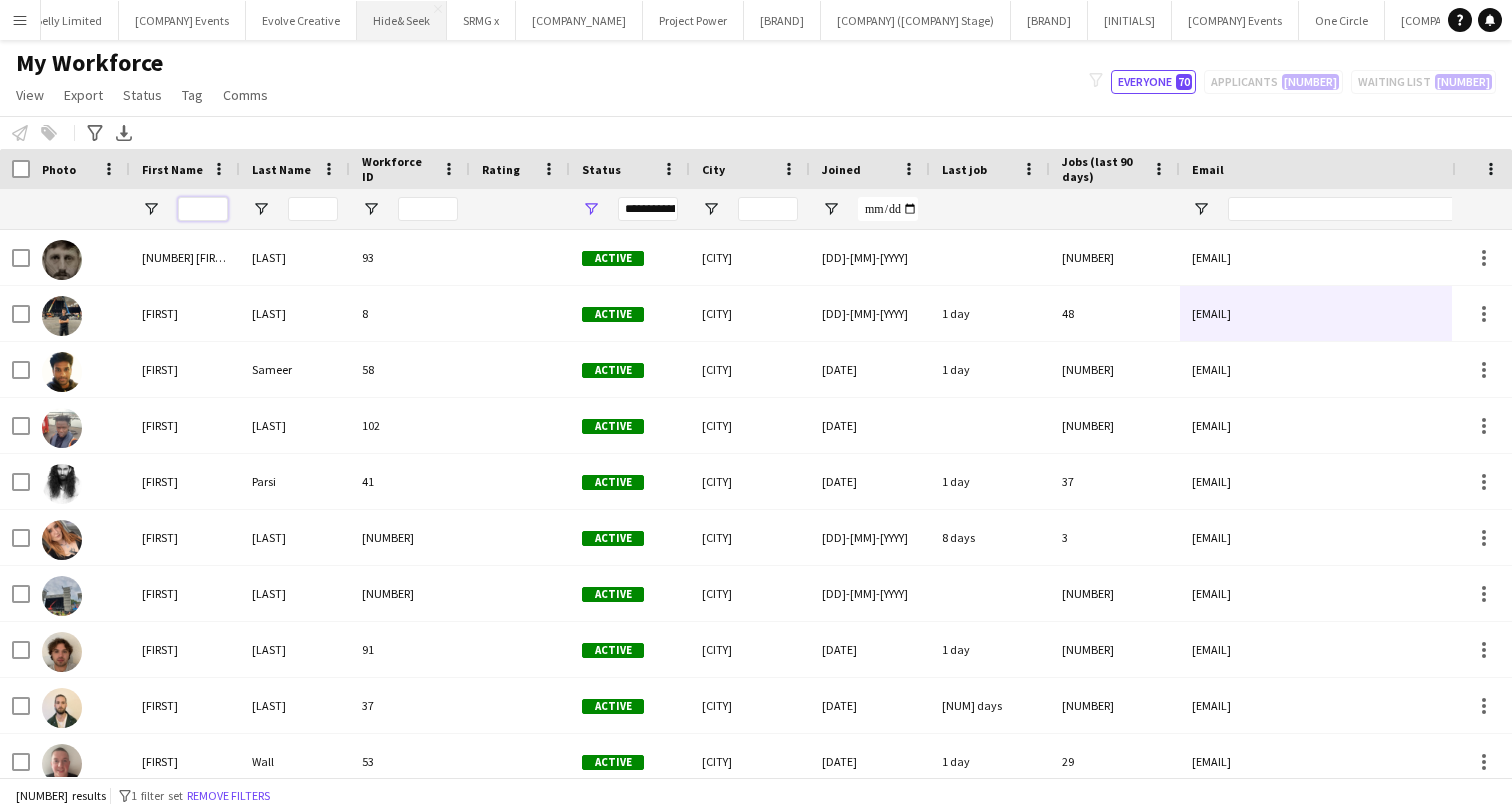 scroll, scrollTop: 0, scrollLeft: 379, axis: horizontal 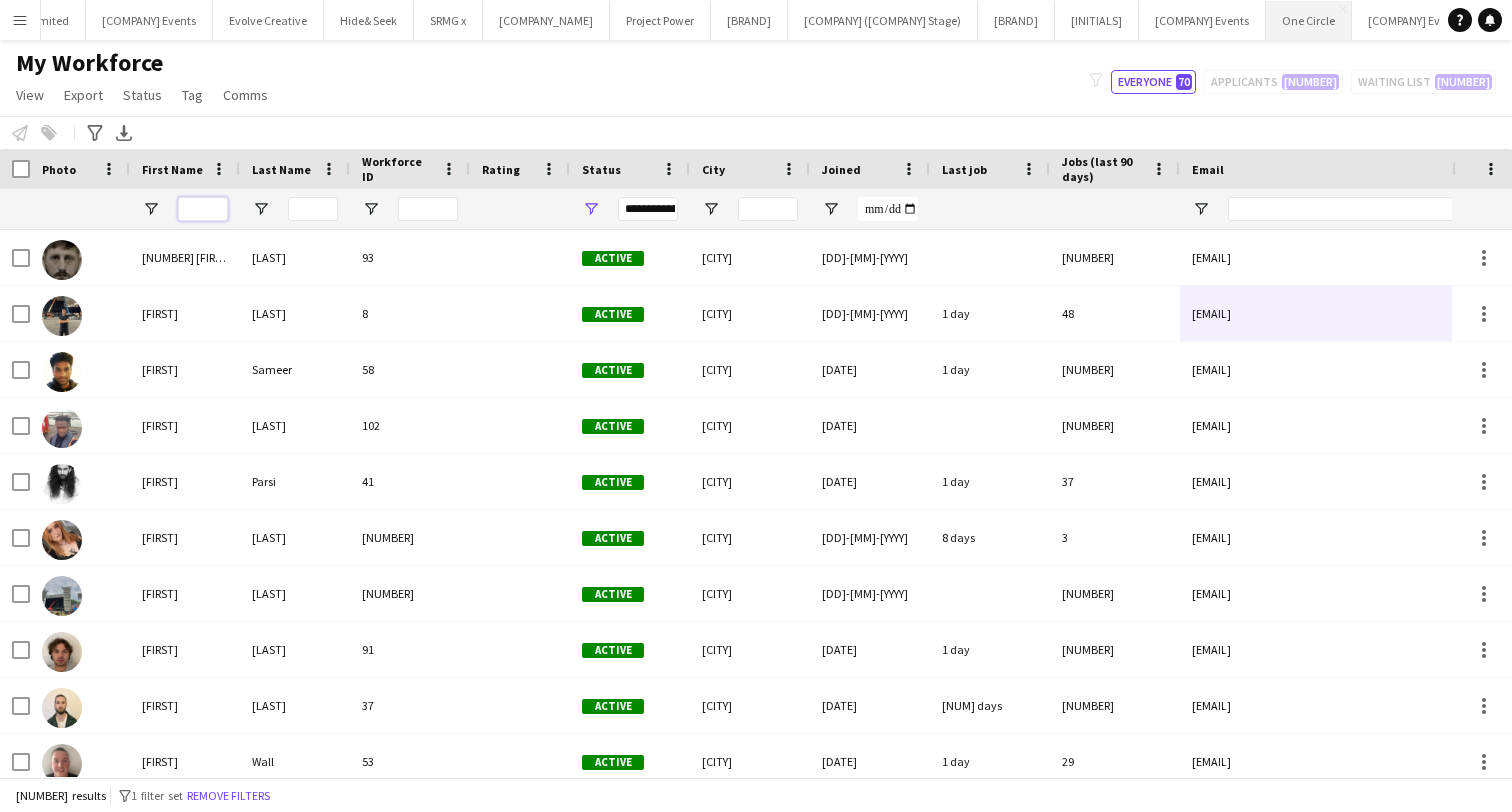 type 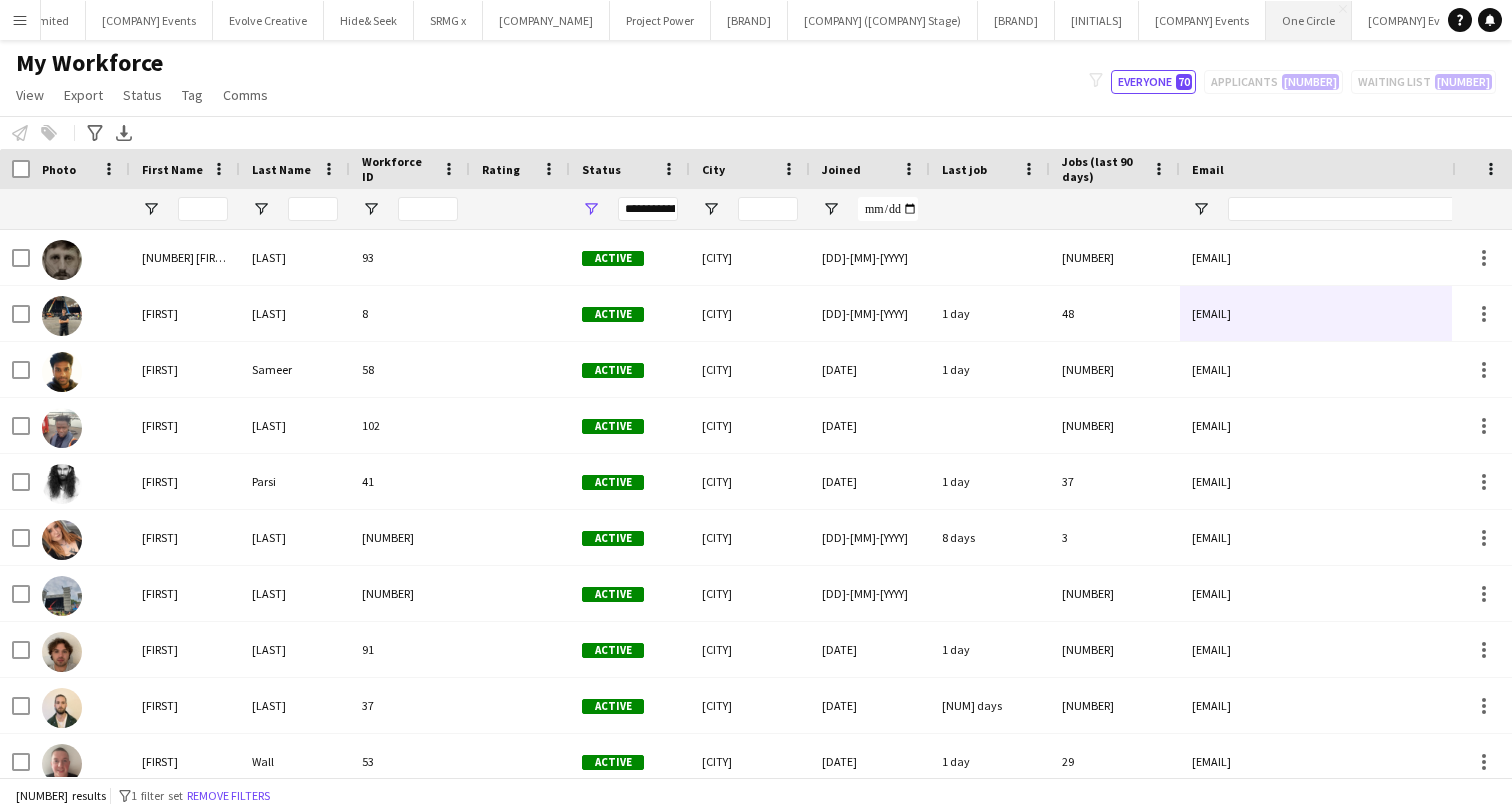 click on "One Circle
Close" at bounding box center (1309, 20) 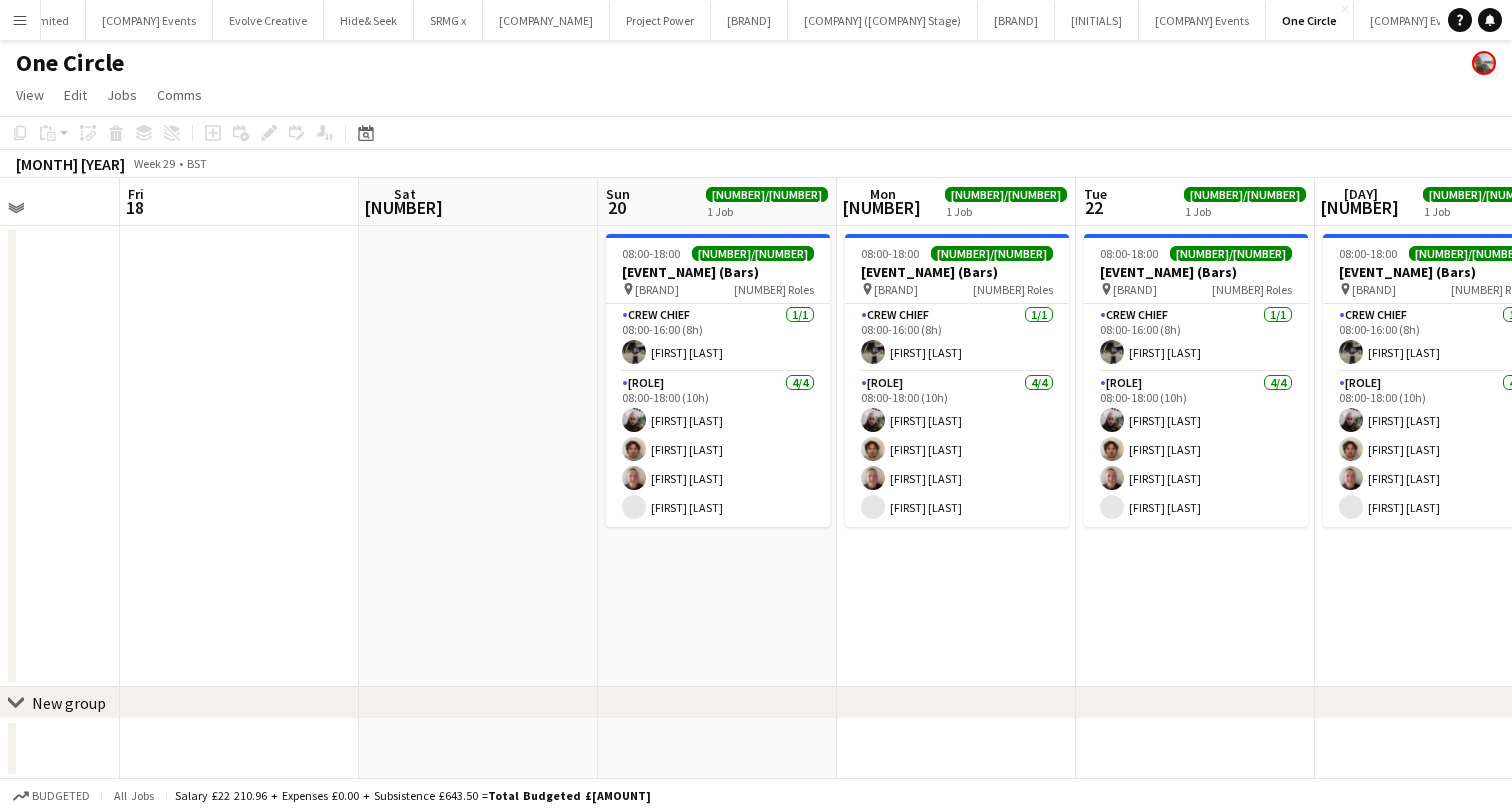 scroll, scrollTop: 0, scrollLeft: 955, axis: horizontal 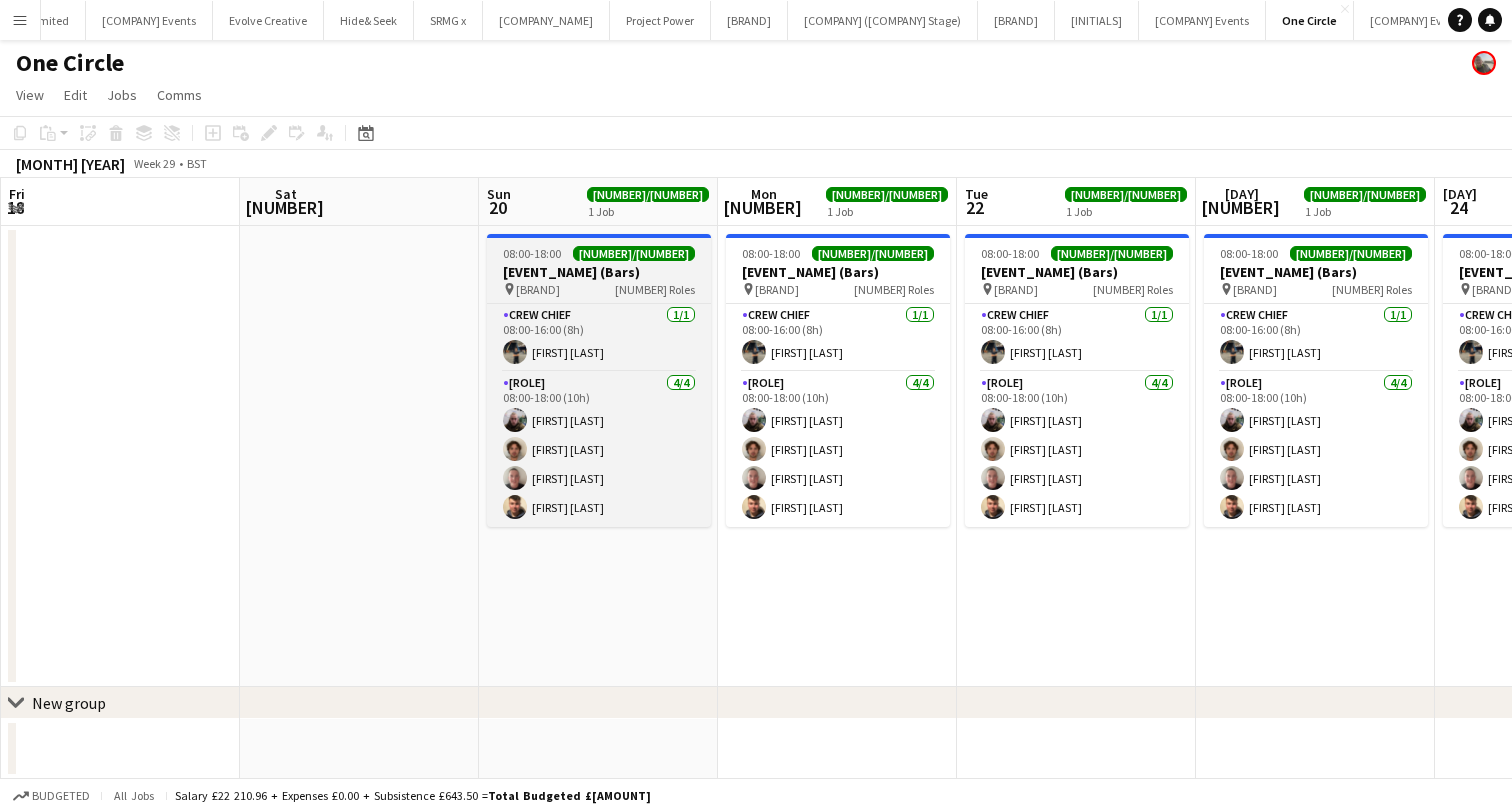 click on "Updated [TIME] [NUMBER]/[NUMBER] [BRAND] [NUMBER] Roles [ROLE] [NUMBER]/[NUMBER] [TIME] [ROLE] [FIRST] [LAST] [FIRST] [LAST] [FIRST] [LAST]" at bounding box center (599, 380) 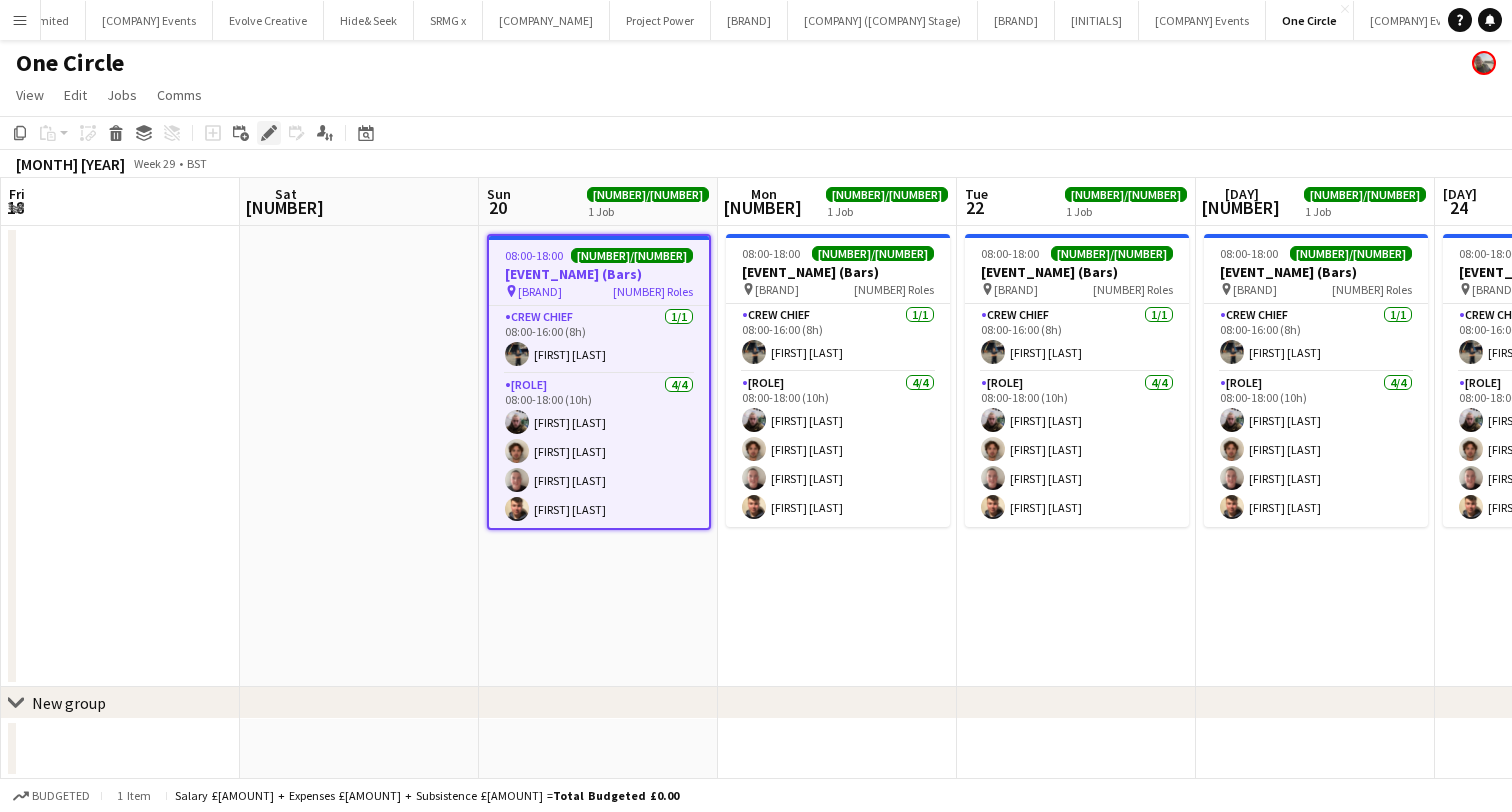 click at bounding box center (268, 133) 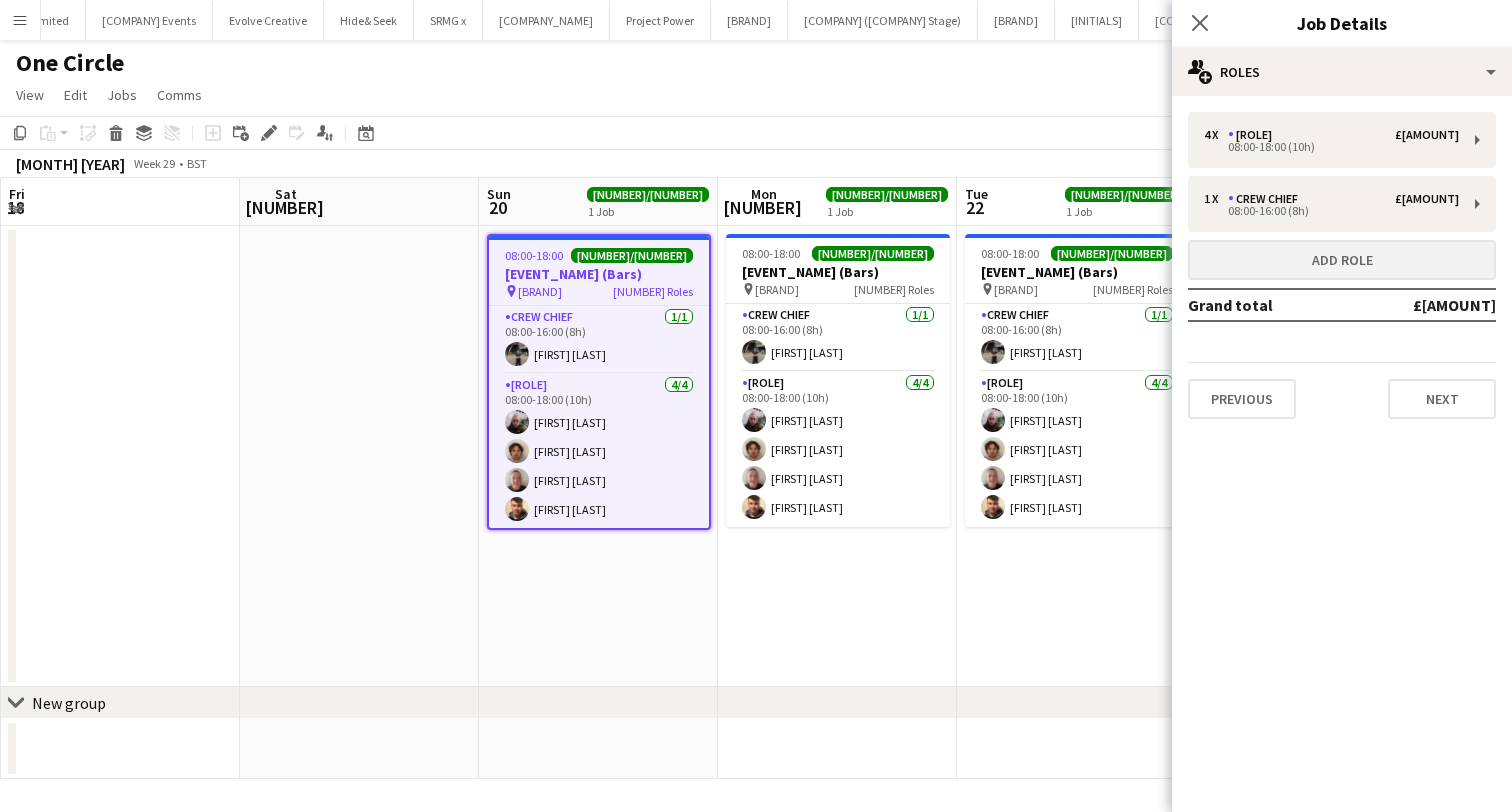 click on "Add role" at bounding box center (1342, 260) 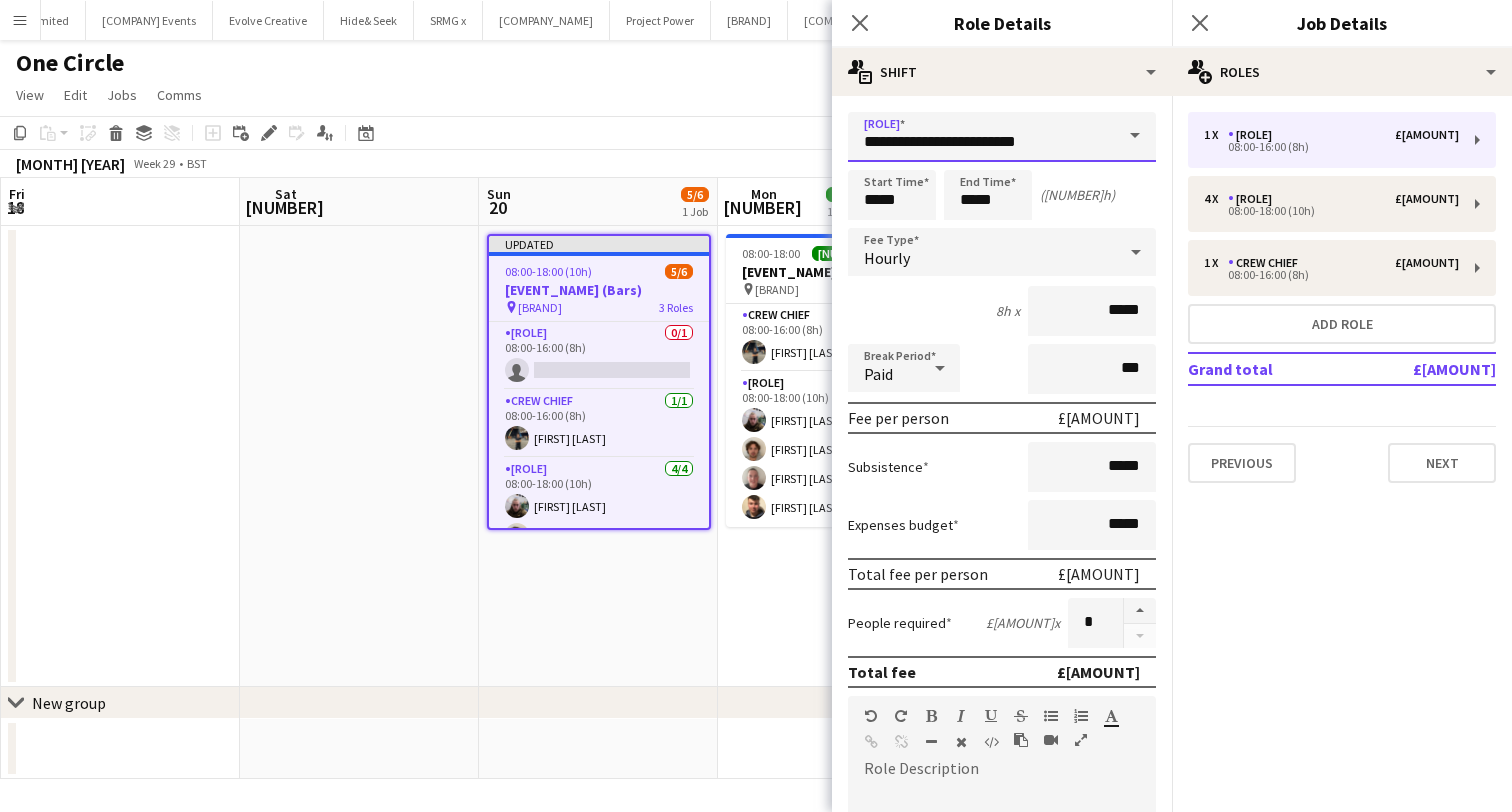 click on "**********" at bounding box center [1002, 137] 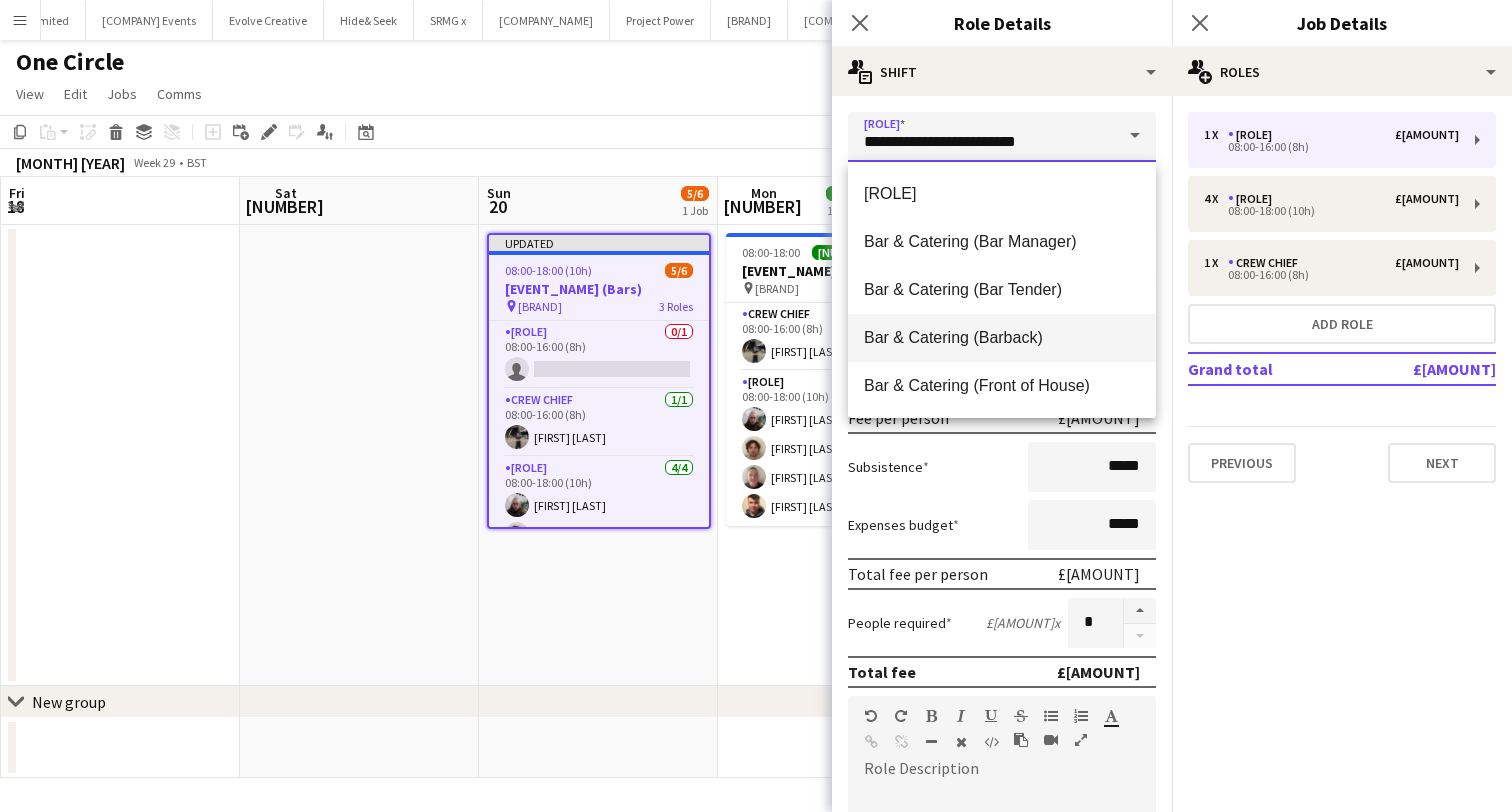 scroll, scrollTop: 1, scrollLeft: 0, axis: vertical 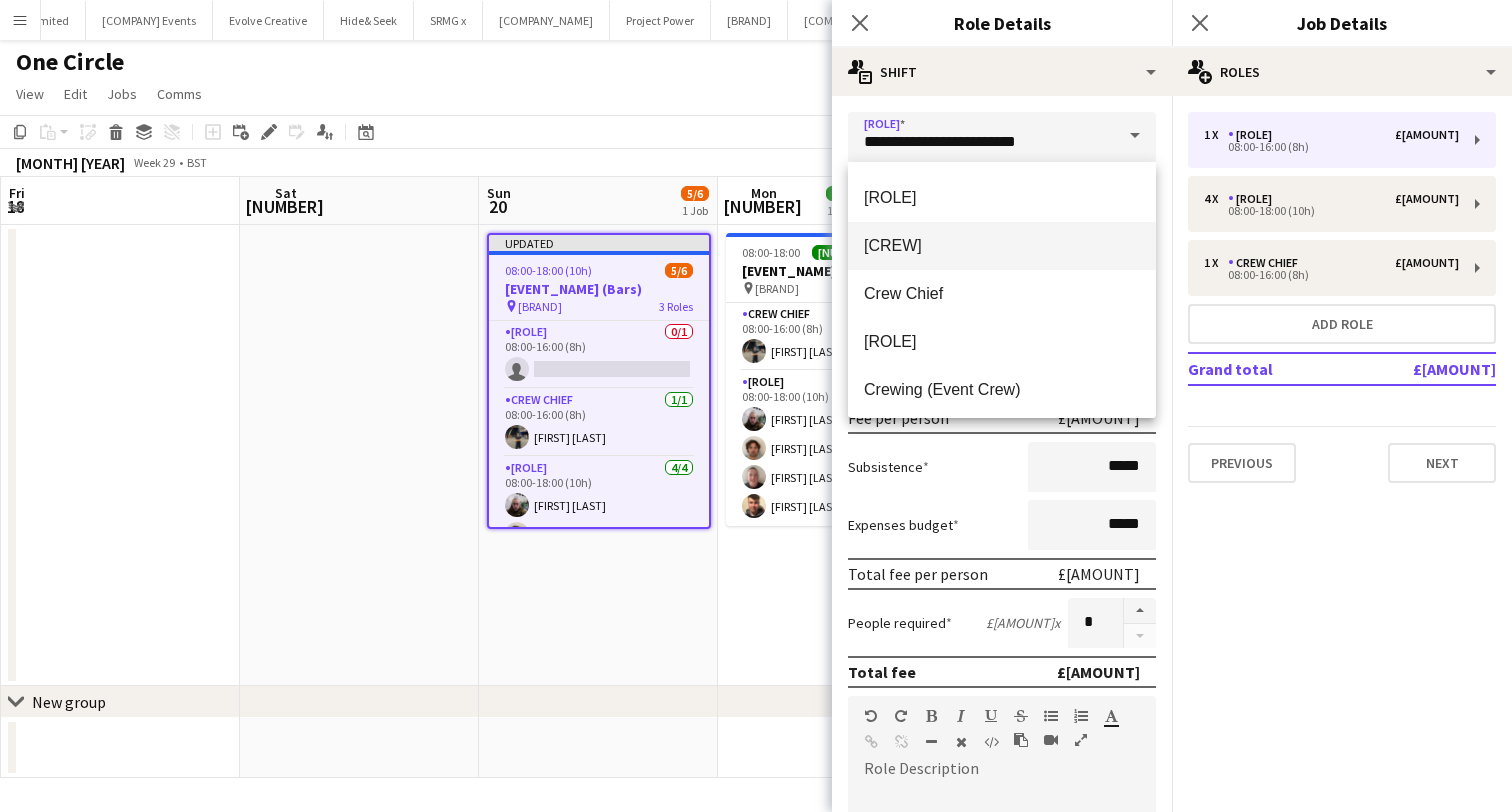 click on "[CREW]" at bounding box center (1002, 246) 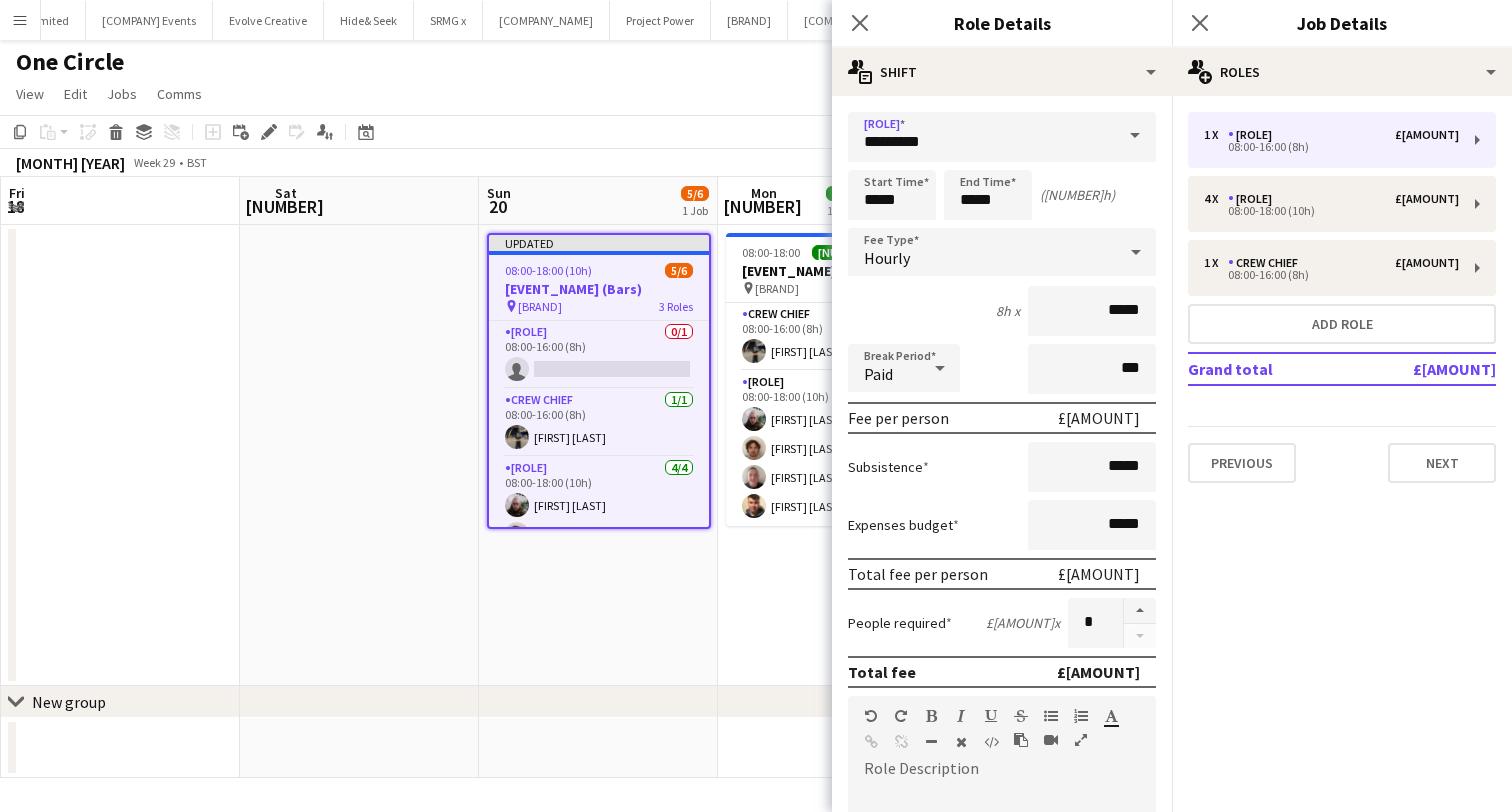 click at bounding box center (1135, 136) 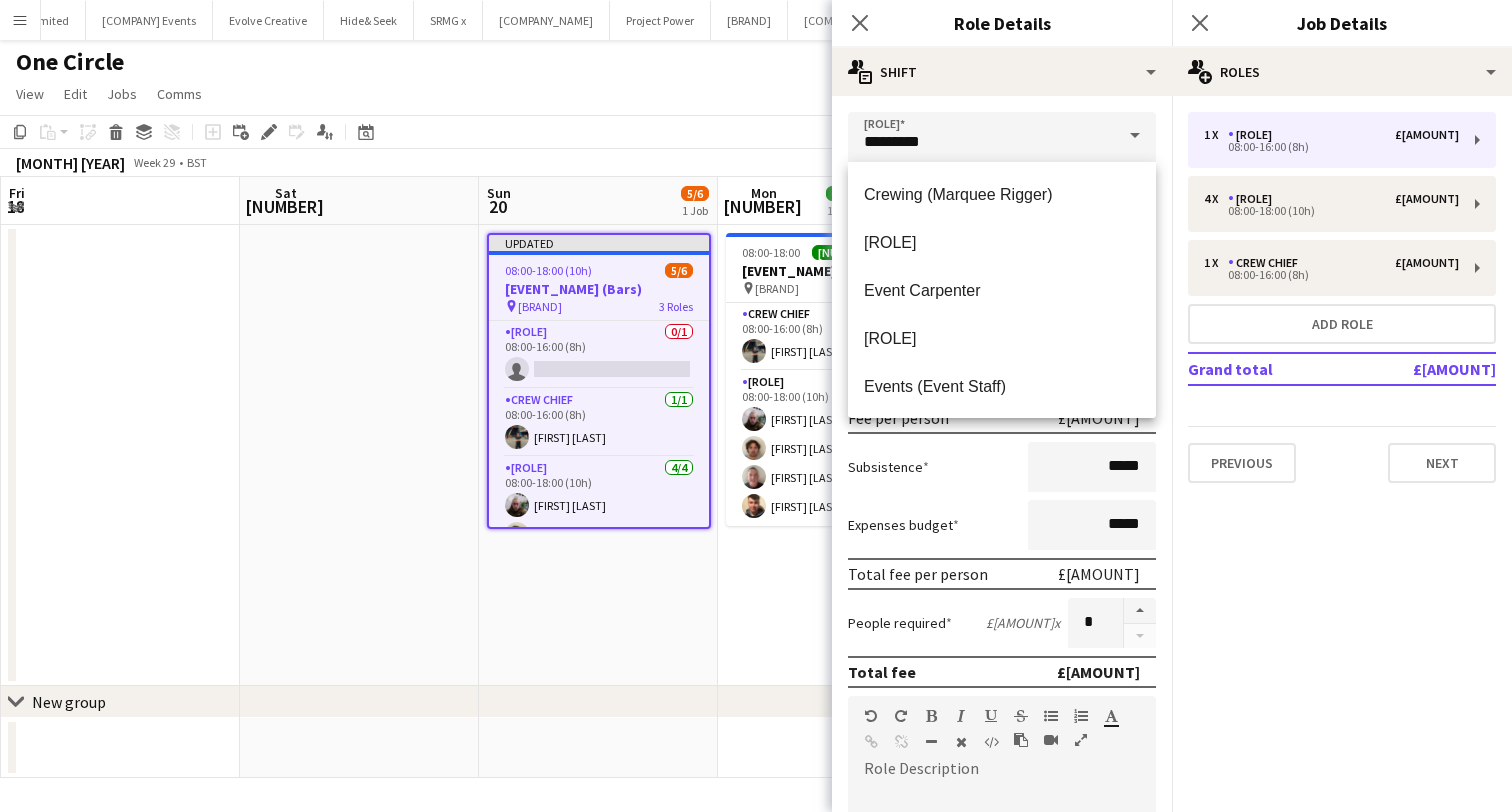 scroll, scrollTop: 494, scrollLeft: 0, axis: vertical 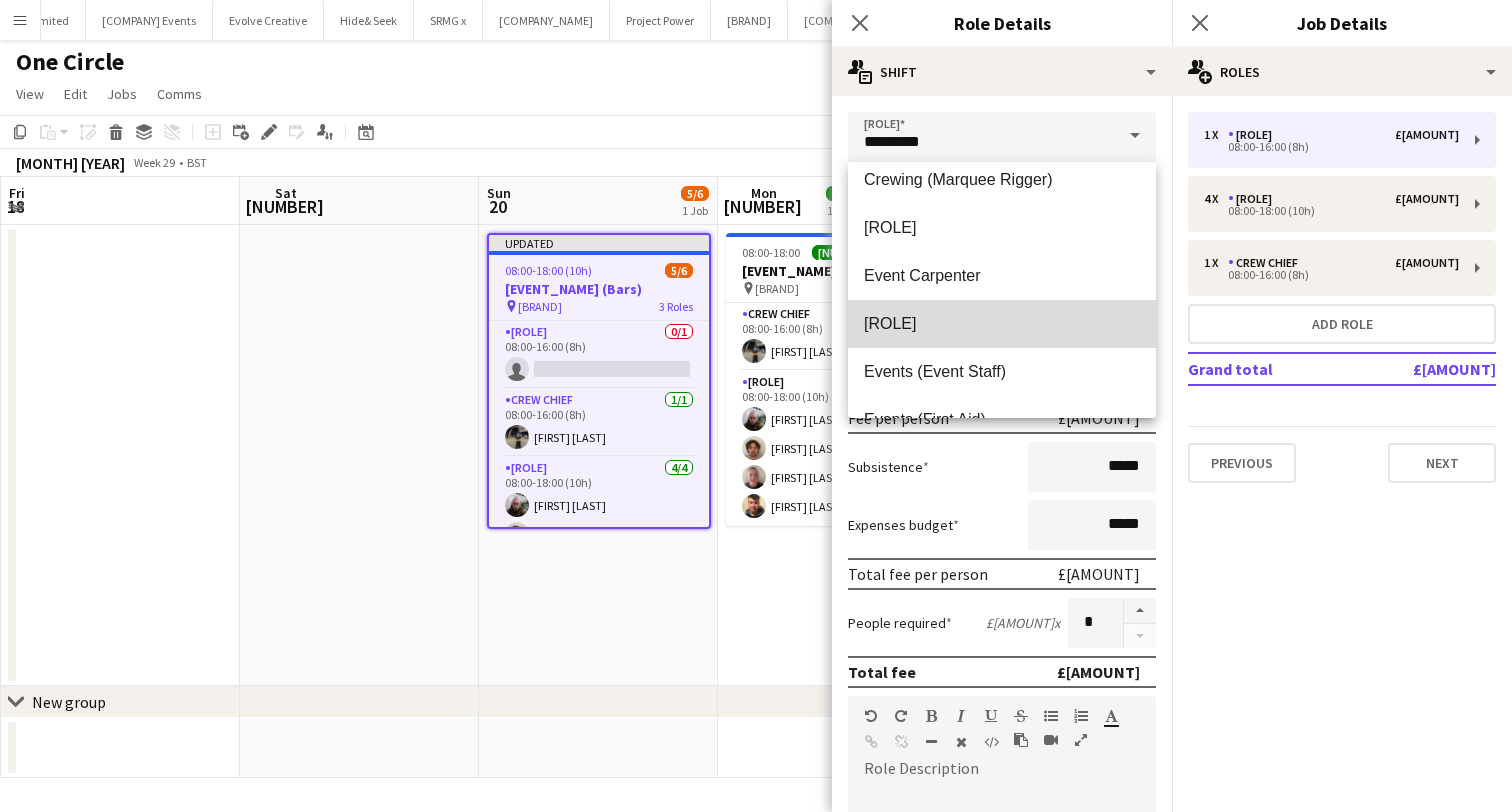 click on "[ROLE]" at bounding box center (1002, 323) 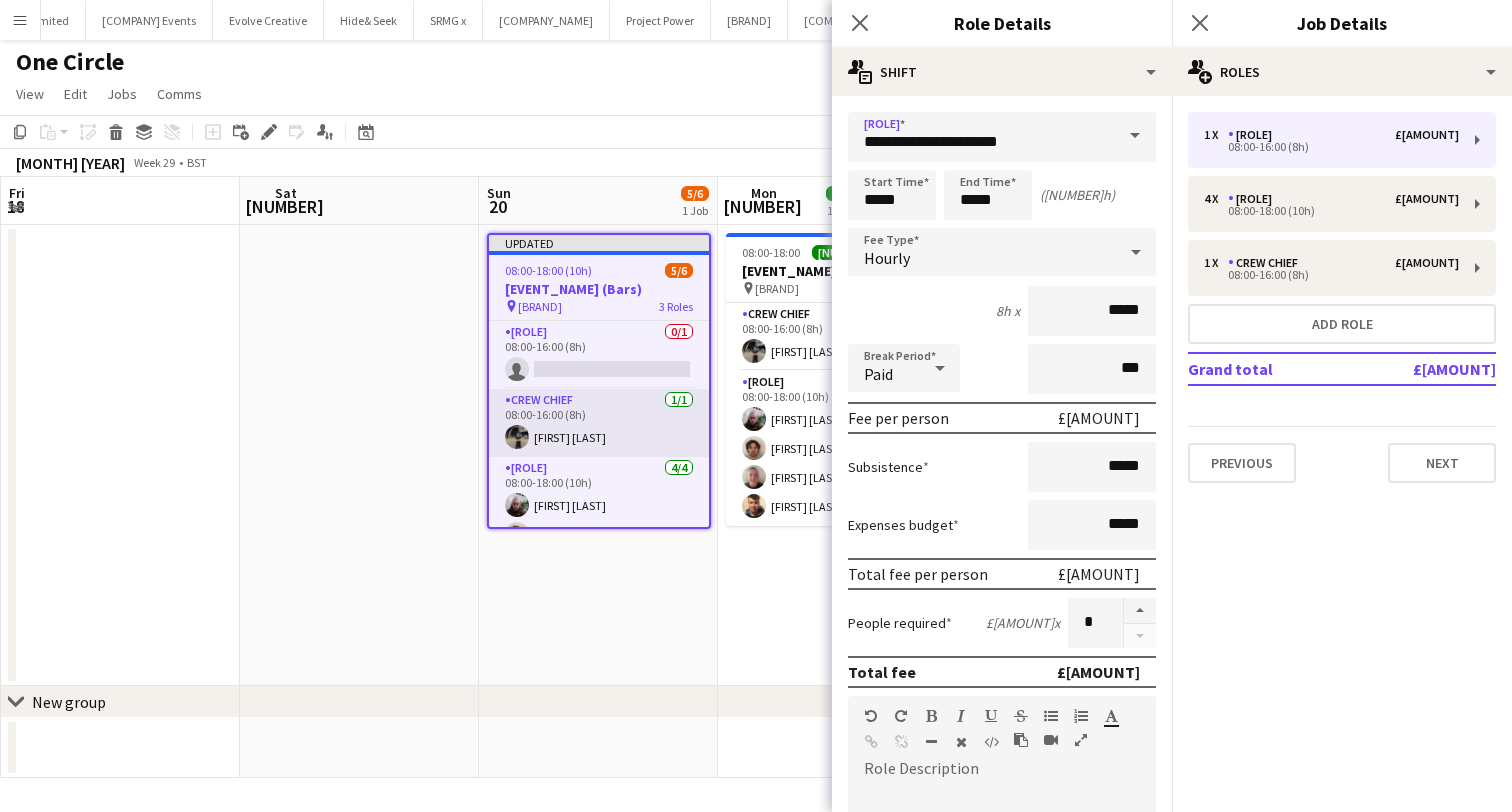 click on "[ROLE] 1/1 [TIME] [ROLE] [FIRST] [LAST]" at bounding box center [599, 423] 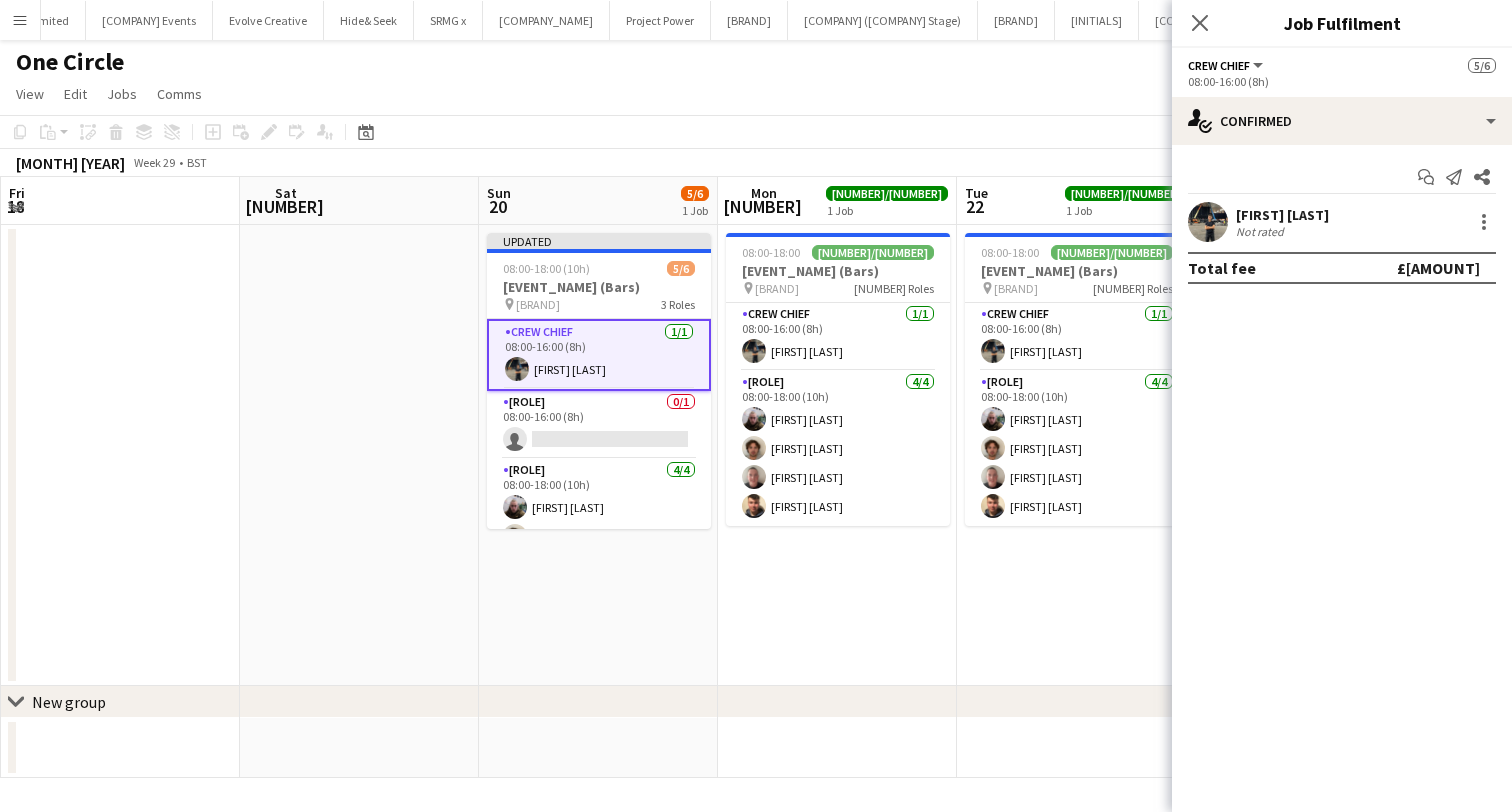 click on "Events (Event Manager)   0/1   08:00-16:00 (8h)
single-neutral-actions" at bounding box center (599, 425) 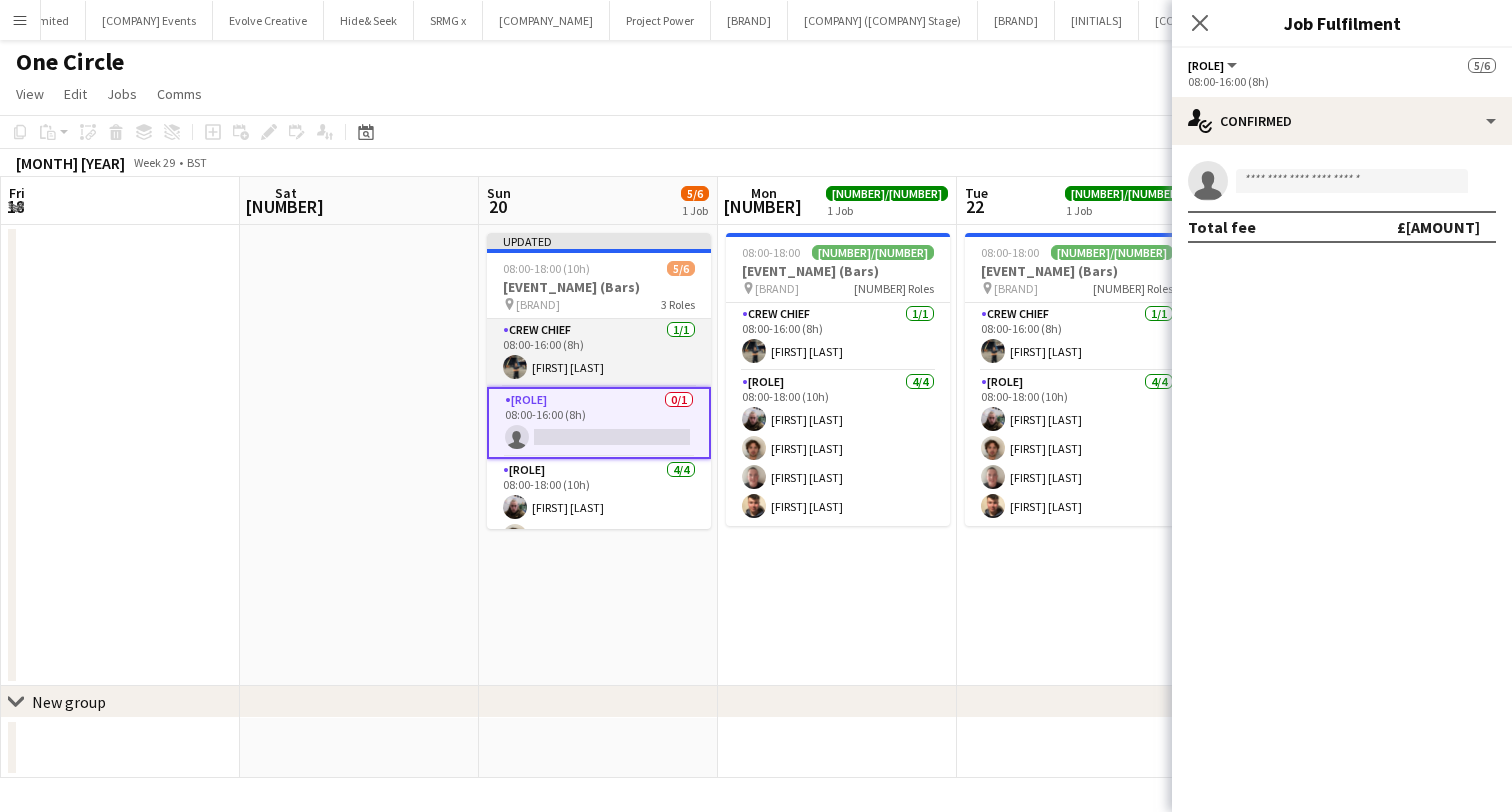 click on "[ROLE] 1/1 [TIME] [ROLE] [FIRST] [LAST]" at bounding box center (599, 353) 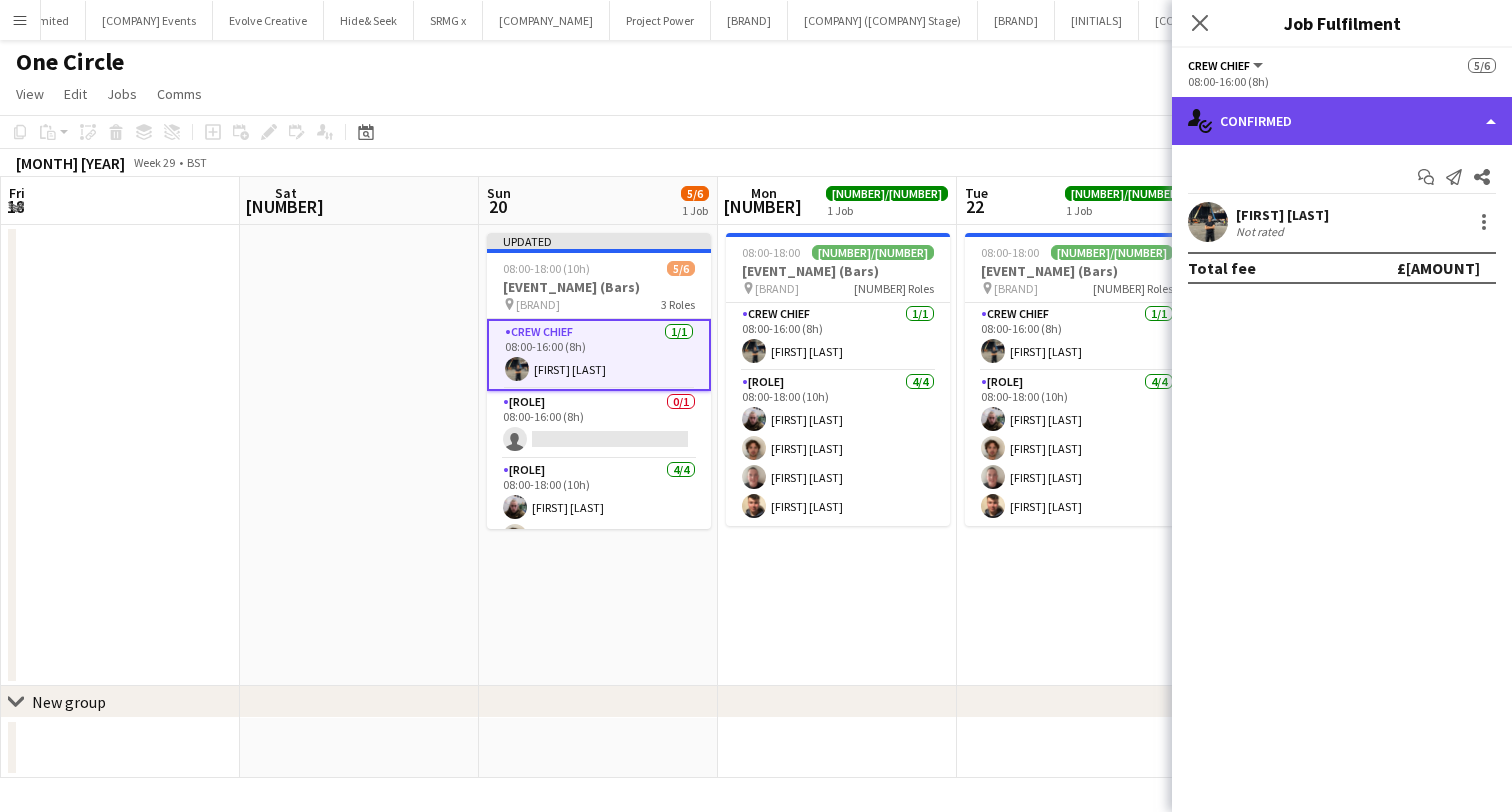 click on "single-neutral-actions-check-2
Confirmed" at bounding box center [1342, 121] 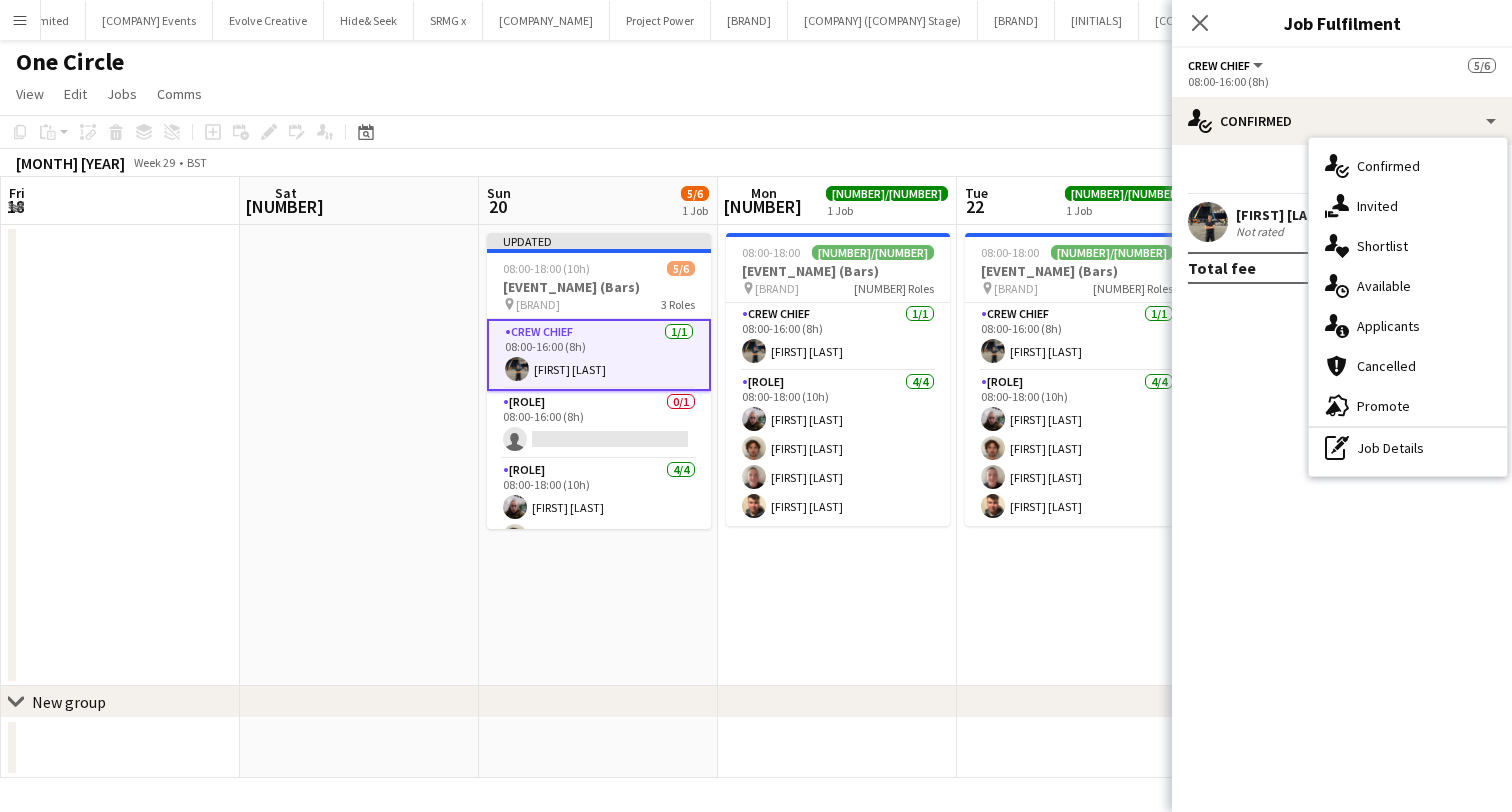 click on "[FIRST] - Admin/Operations Tracker   Not rated   Total fee   £0.00" at bounding box center (1342, 478) 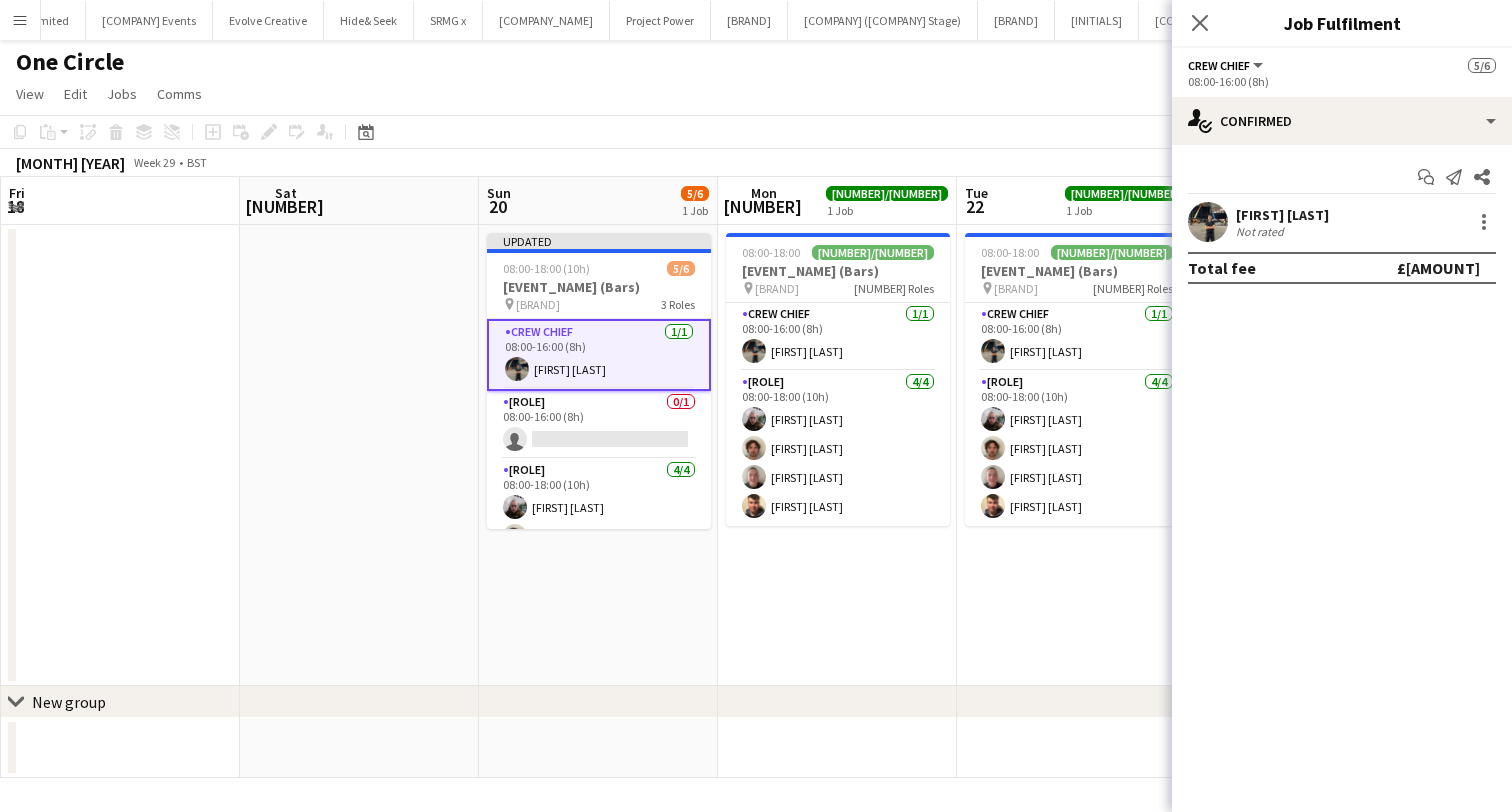 click on "[FIRST] [LAST] Not rated Total fee £[AMOUNT]" at bounding box center [1342, 222] 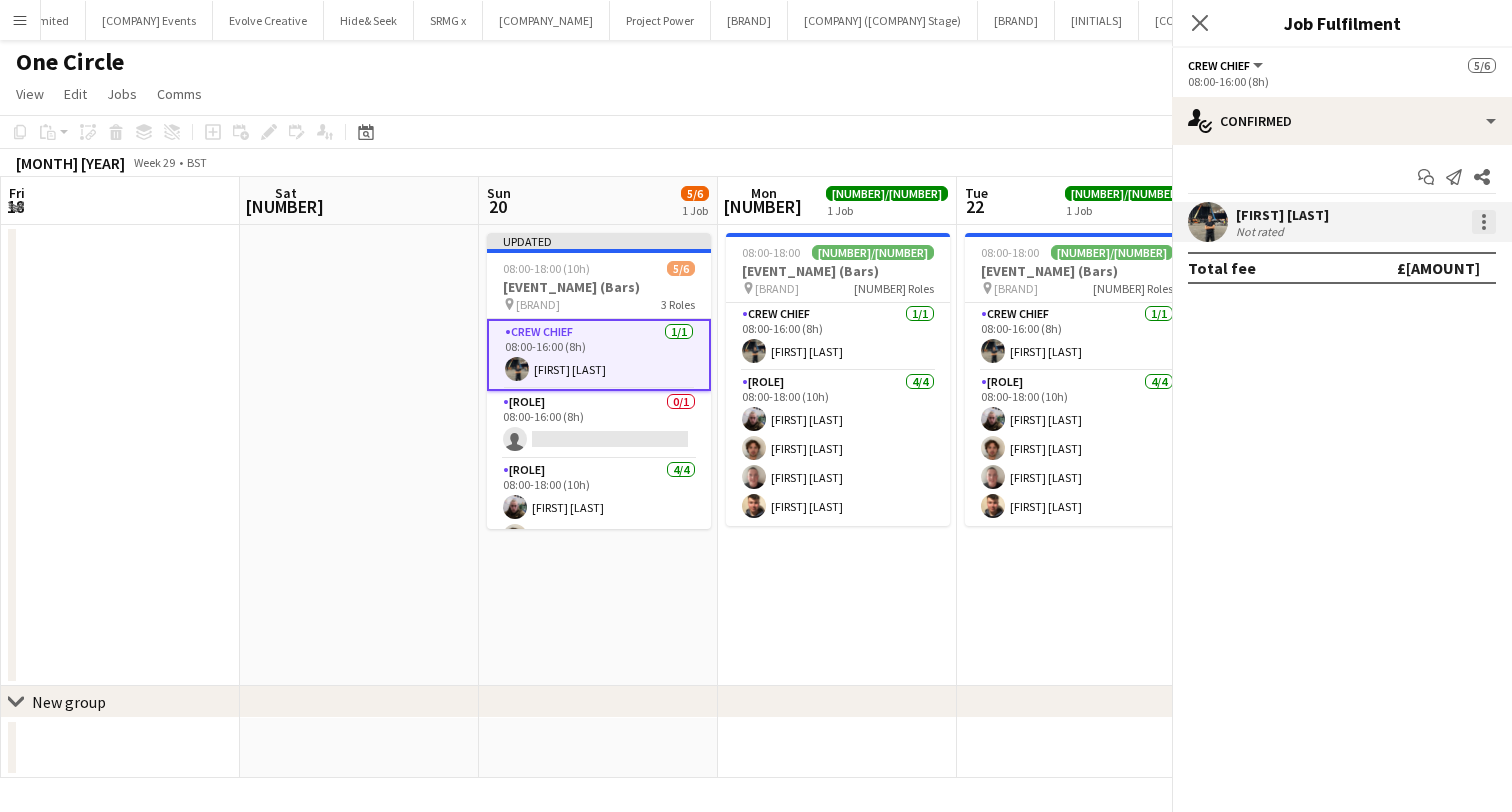click at bounding box center (1484, 222) 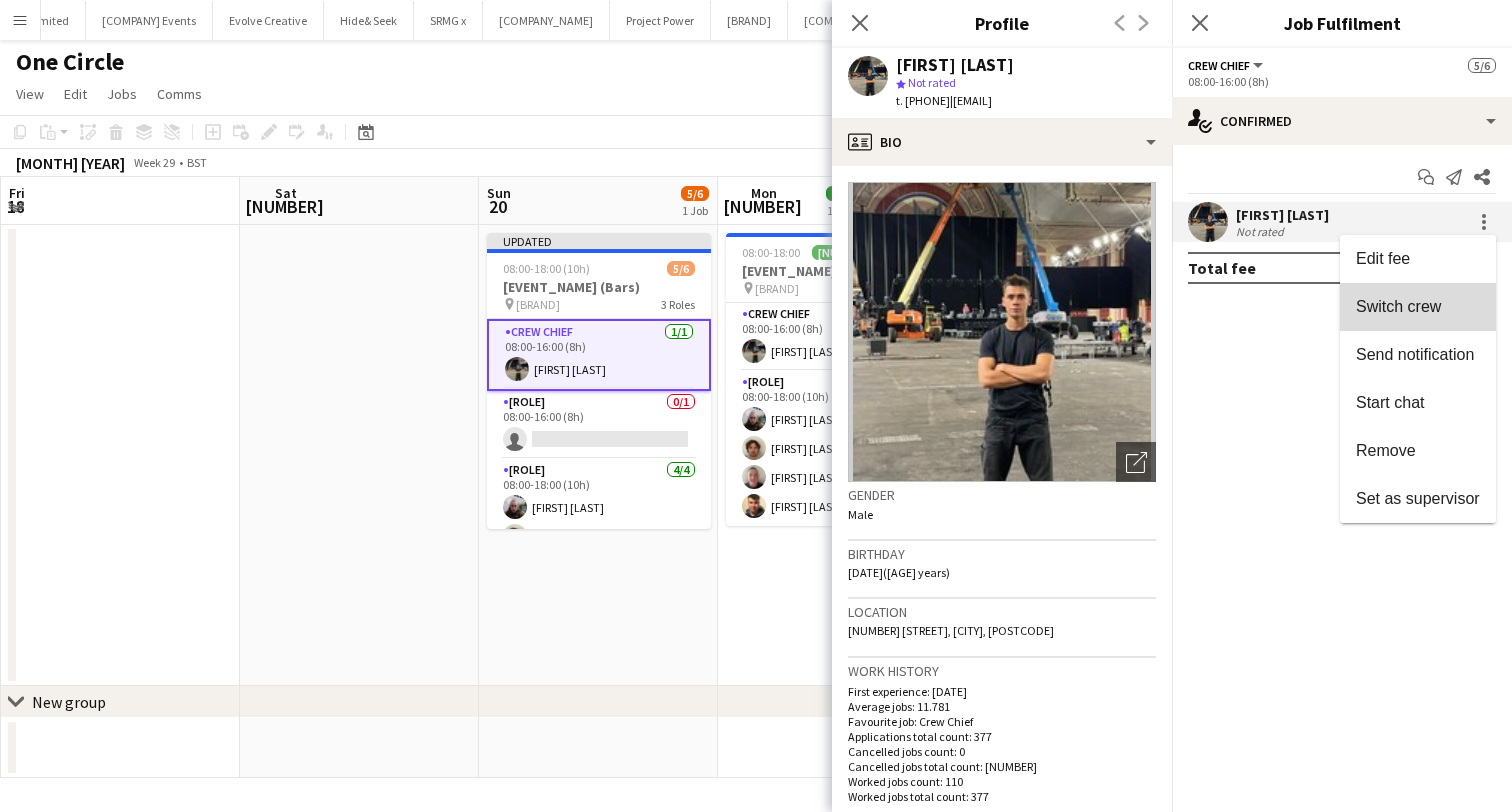 click on "Switch crew" at bounding box center [1418, 307] 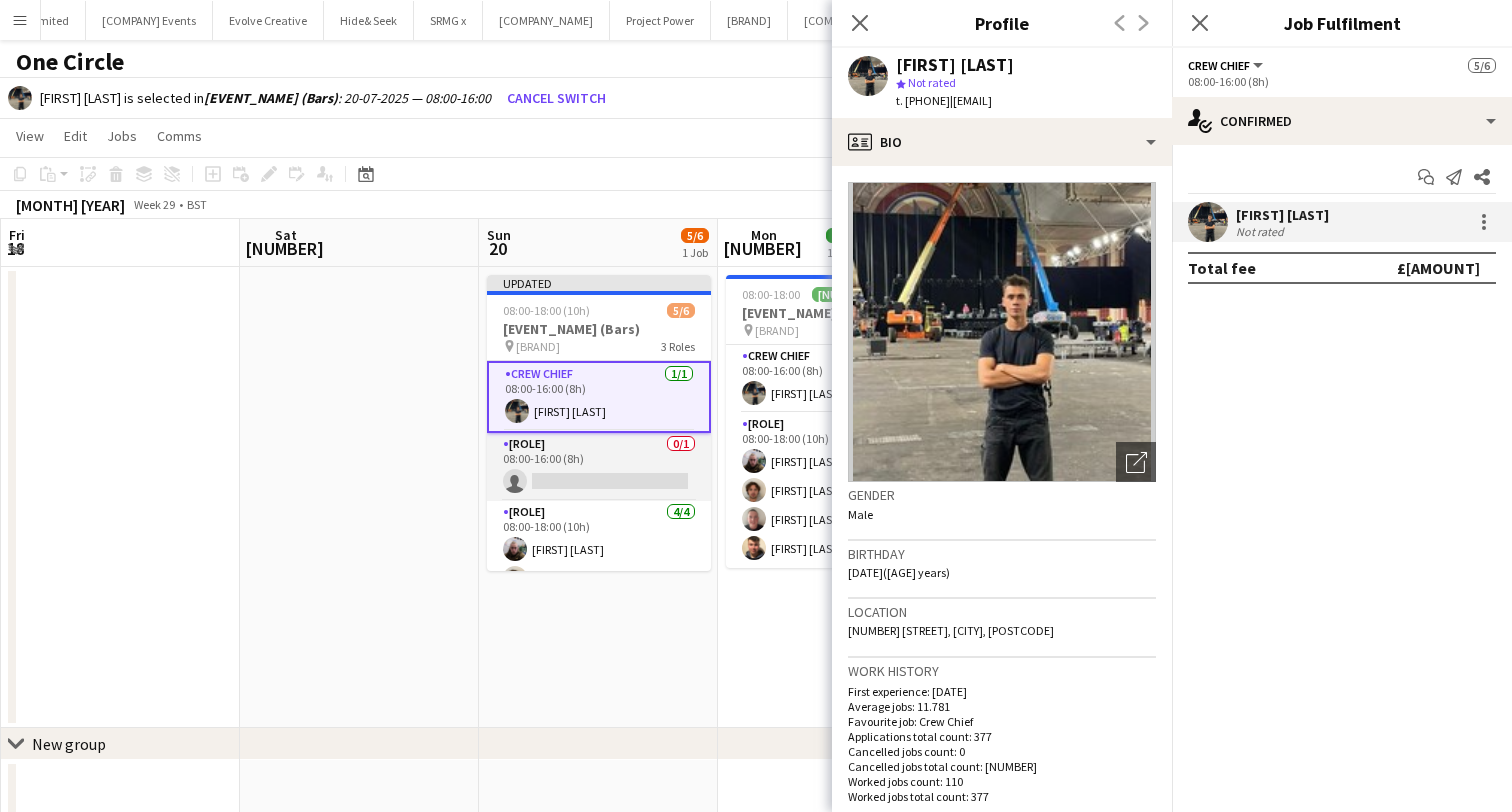 click on "Events (Event Manager)   0/1   08:00-16:00 (8h)
single-neutral-actions" at bounding box center [599, 467] 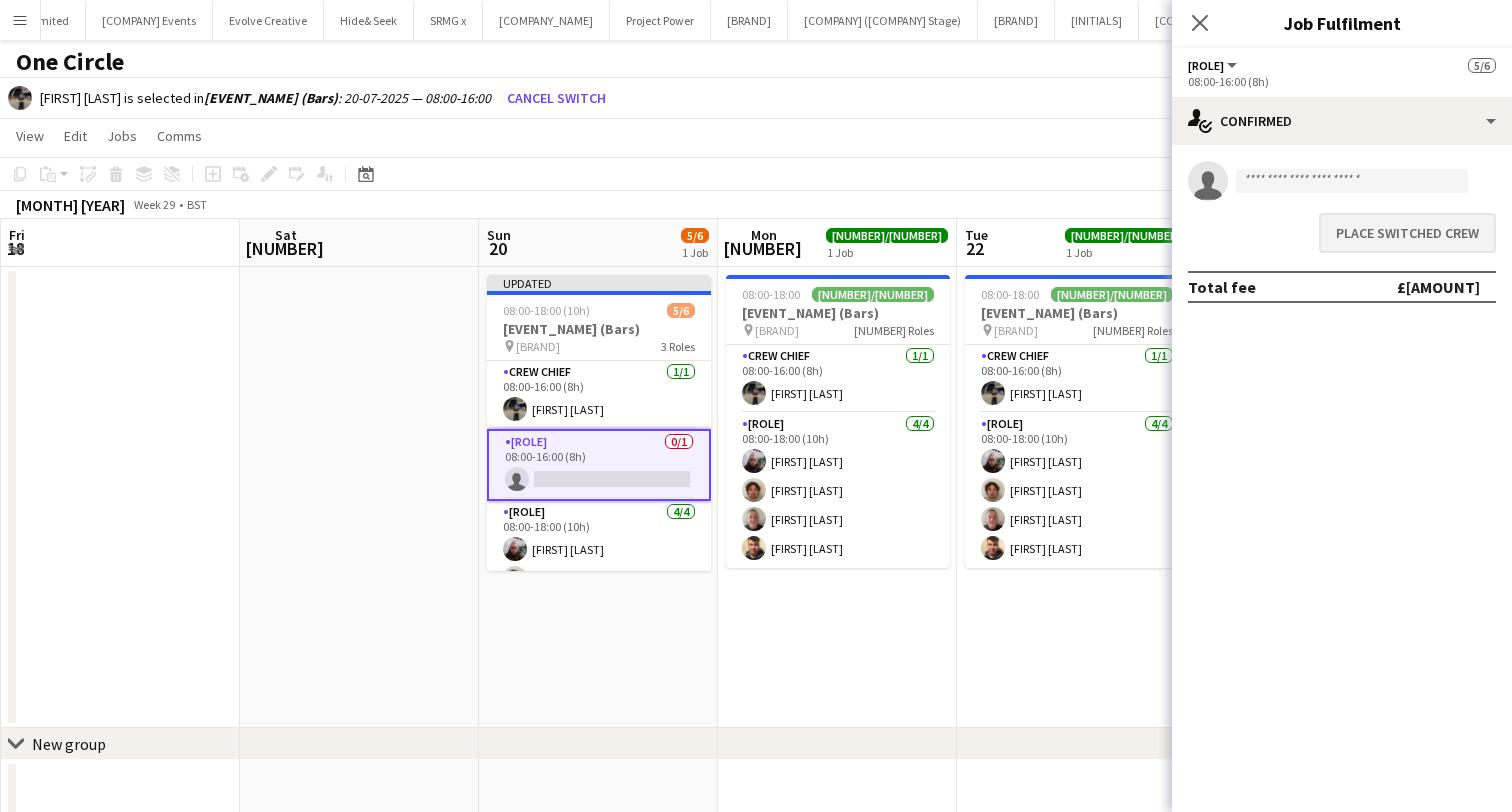 click on "Place switched crew" at bounding box center (1407, 233) 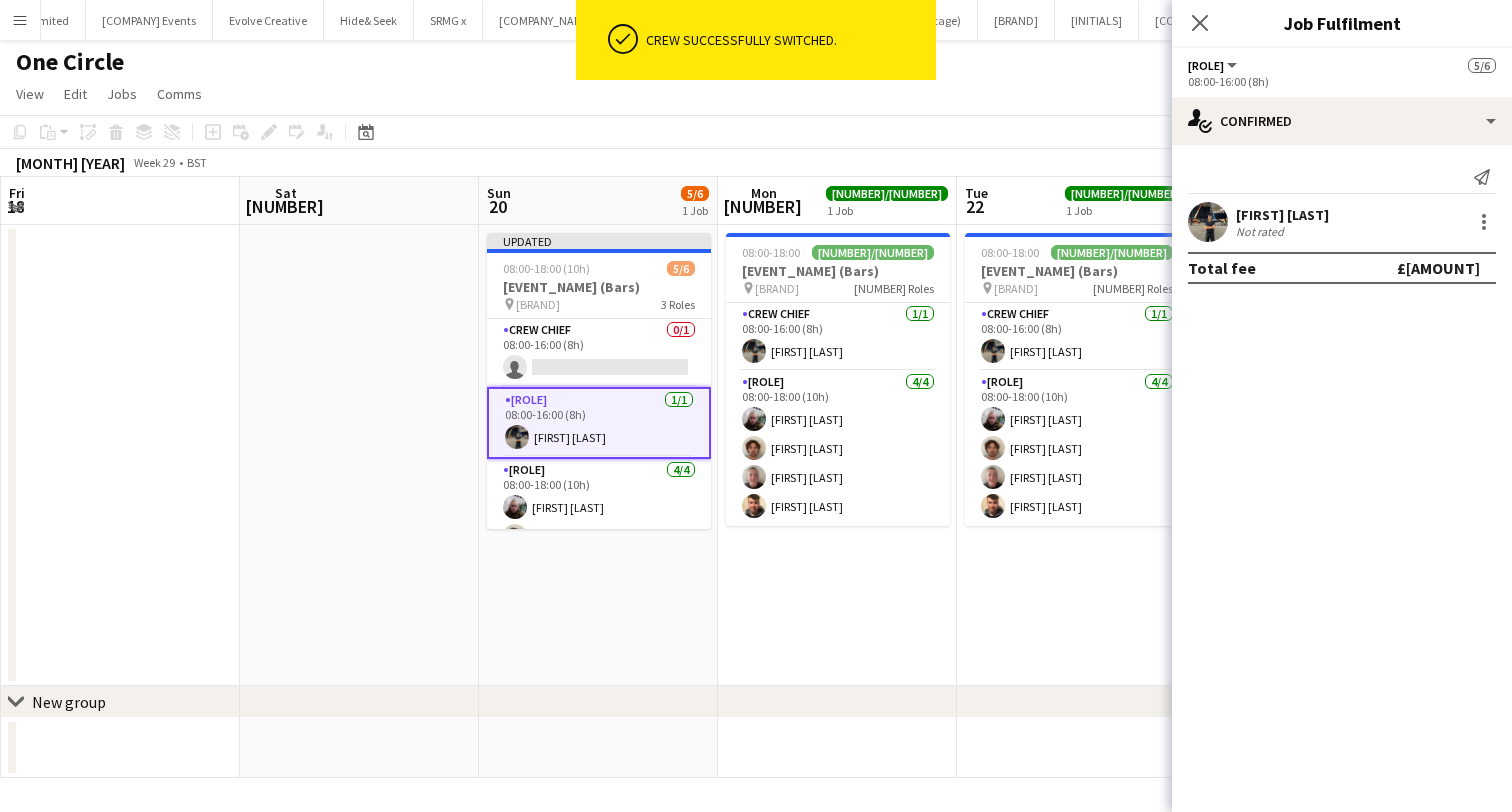 scroll, scrollTop: 1, scrollLeft: 0, axis: vertical 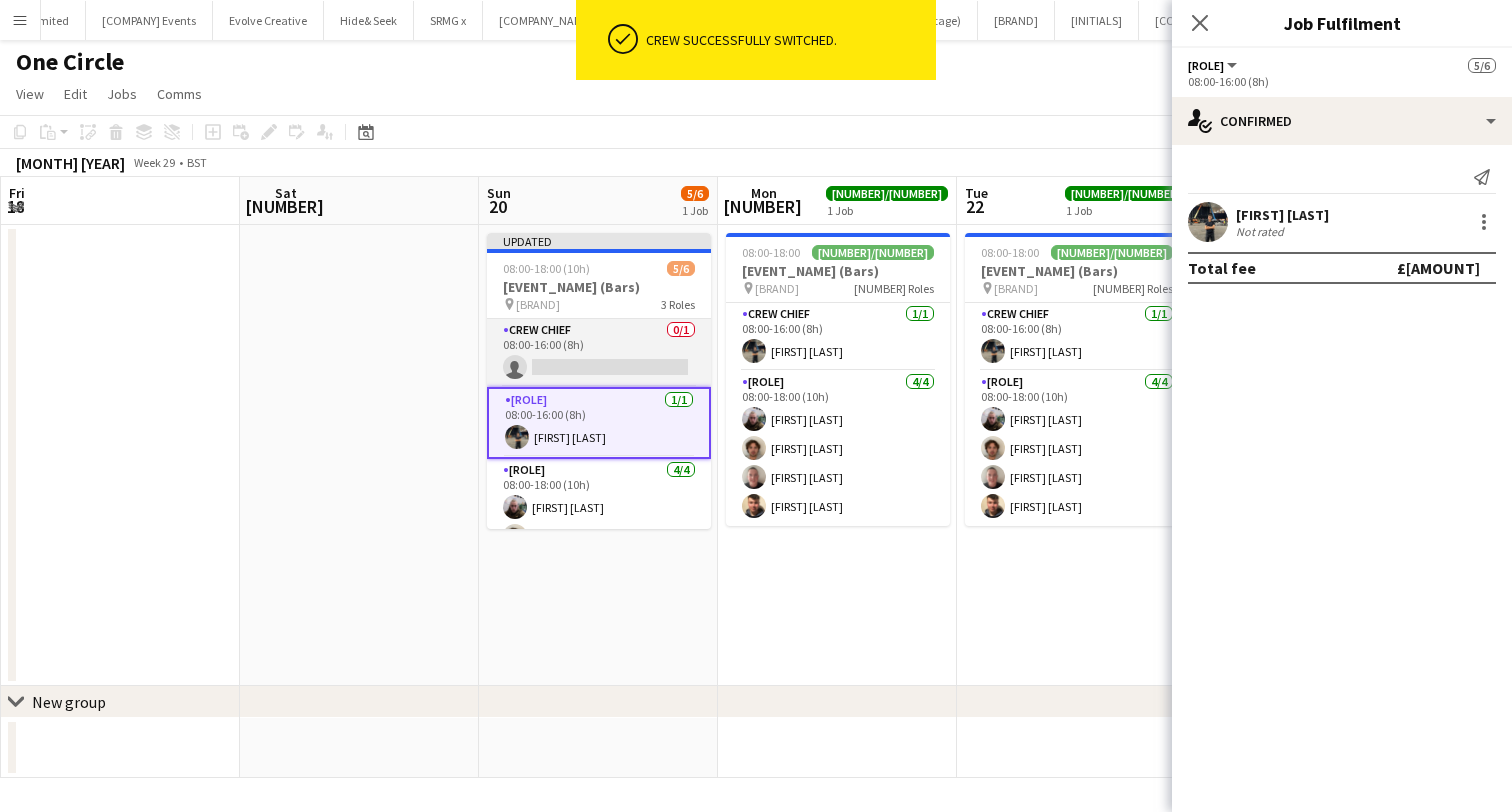 click on "Crew Chief     0/1   08:00-16:00 (8h)
single-neutral-actions" at bounding box center [599, 353] 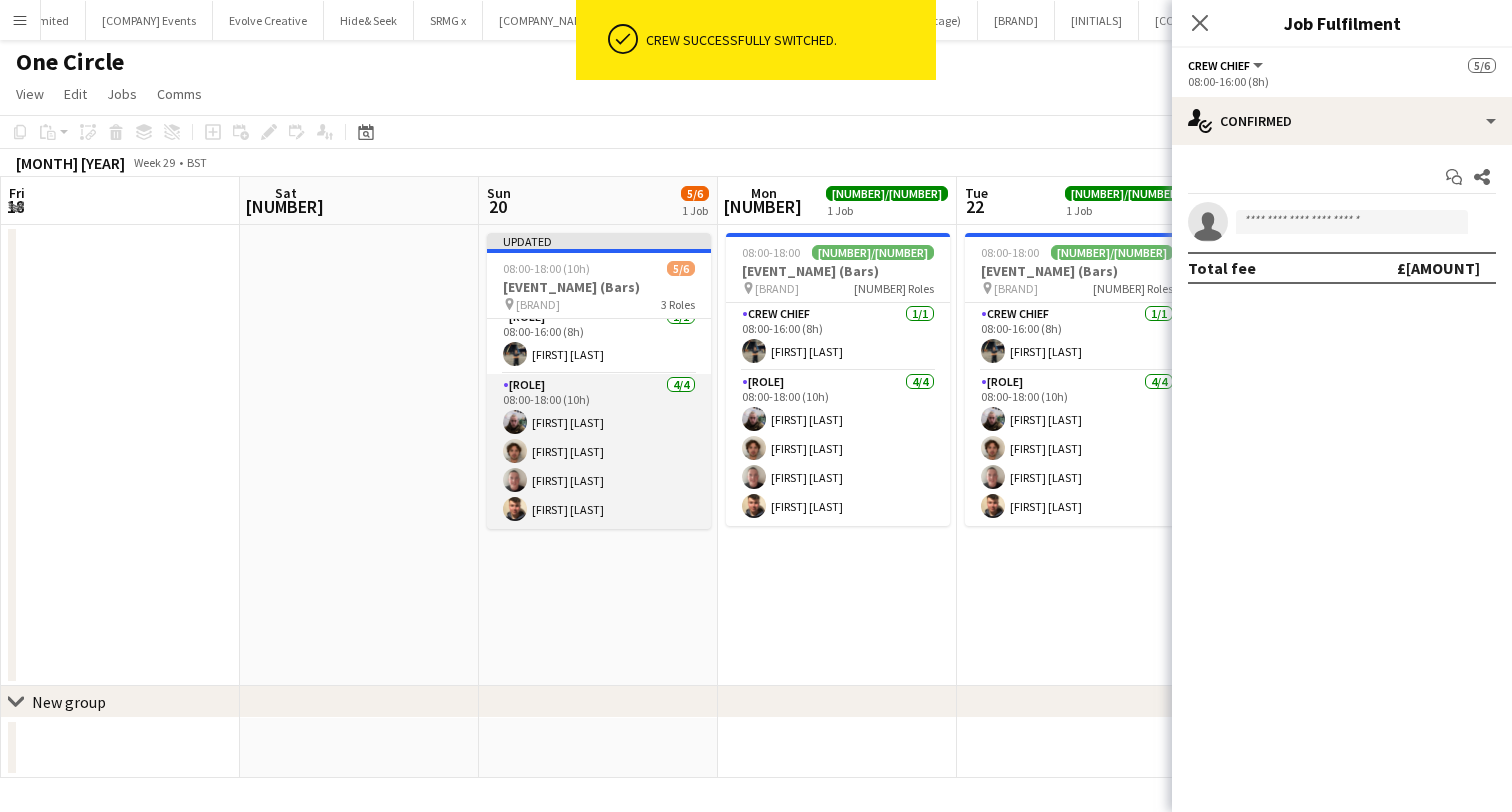 scroll, scrollTop: 85, scrollLeft: 0, axis: vertical 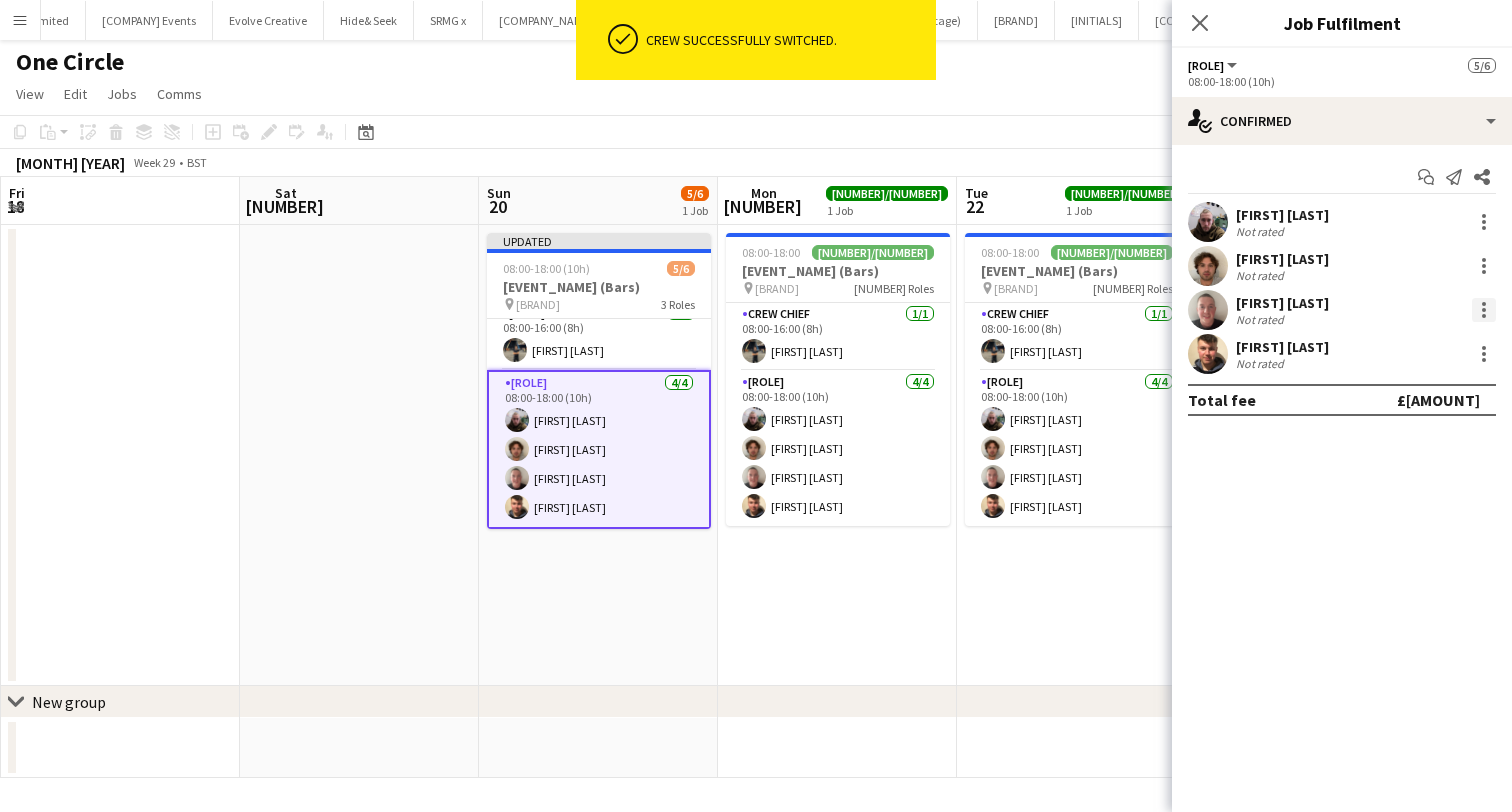click at bounding box center (1484, 222) 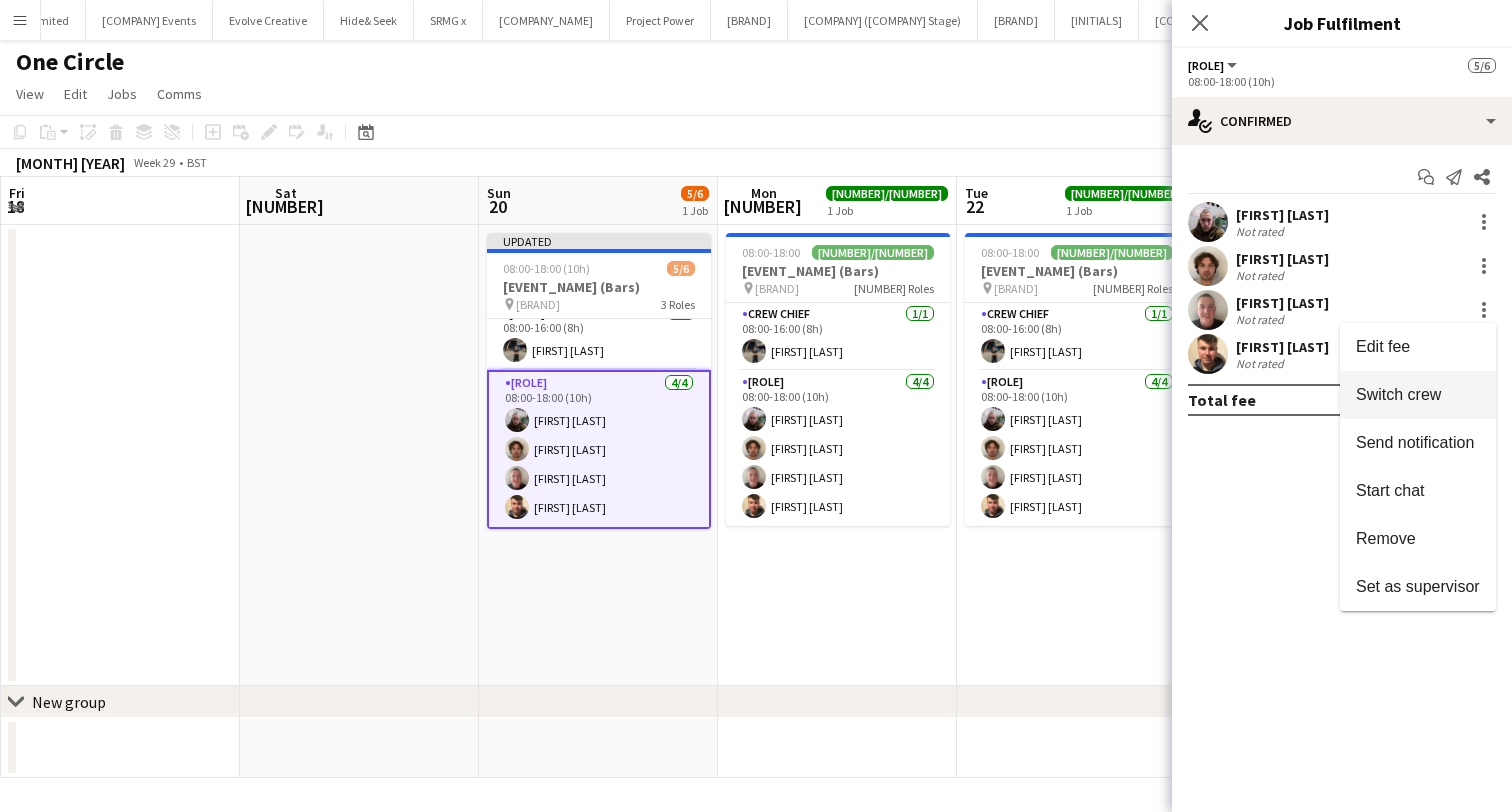 click on "Switch crew" at bounding box center (1418, 395) 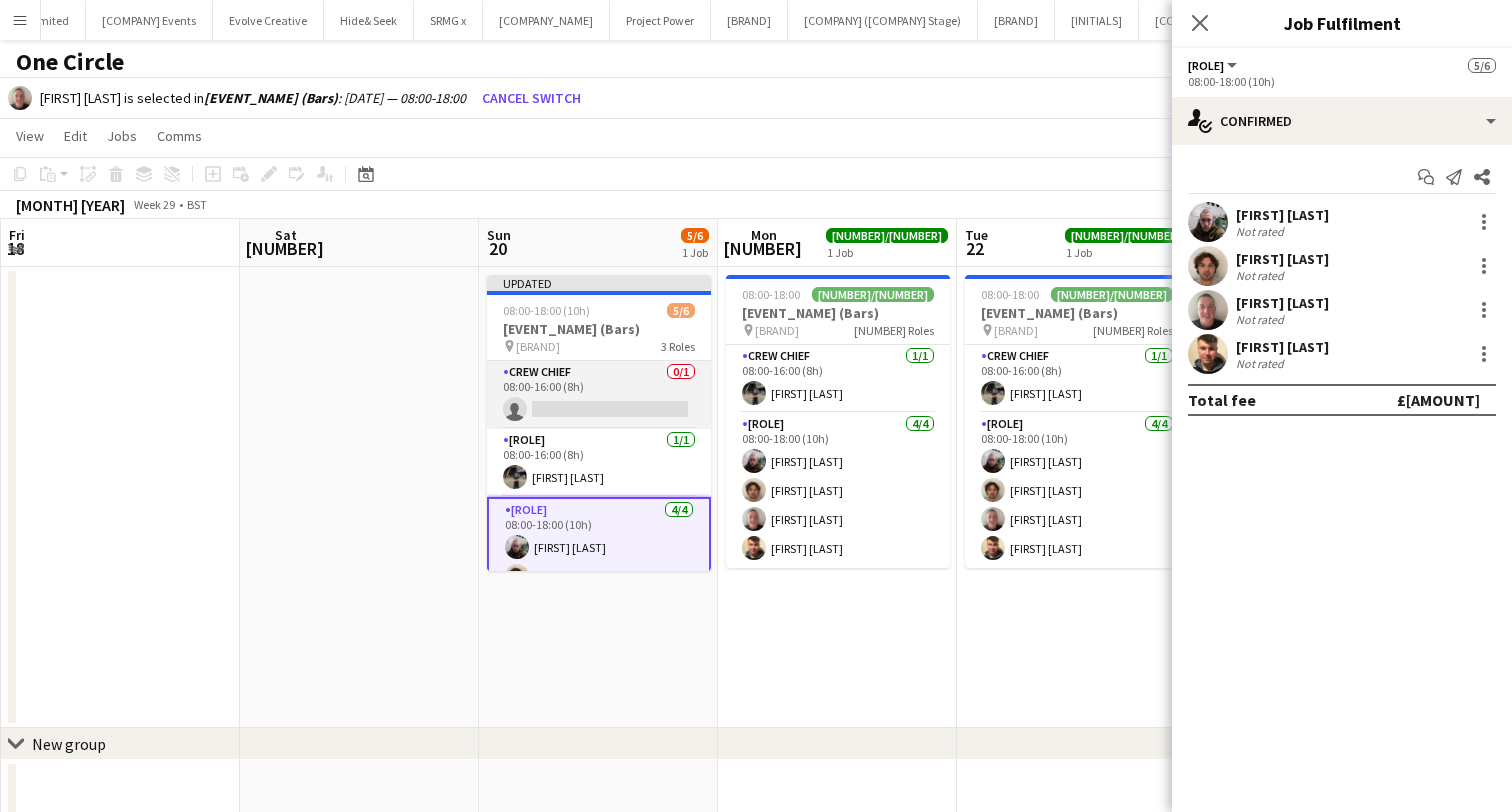scroll, scrollTop: -1, scrollLeft: 0, axis: vertical 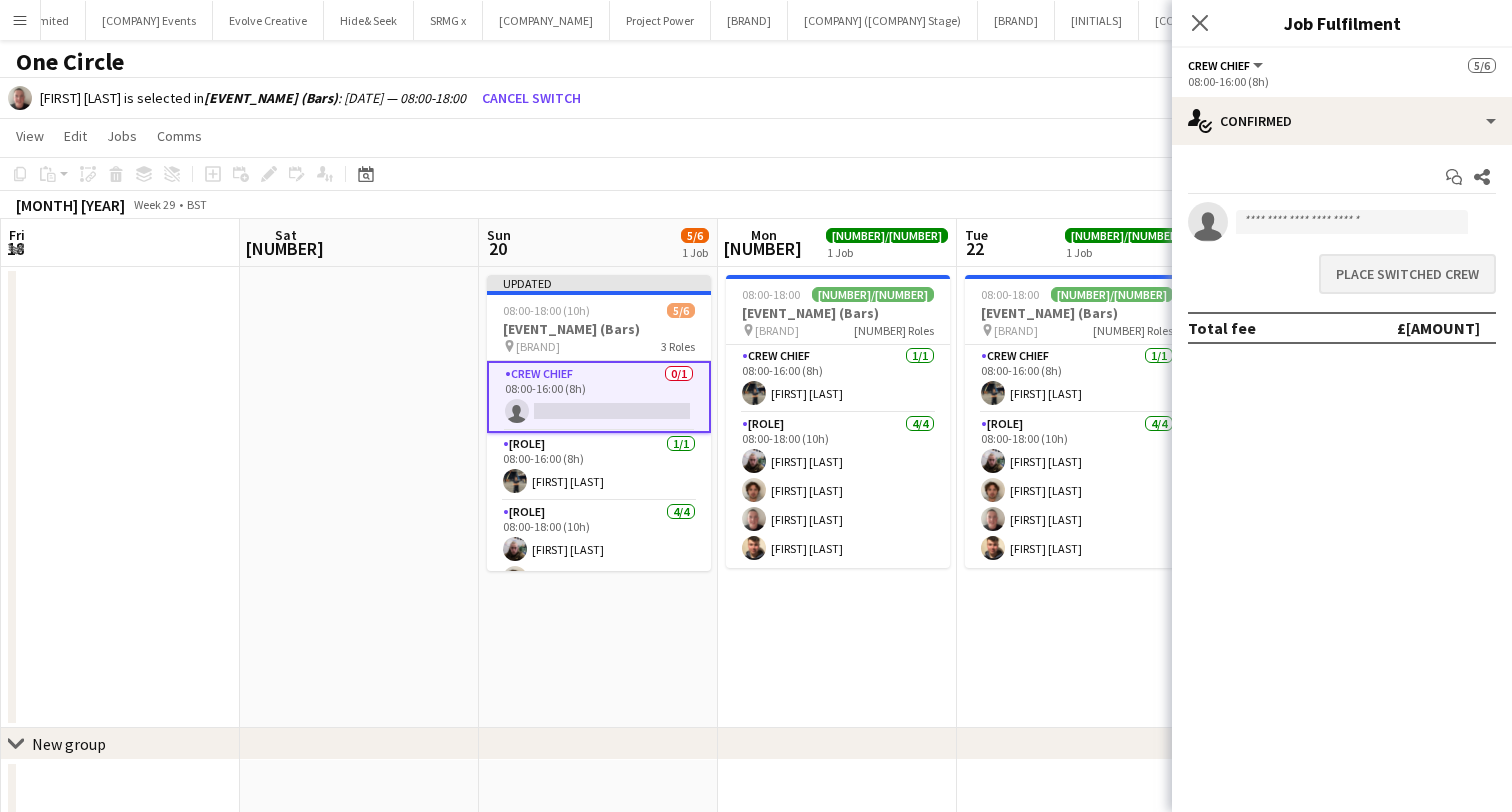 click on "Place switched crew" at bounding box center (1407, 274) 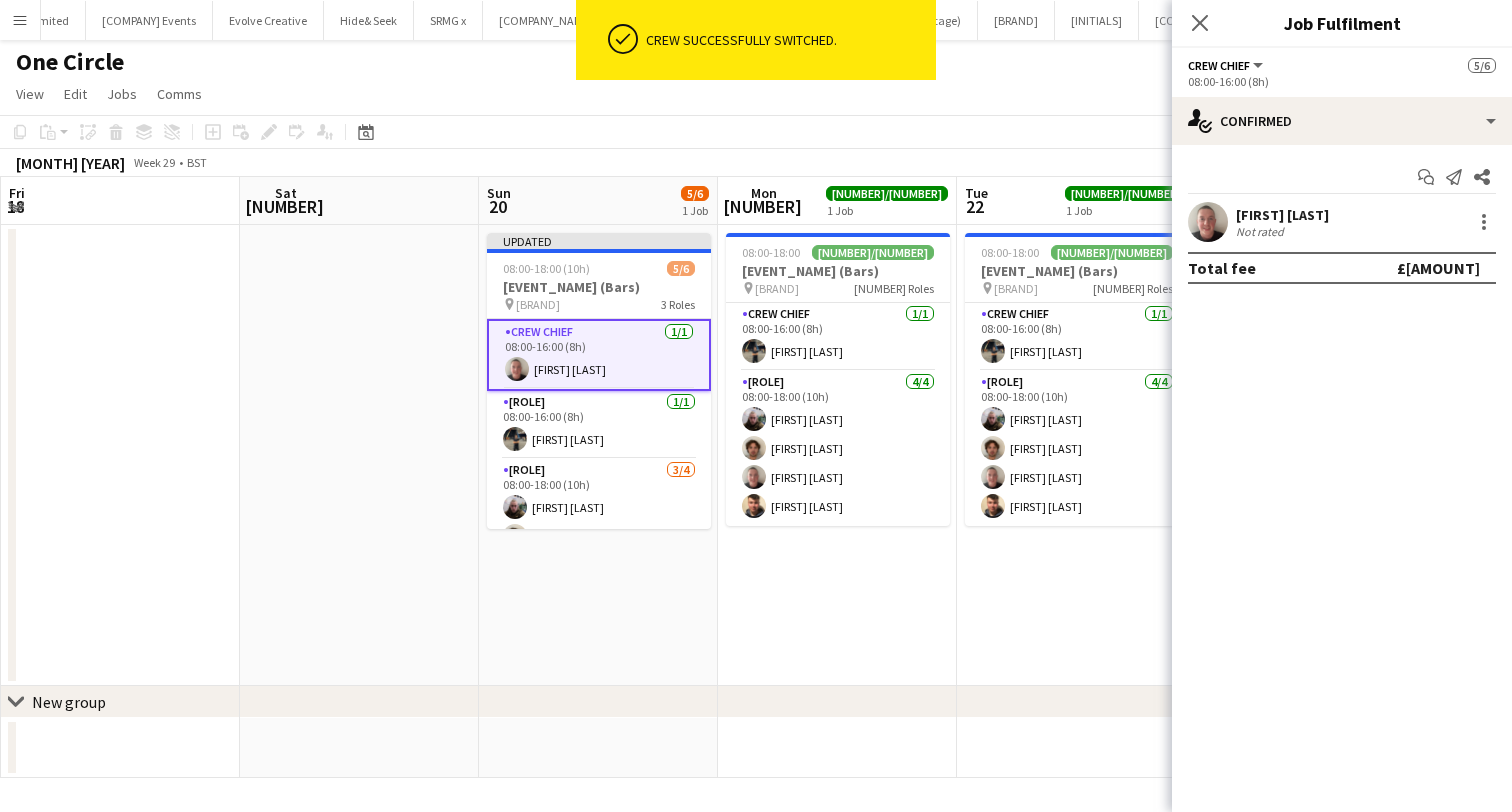 scroll, scrollTop: 1, scrollLeft: 0, axis: vertical 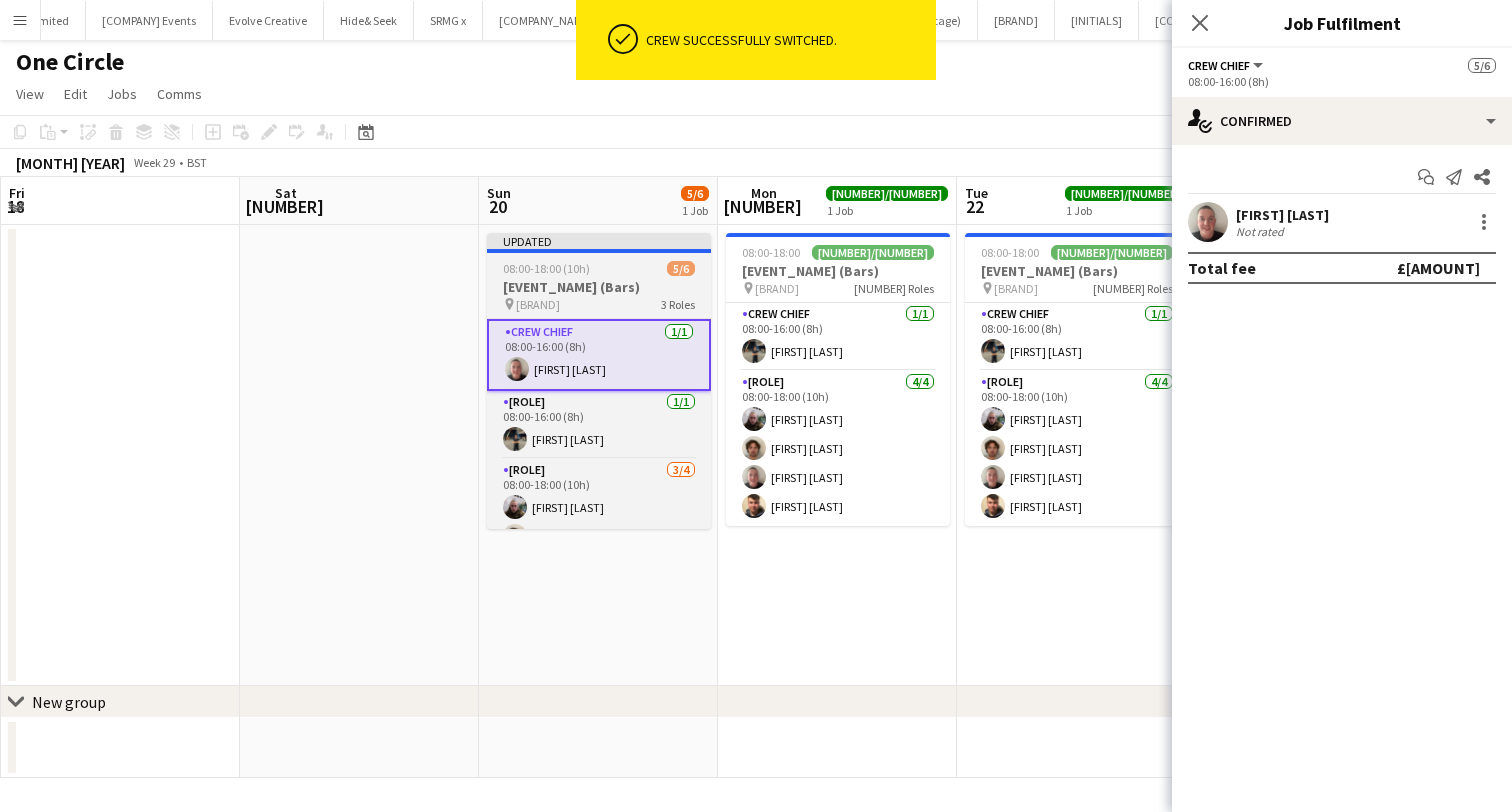 click on "[EVENT_NAME] (Bars)" at bounding box center [599, 287] 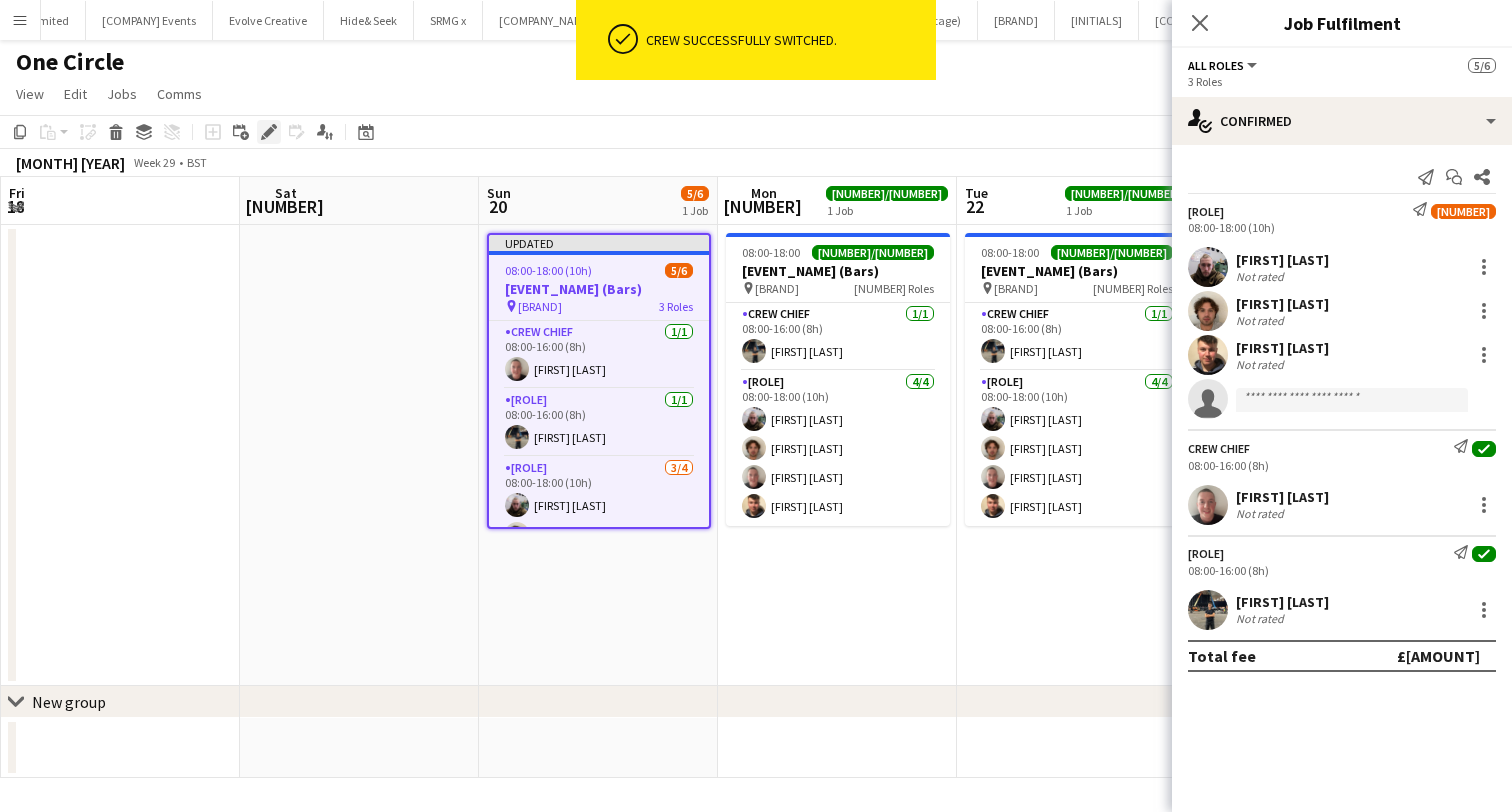 click on "Edit" at bounding box center (269, 132) 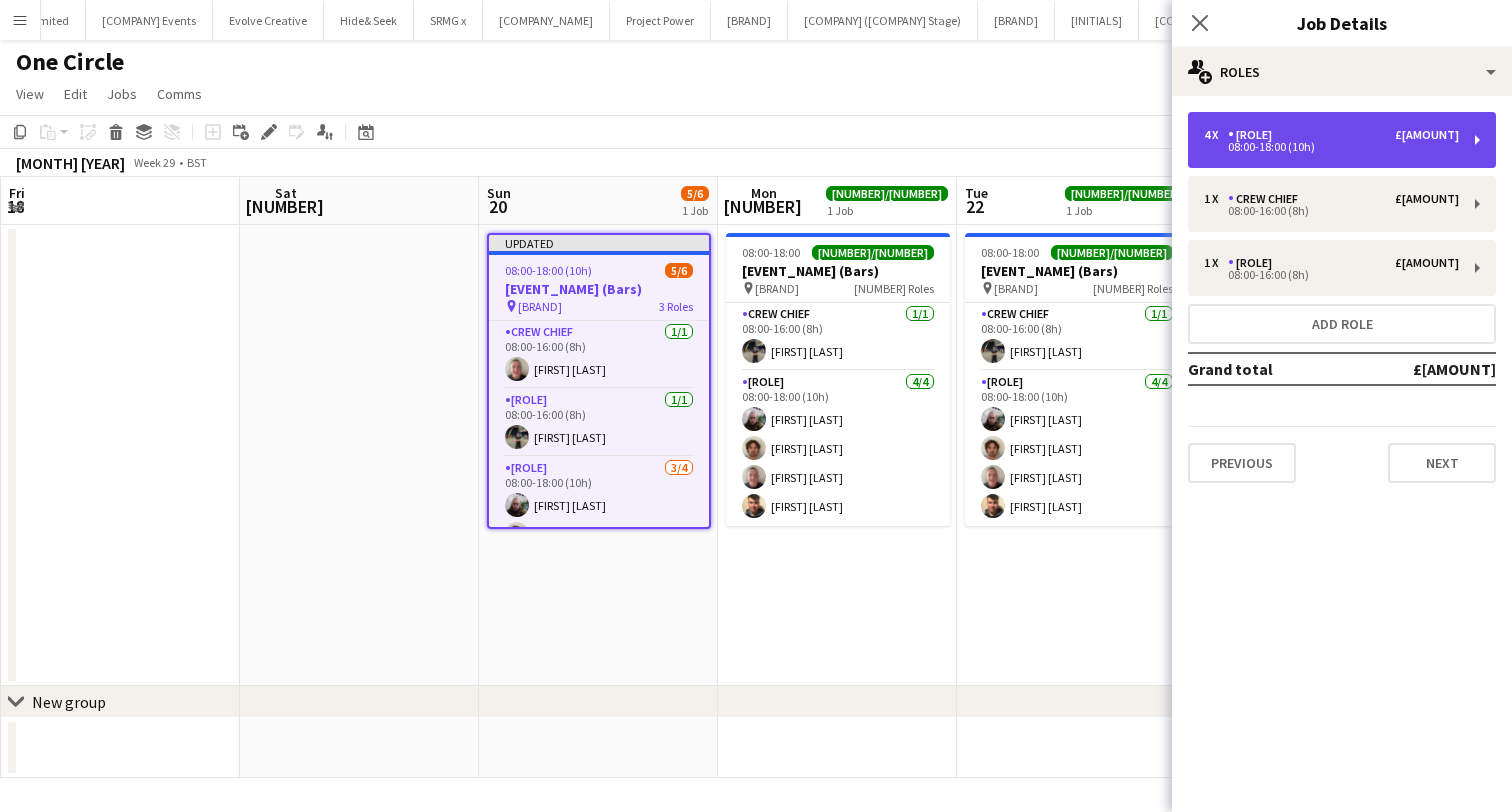 click on "08:00-18:00 (10h)" at bounding box center [1331, 147] 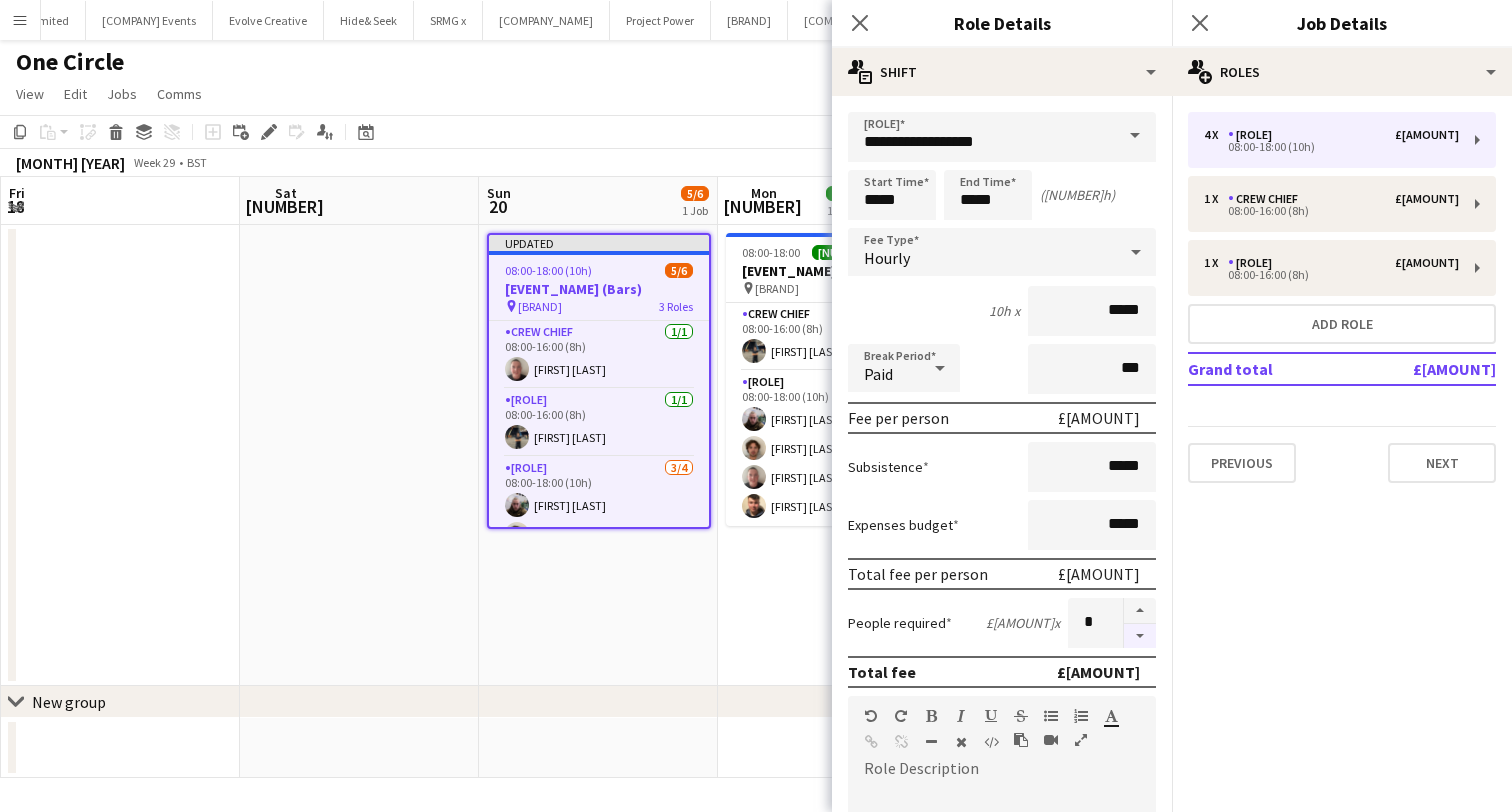 click at bounding box center (1140, 636) 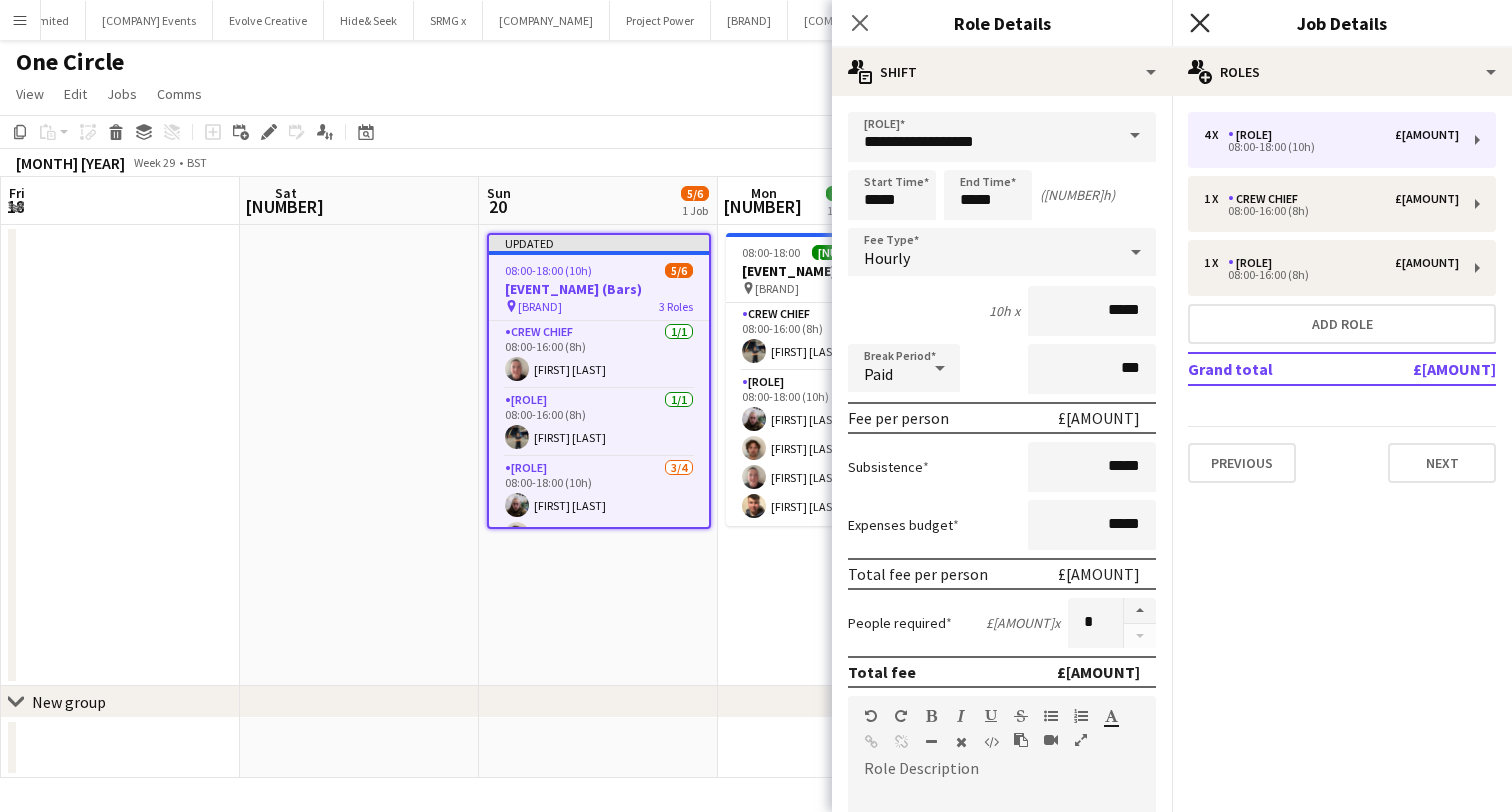 click on "Close pop-in" at bounding box center (1199, 22) 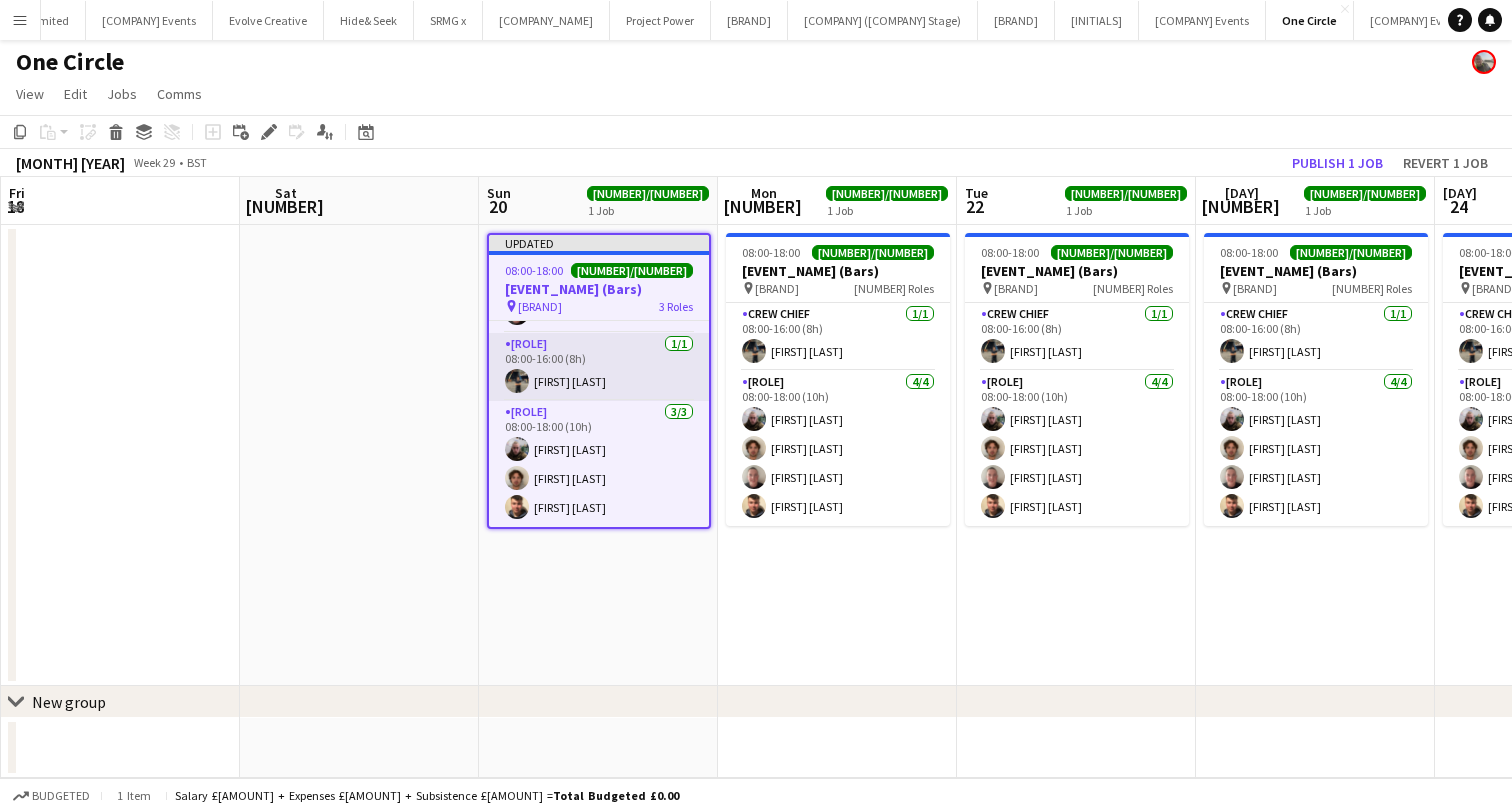 scroll, scrollTop: 56, scrollLeft: 0, axis: vertical 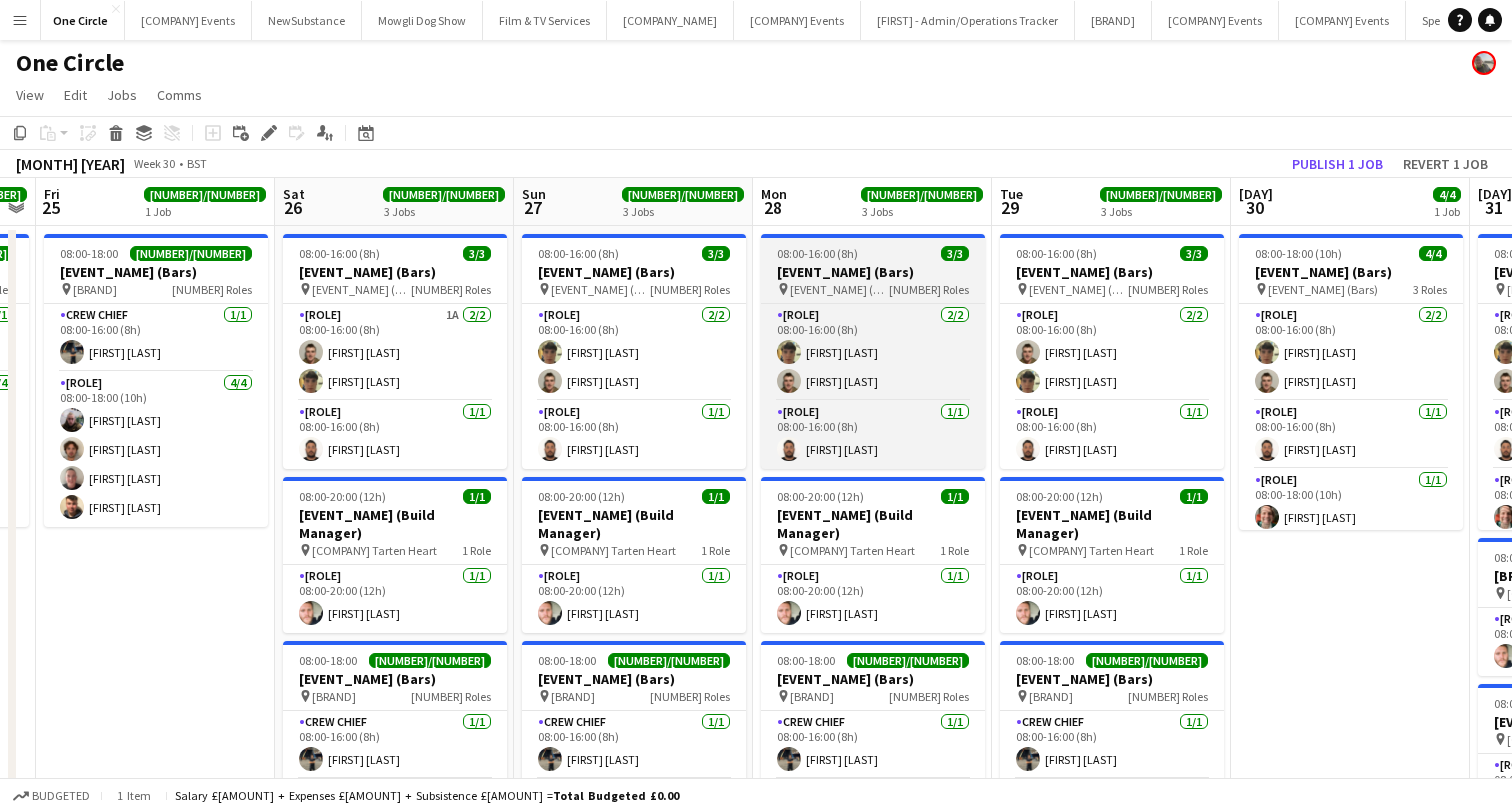 click on "[EVENT_NAME] (Bars)" at bounding box center [873, 272] 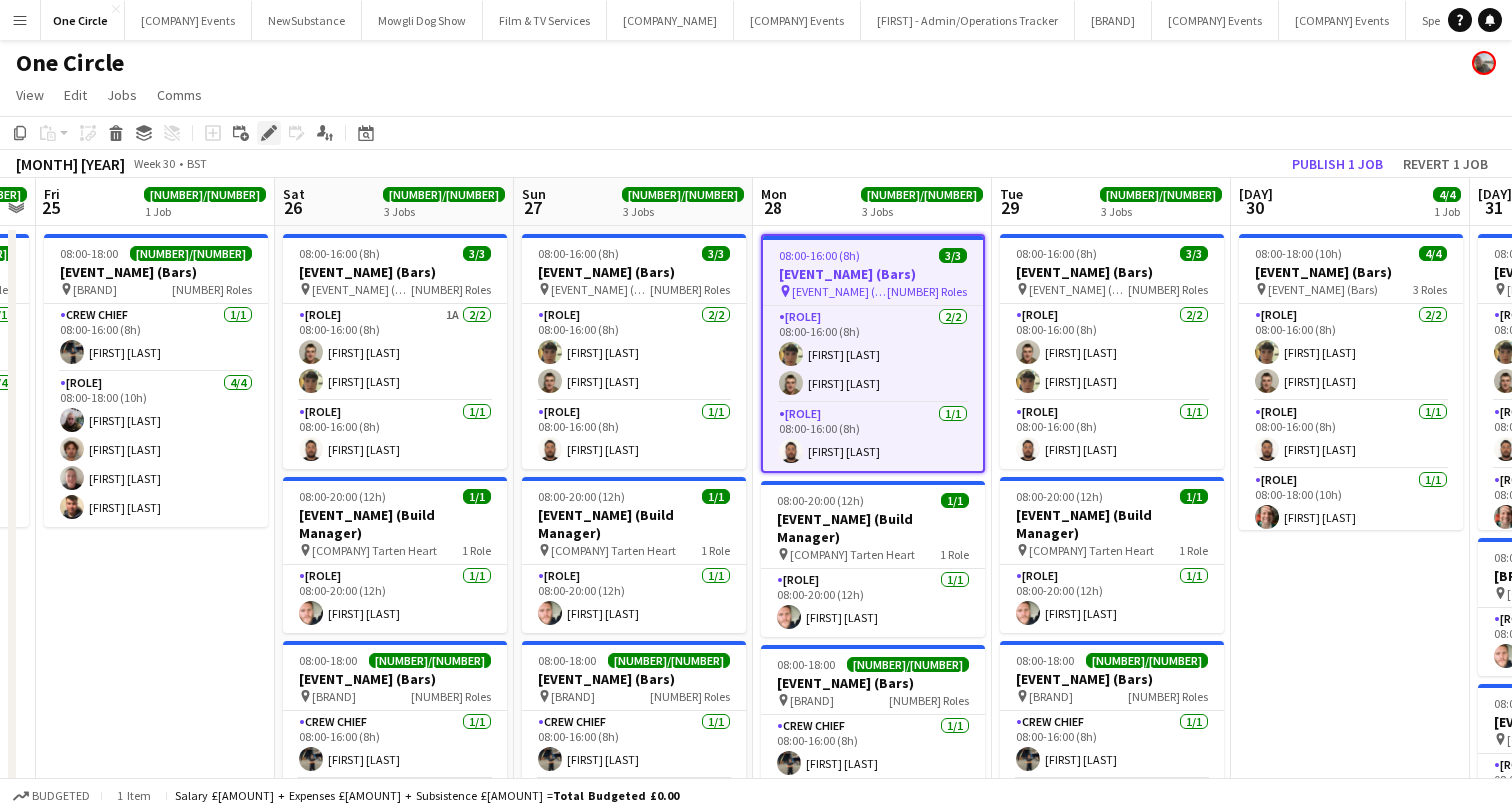 click on "Edit" at bounding box center (269, 133) 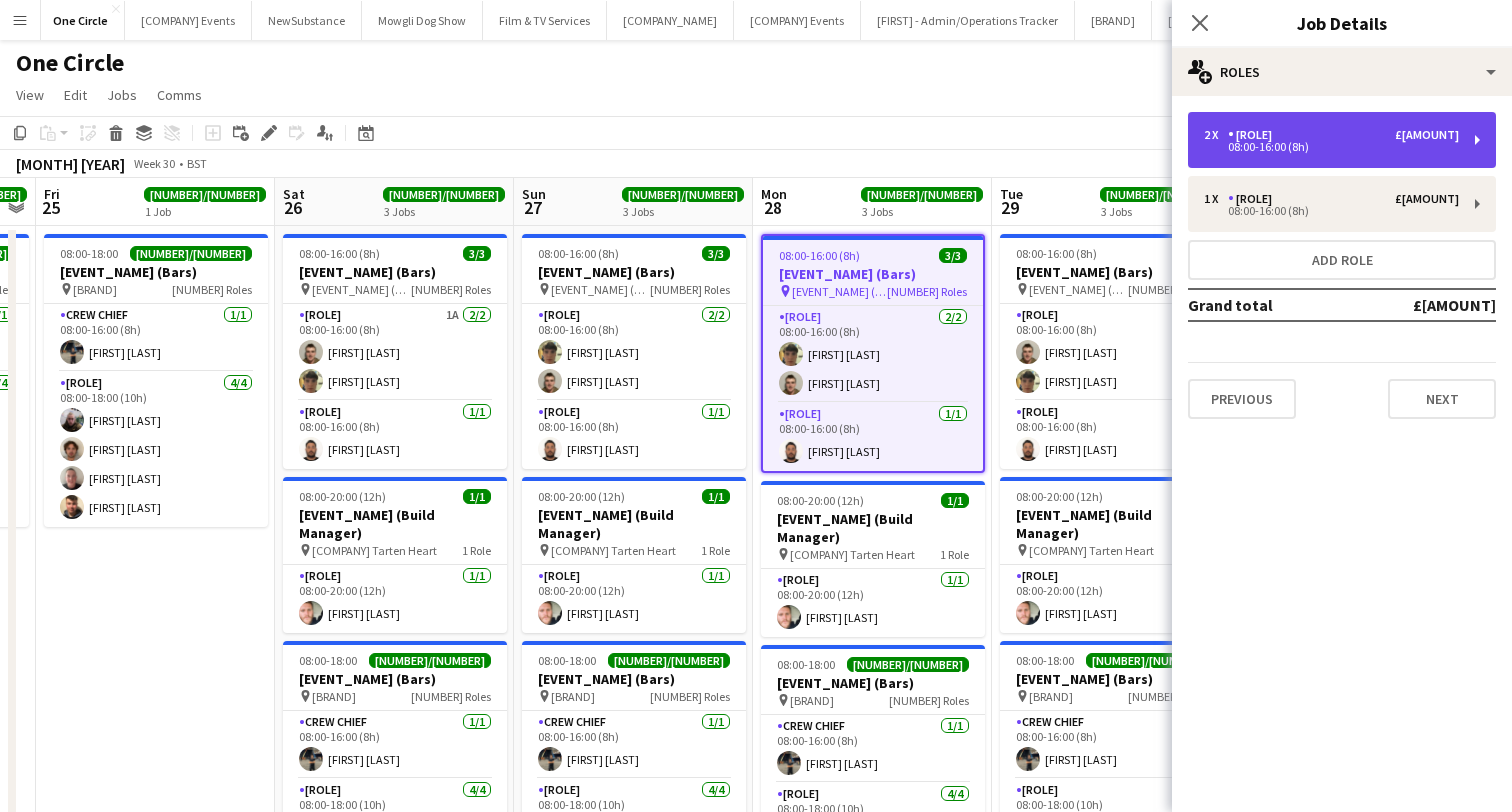 click on "08:00-16:00 (8h)" at bounding box center [1331, 147] 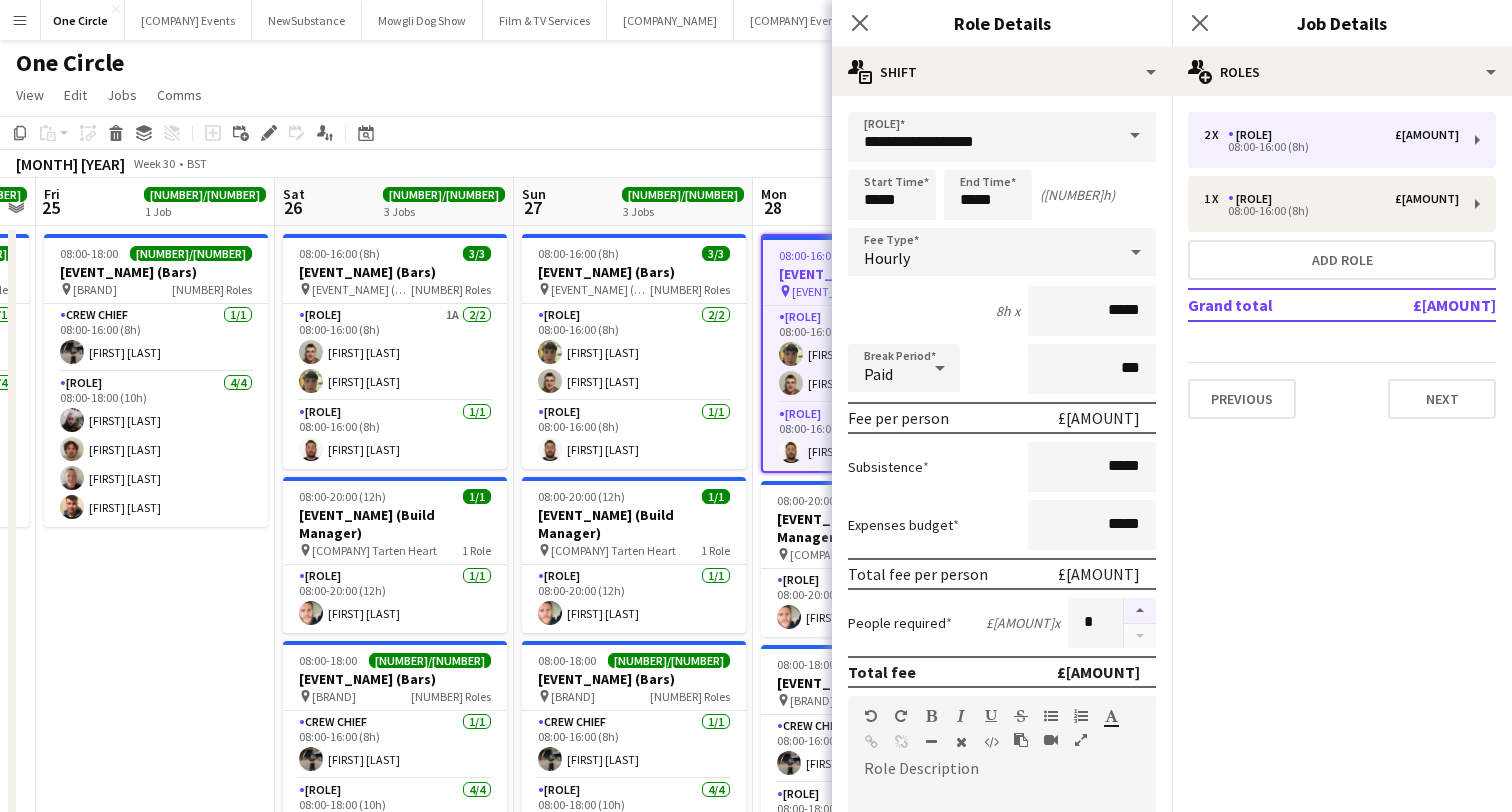 click at bounding box center [1140, 611] 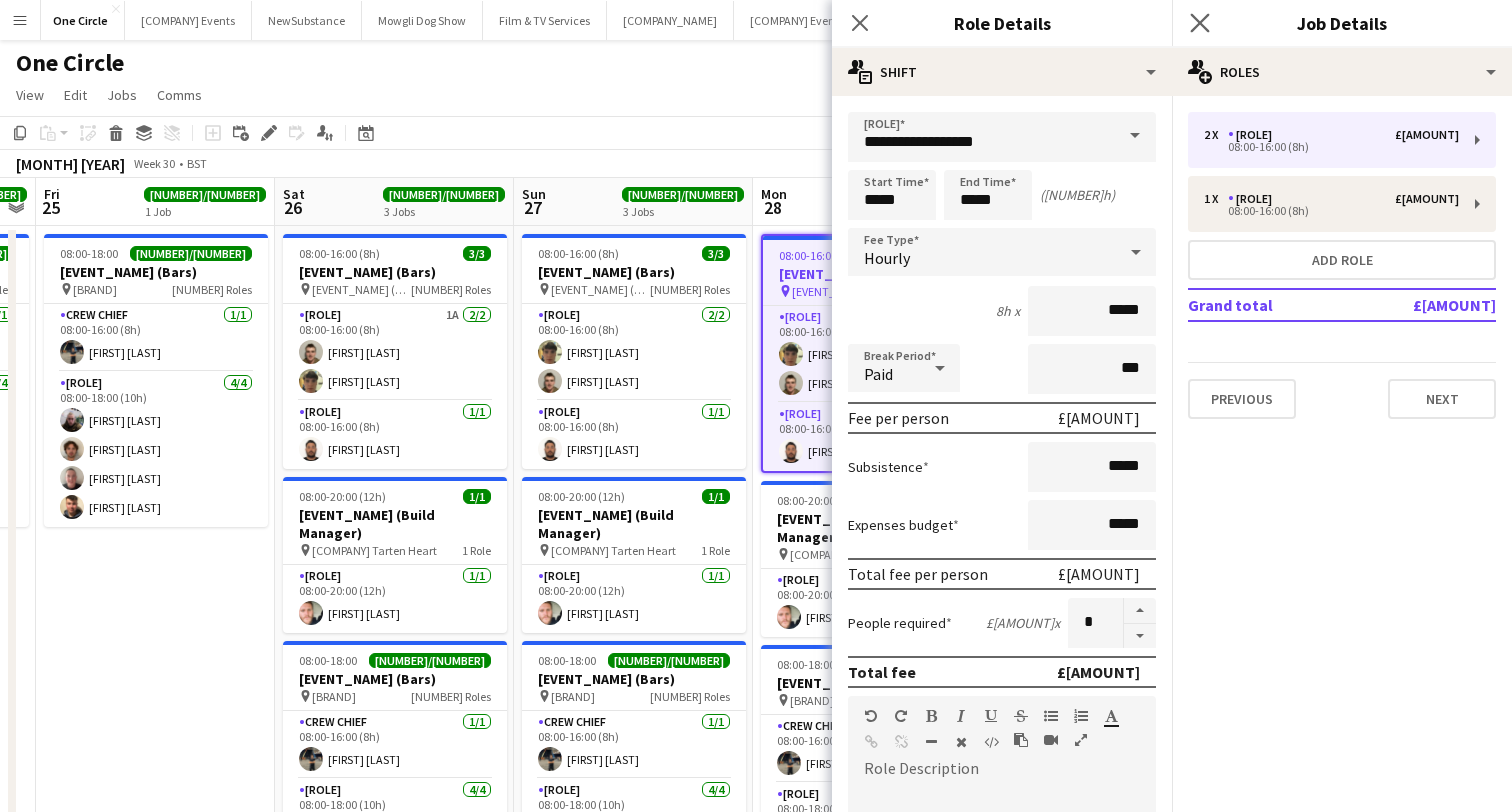 click on "Close pop-in" at bounding box center (1200, 23) 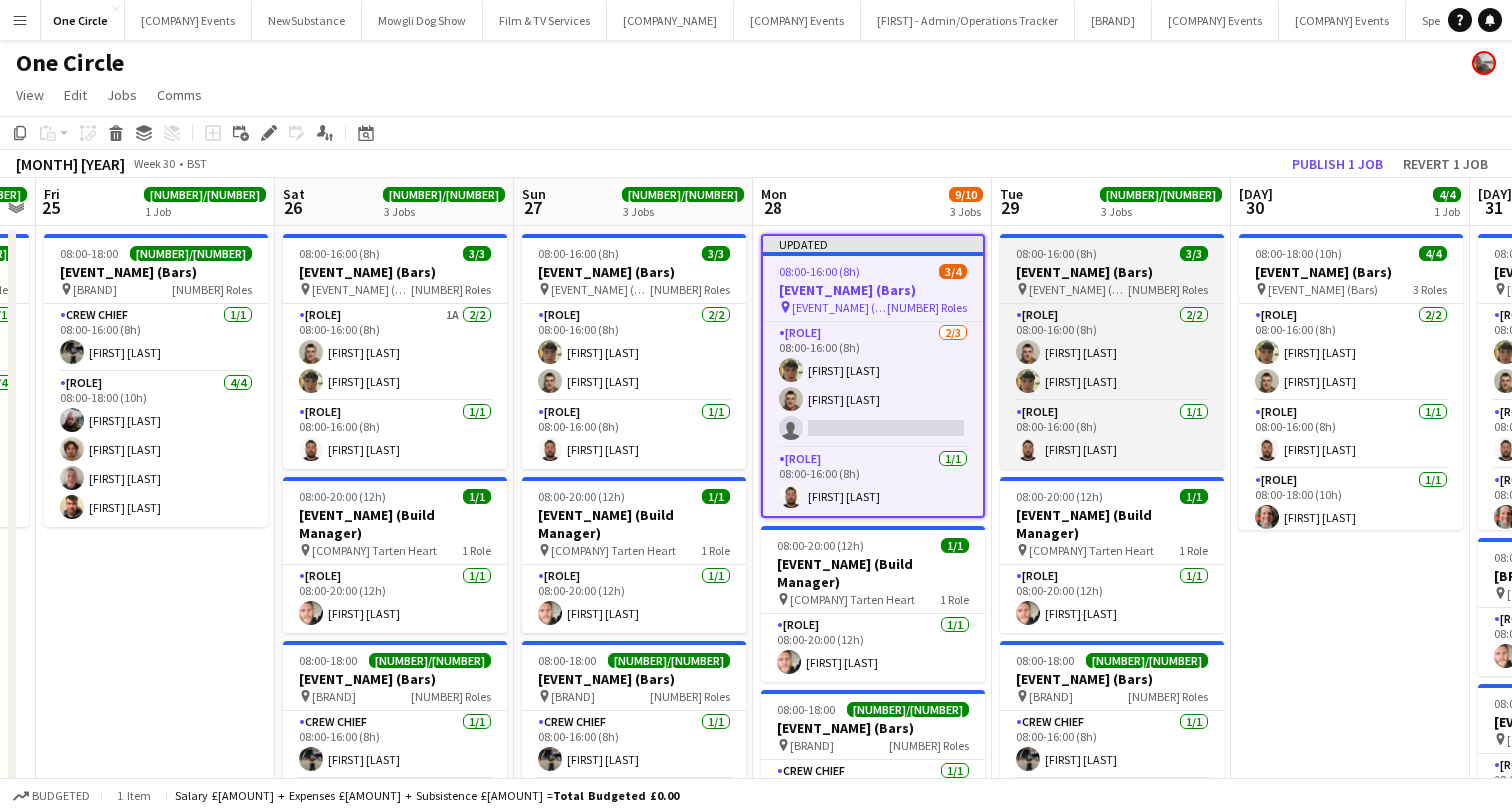 click on "[EVENT_NAME] (Bars)" at bounding box center [1112, 272] 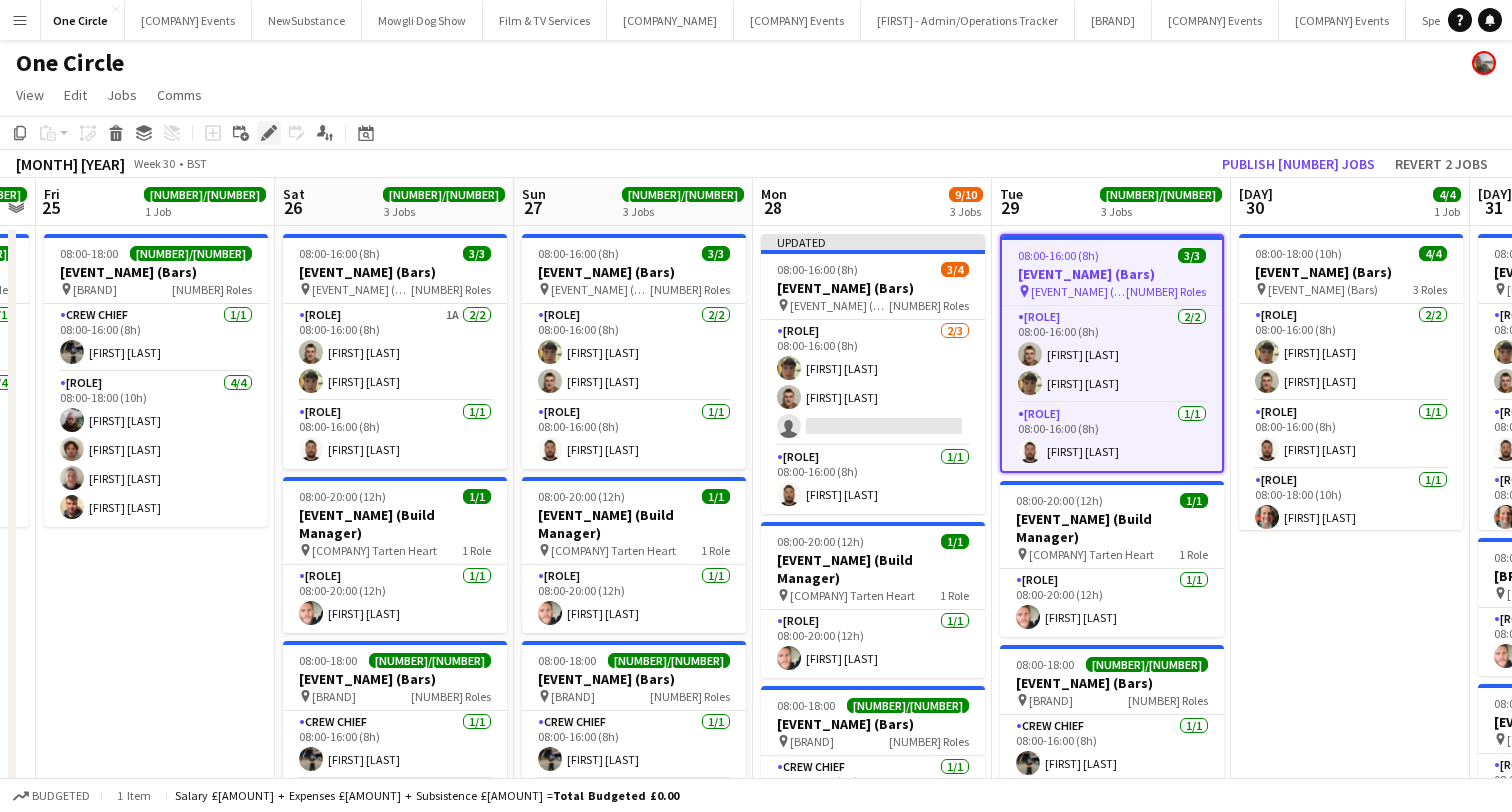 click on "Edit" at bounding box center (269, 133) 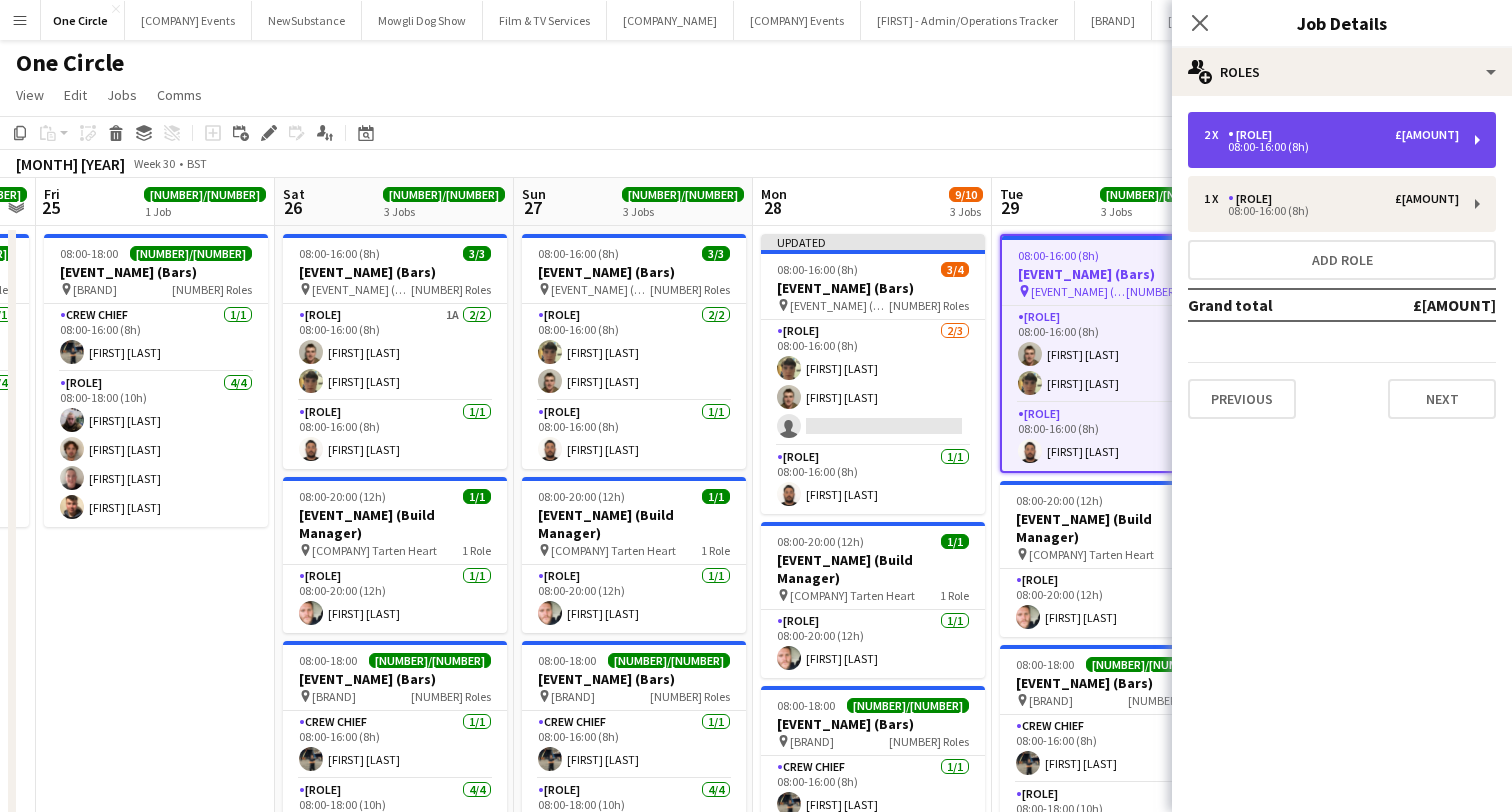 click on "[ROLE]" at bounding box center (1254, 135) 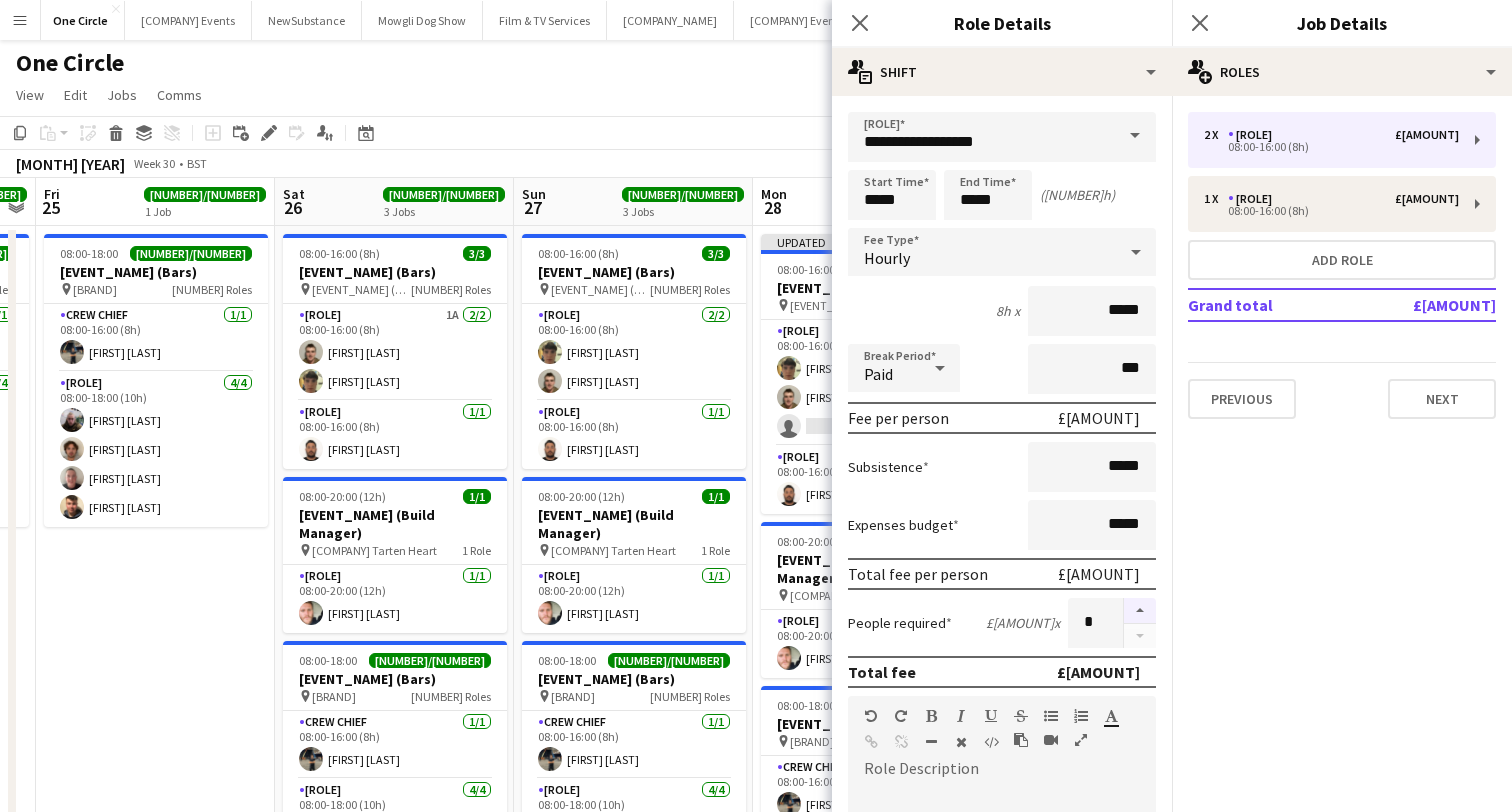 click at bounding box center [1140, 611] 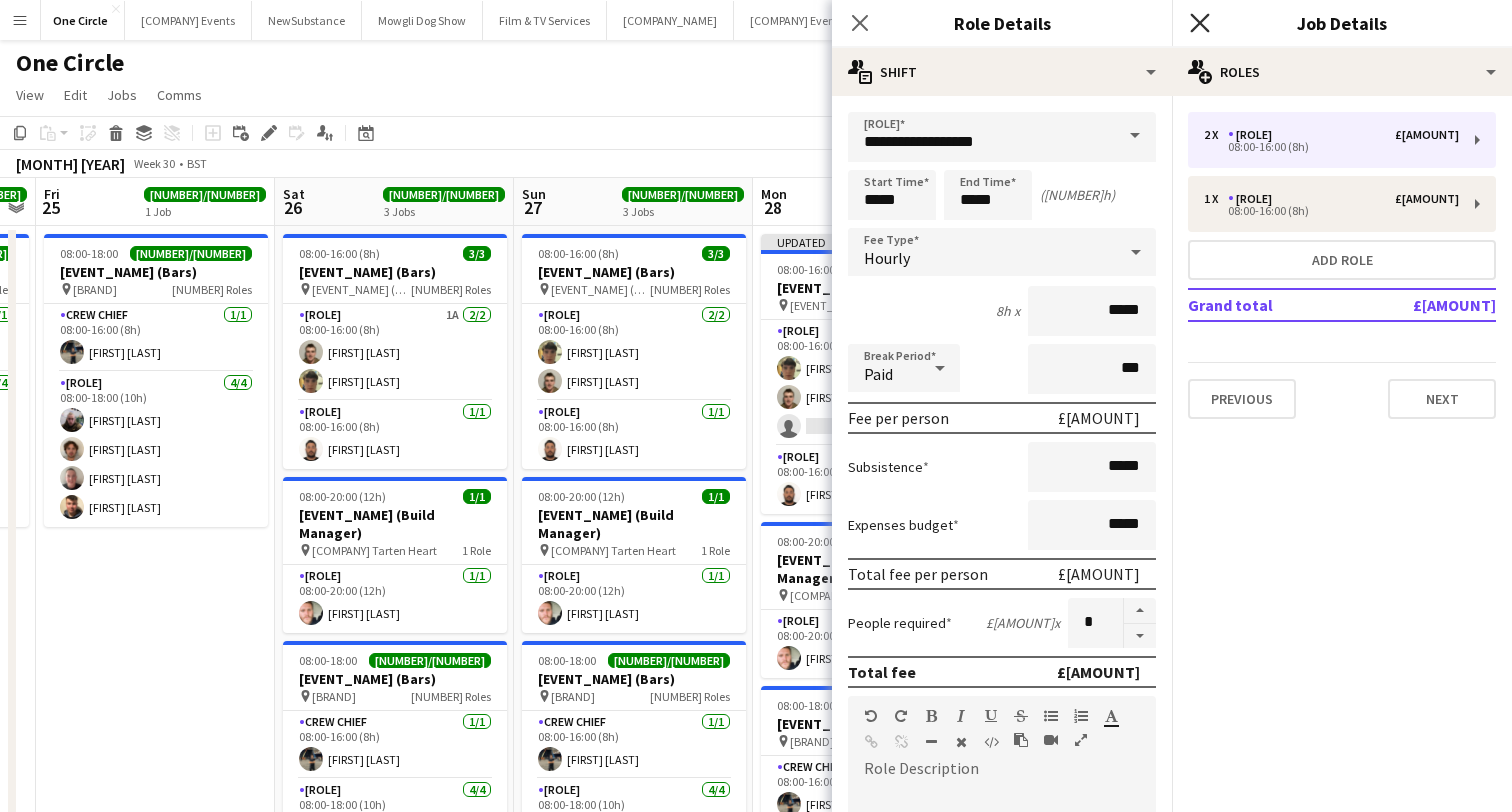 click at bounding box center [1199, 22] 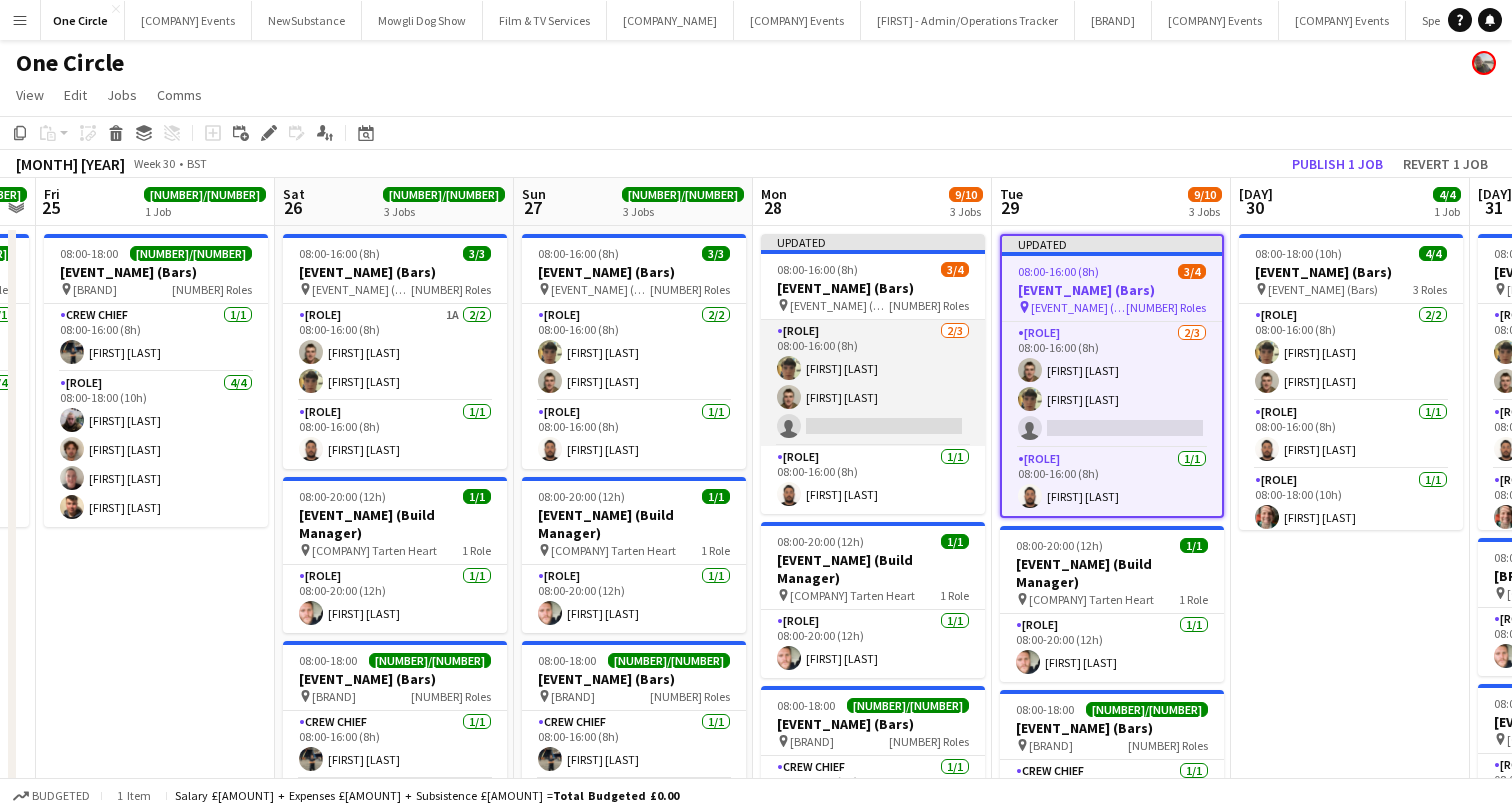 click on "Build & Break Crew   2/3   08:00-16:00 (8h)
[LAST] [FIRST]
single-neutral-actions" at bounding box center [873, 383] 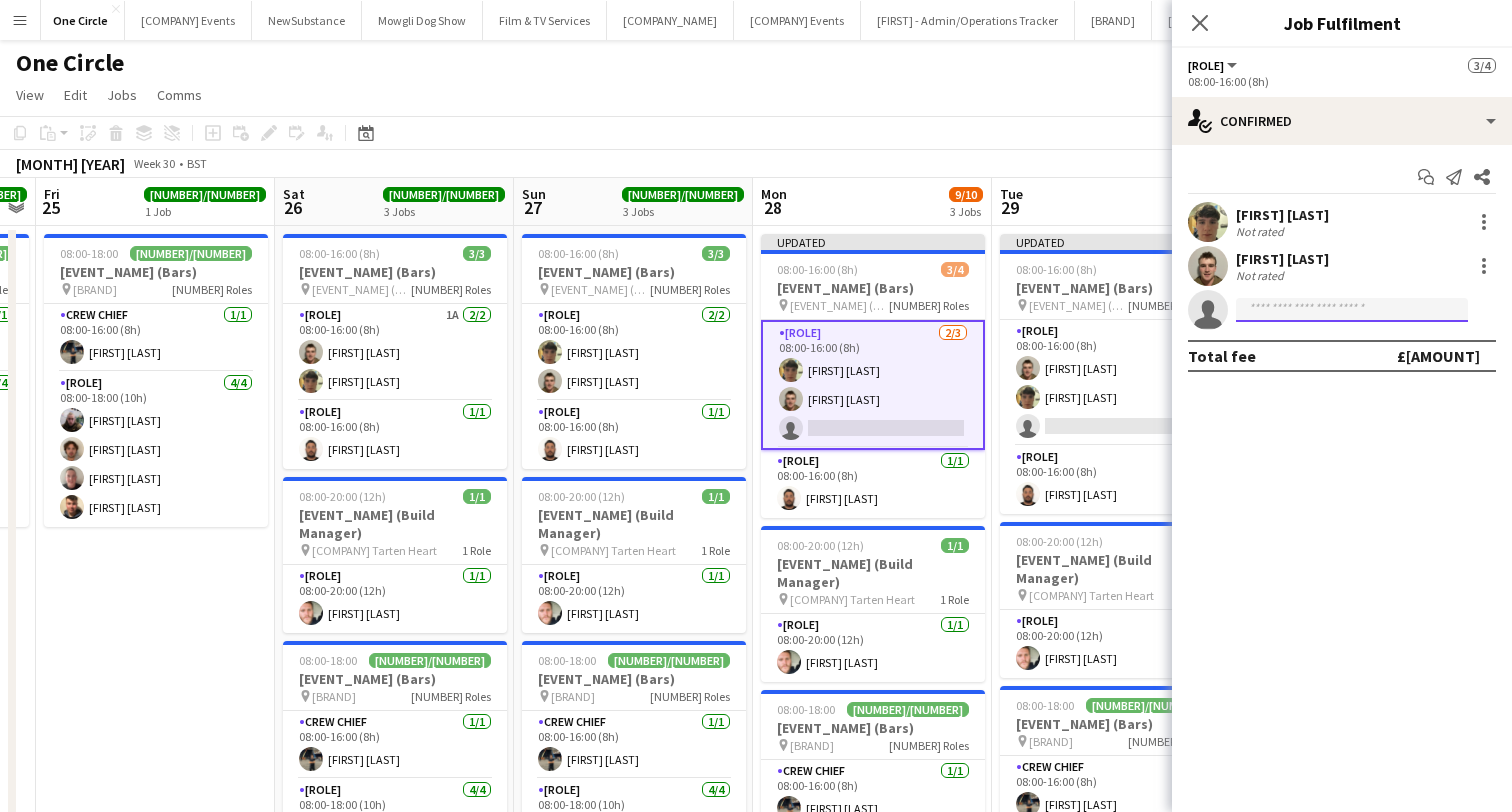 click at bounding box center [1352, 310] 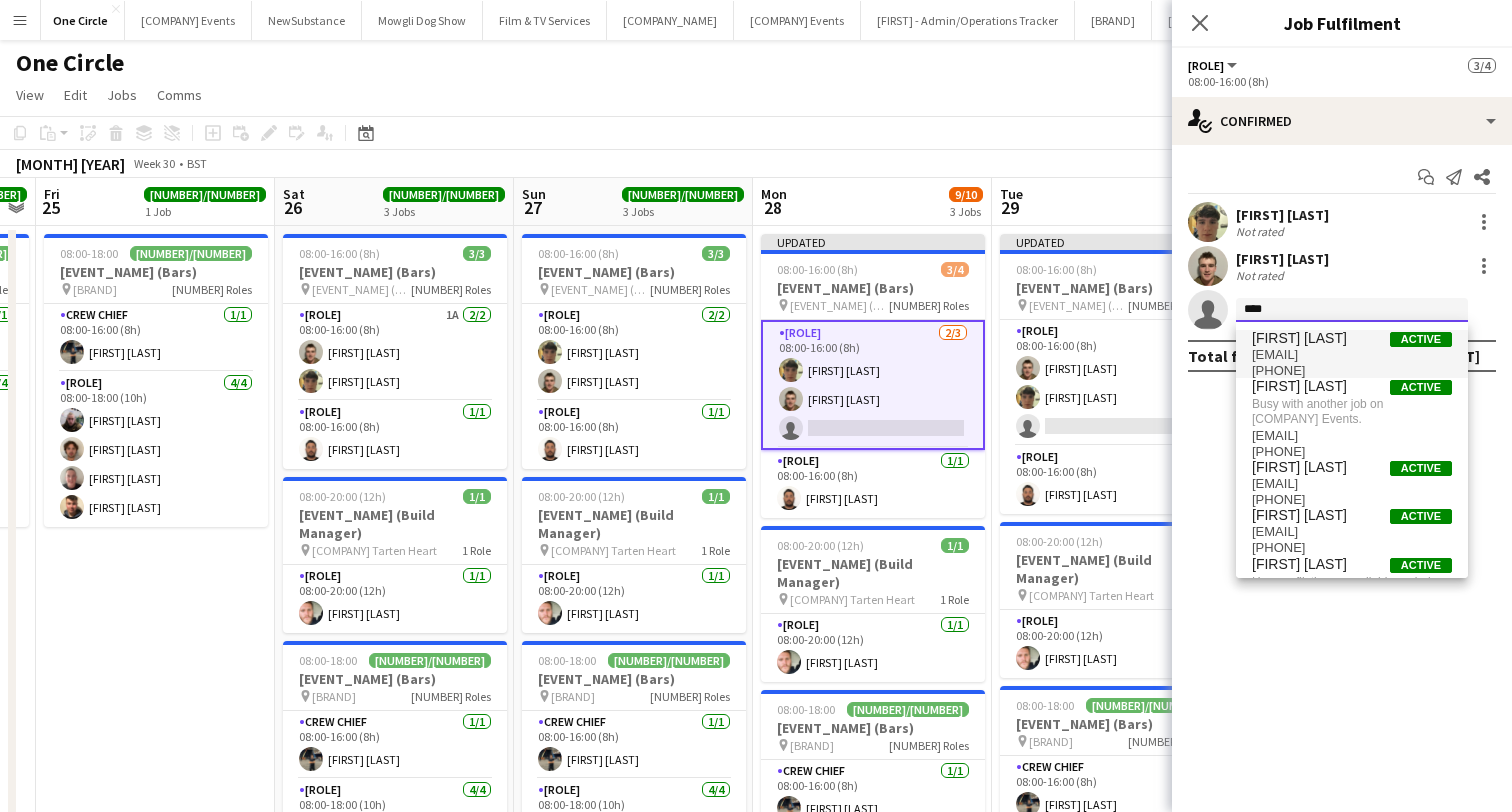 type on "****" 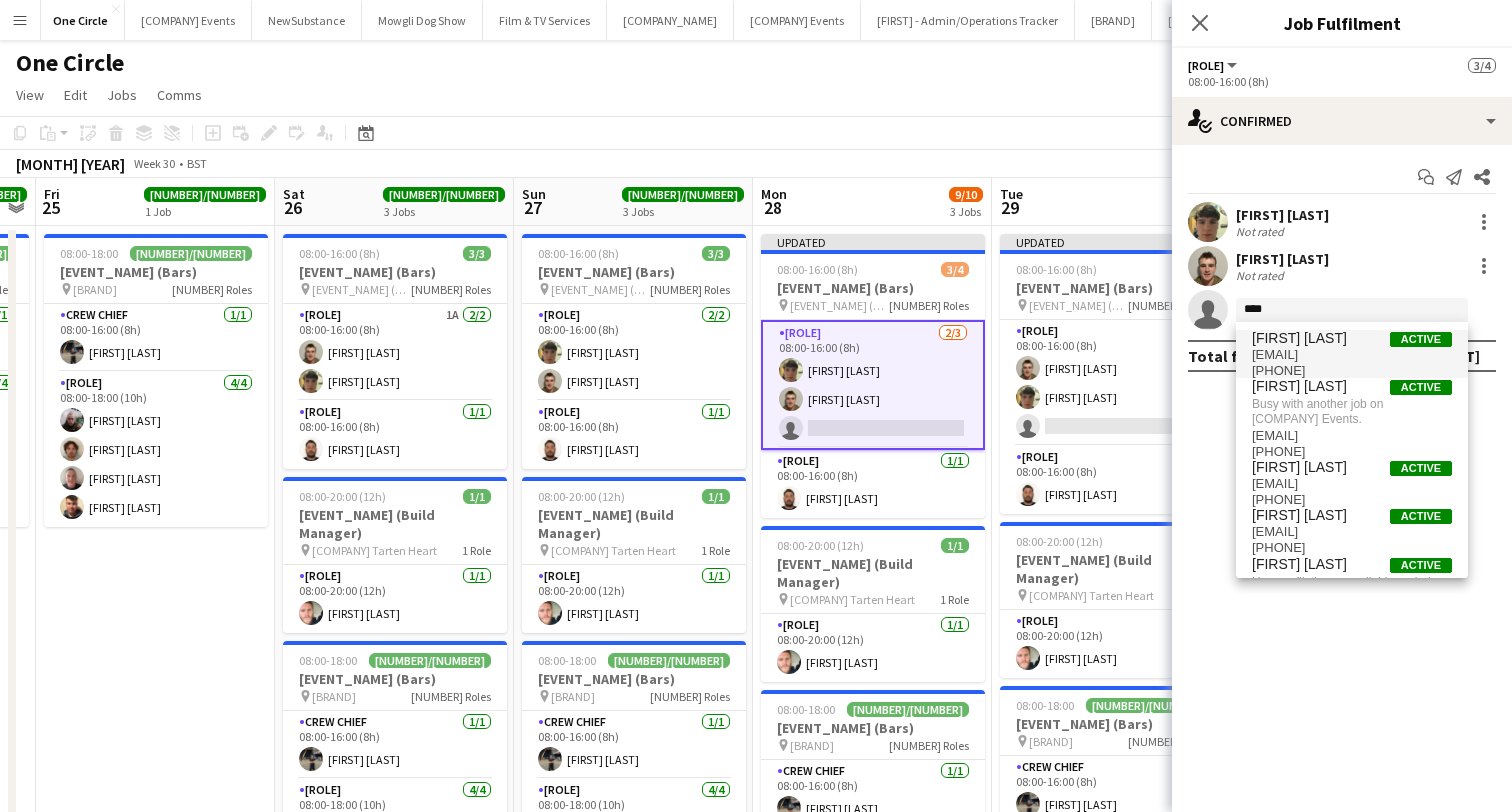 click on "[EMAIL]" at bounding box center [1352, 355] 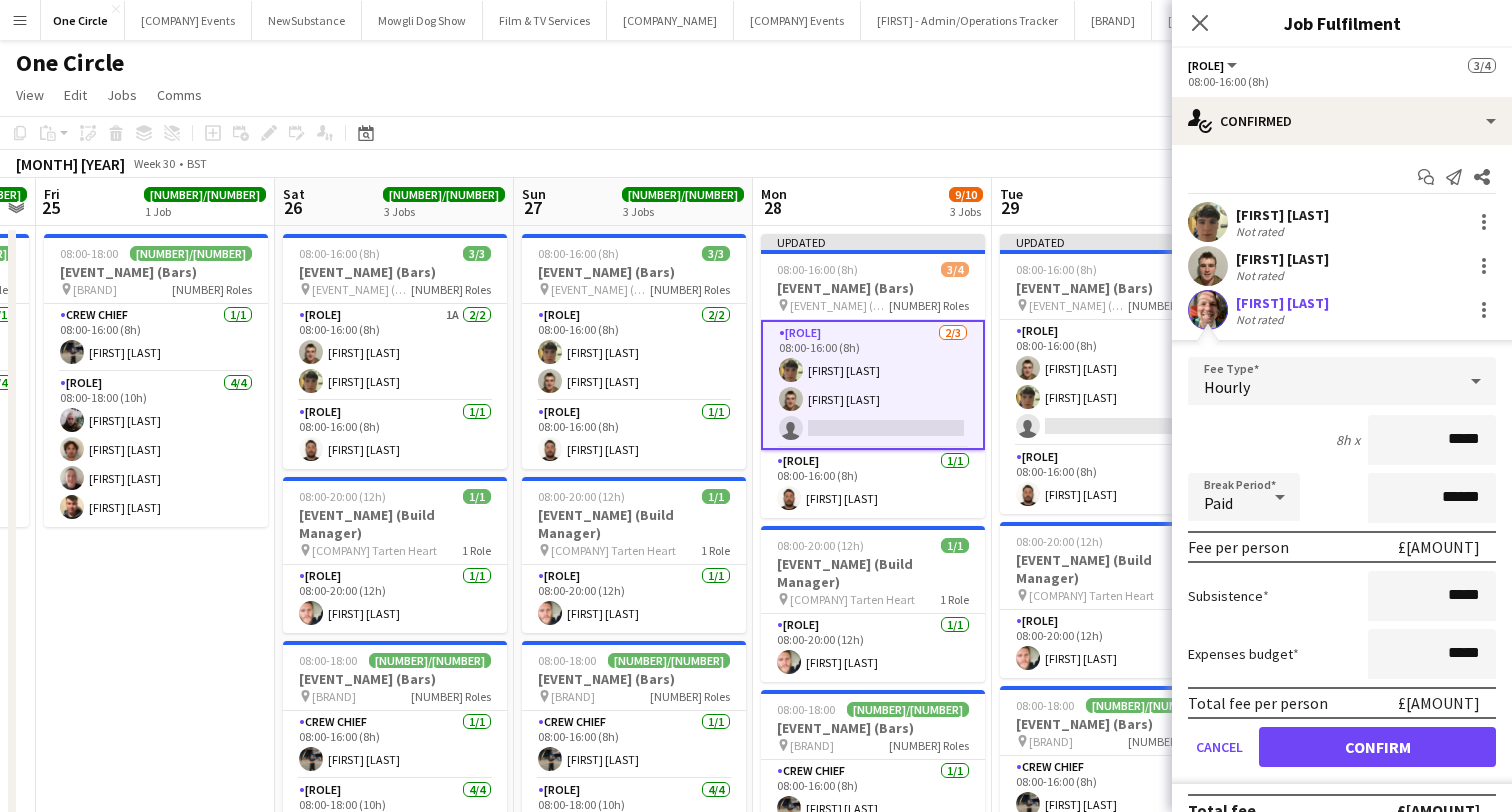 click on "Confirm" at bounding box center [1377, 747] 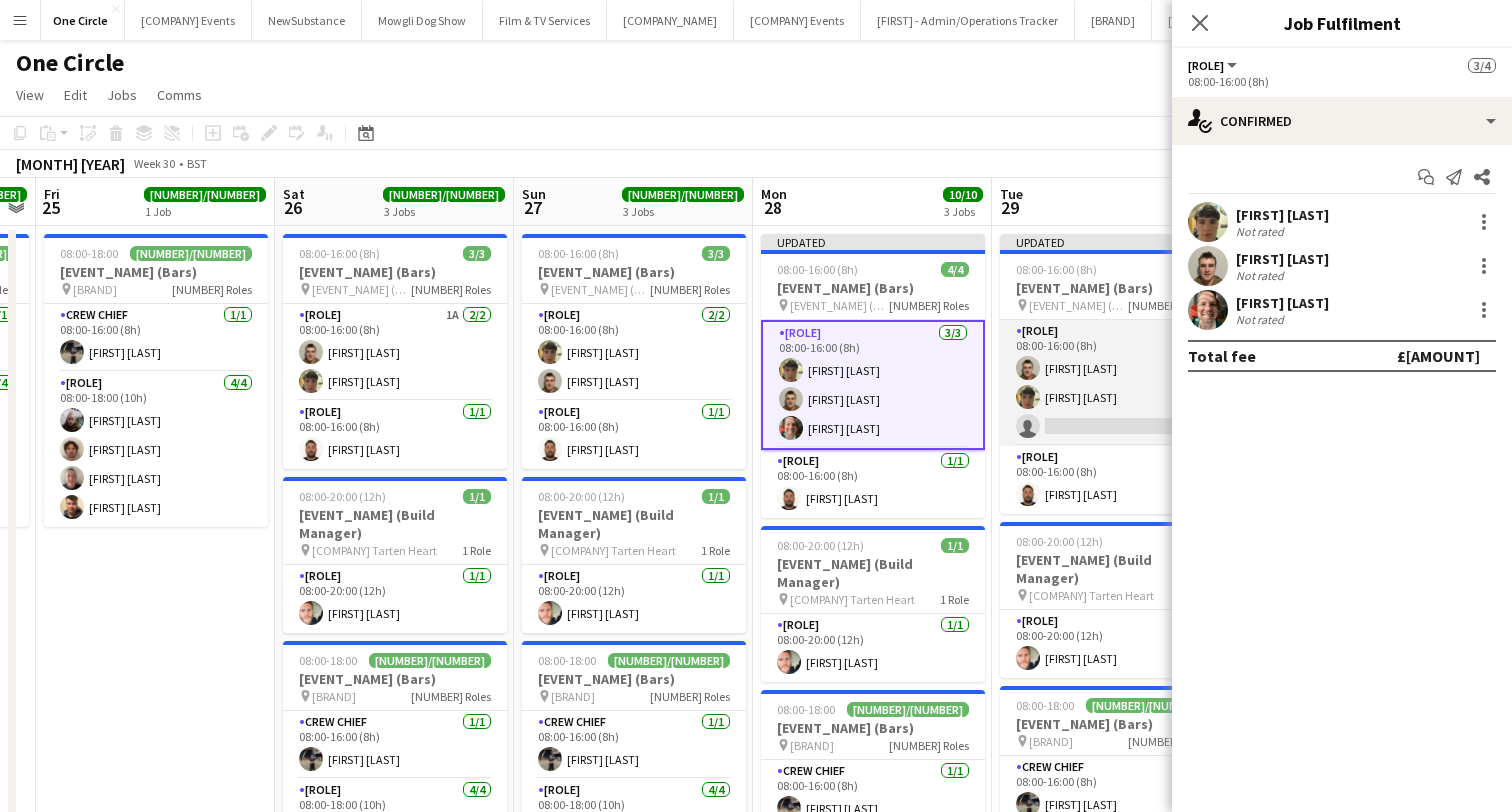 click on "Build & Break Crew   2/3   08:00-16:00 (8h)
[FIRST] [LAST]
single-neutral-actions" at bounding box center (1112, 383) 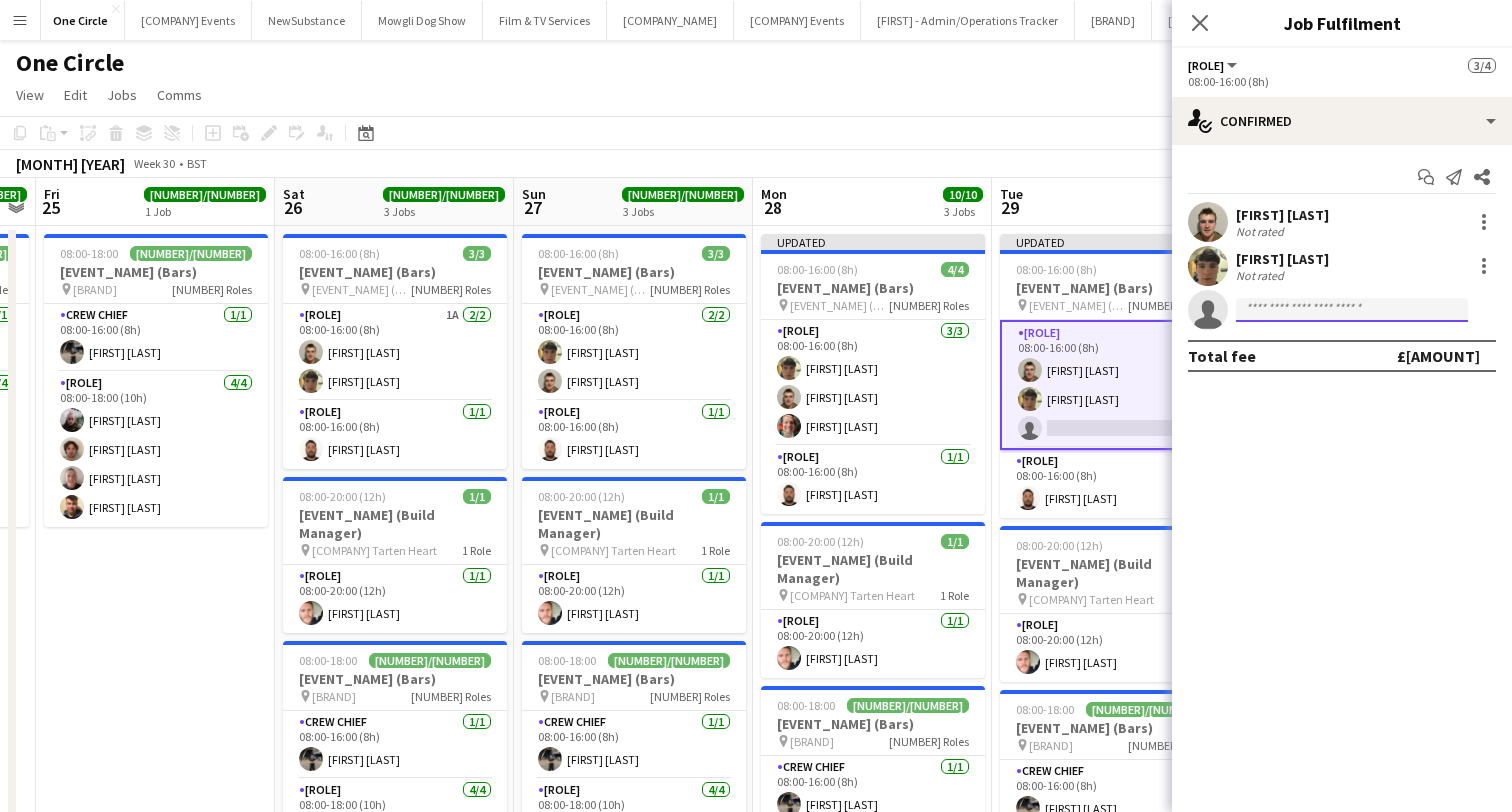 click at bounding box center (1352, 310) 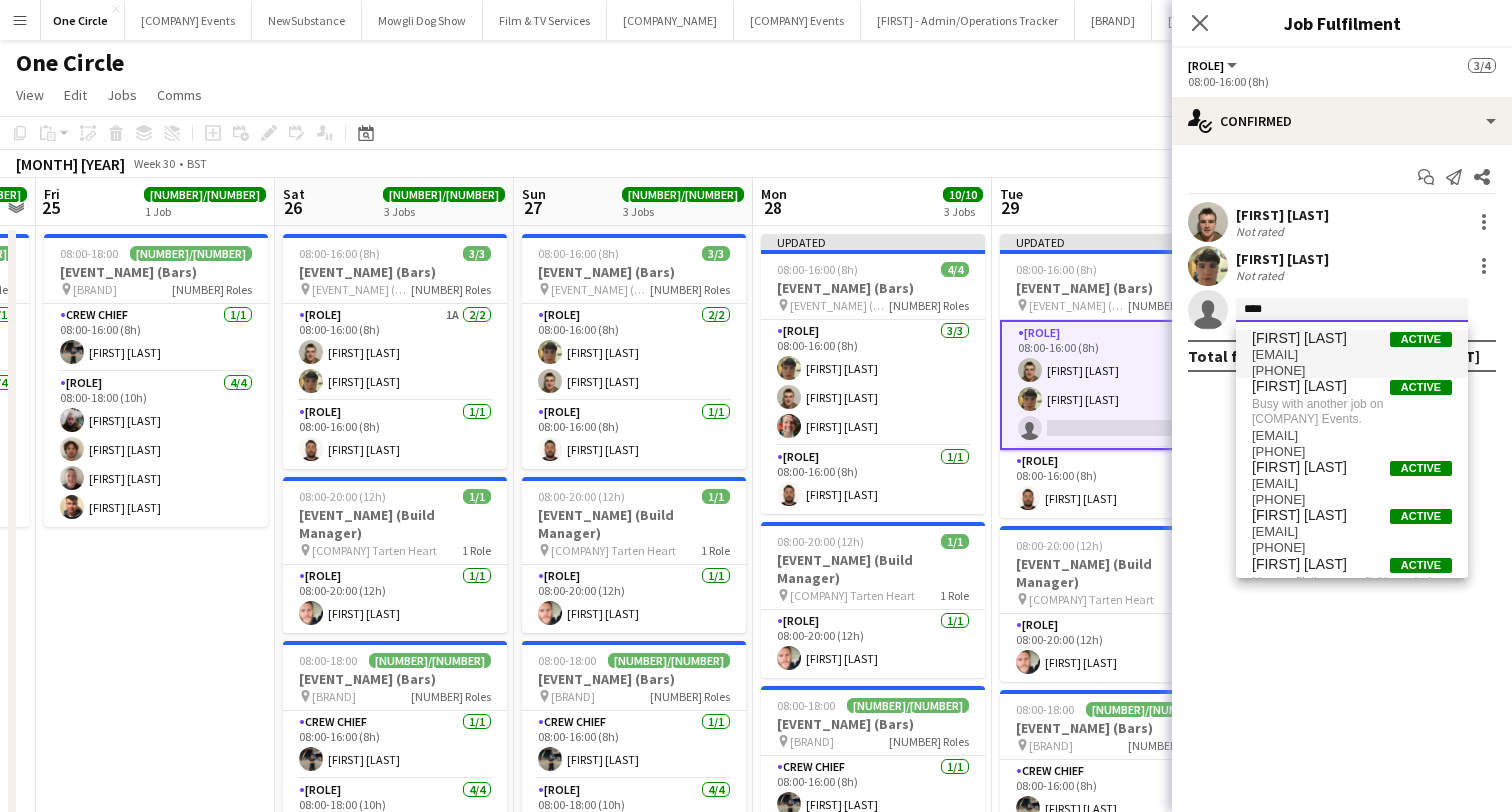 type on "****" 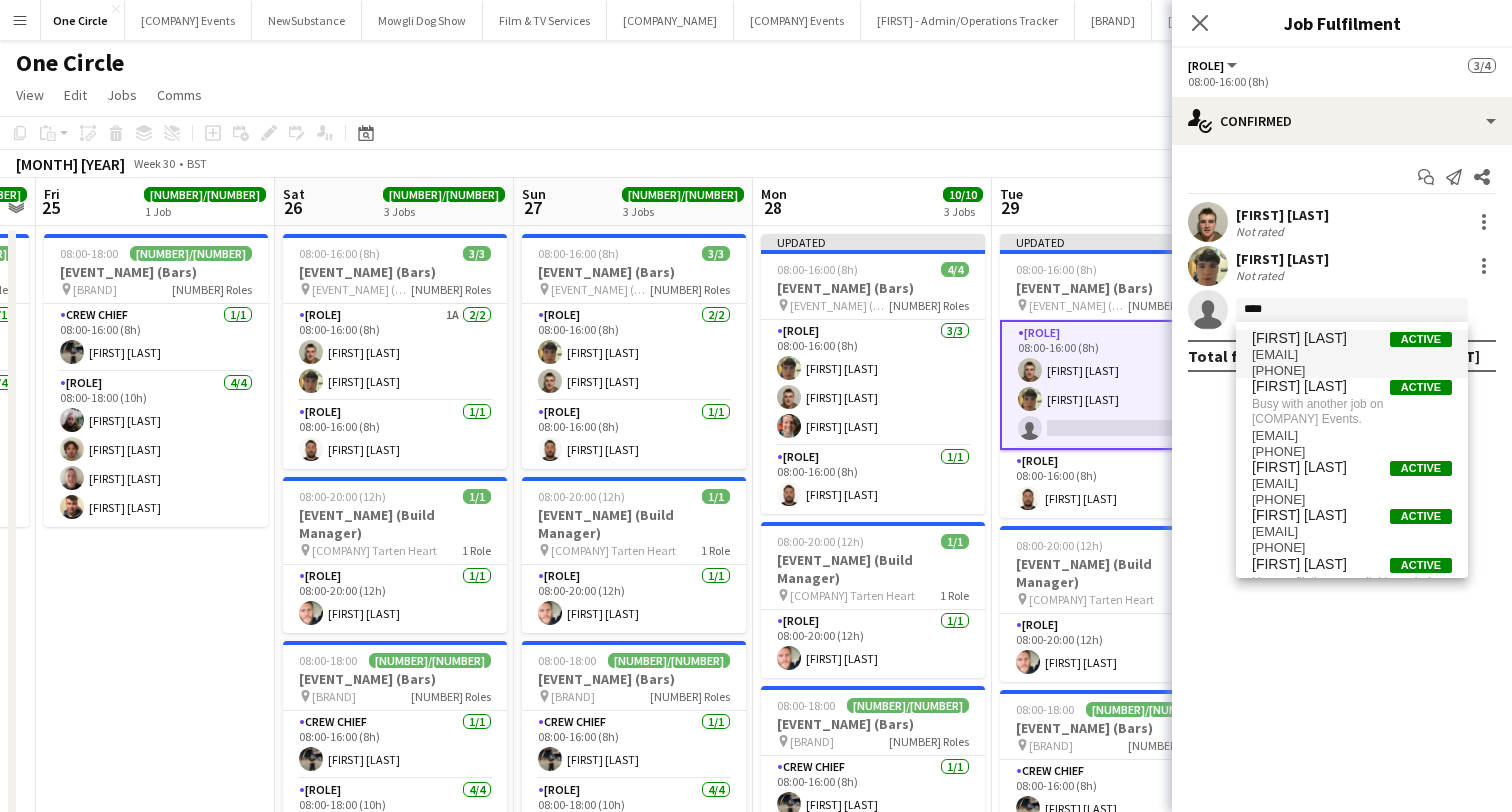 click on "[EMAIL]" at bounding box center (1352, 355) 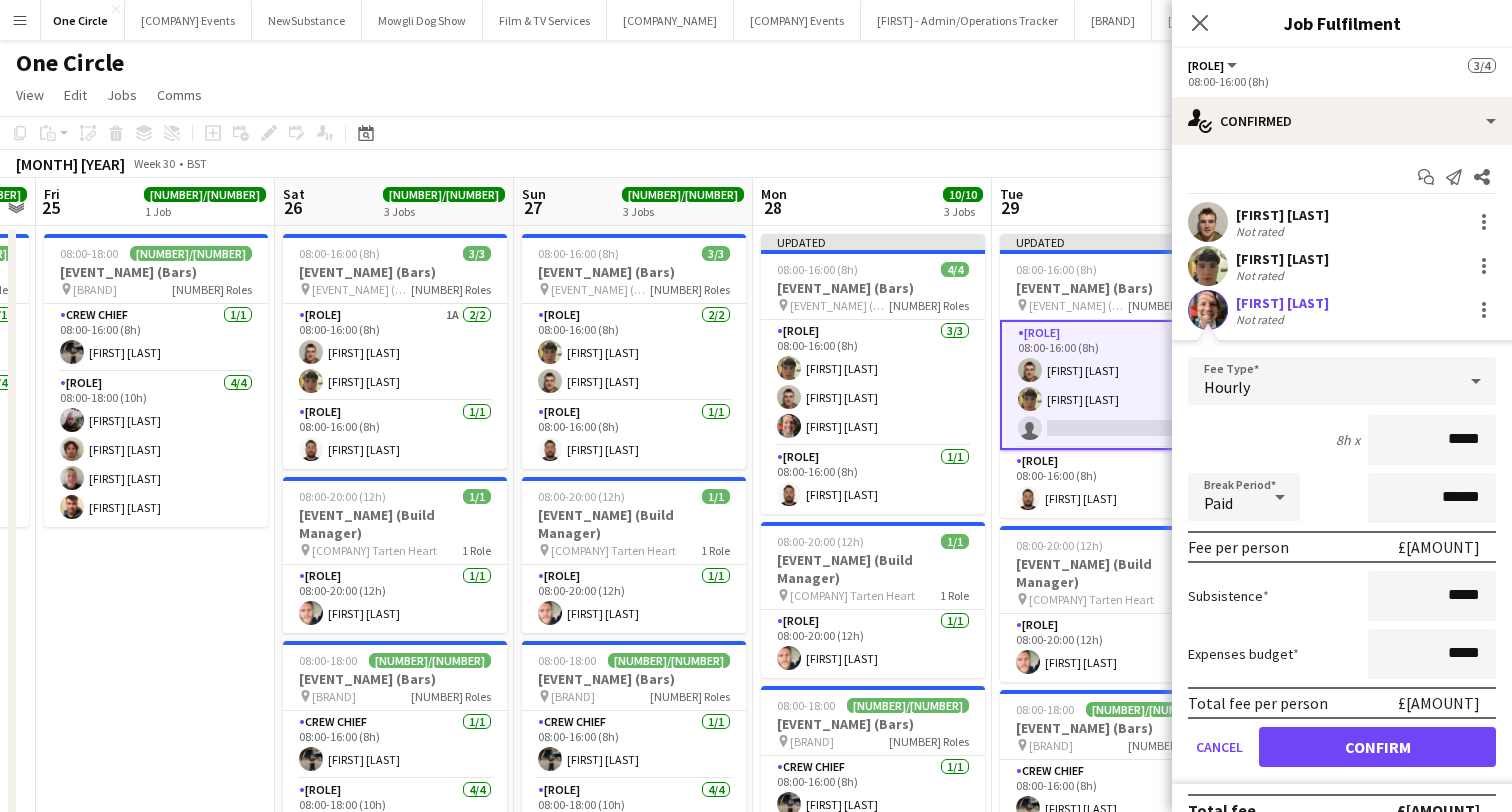 click on "Confirm" at bounding box center (1377, 747) 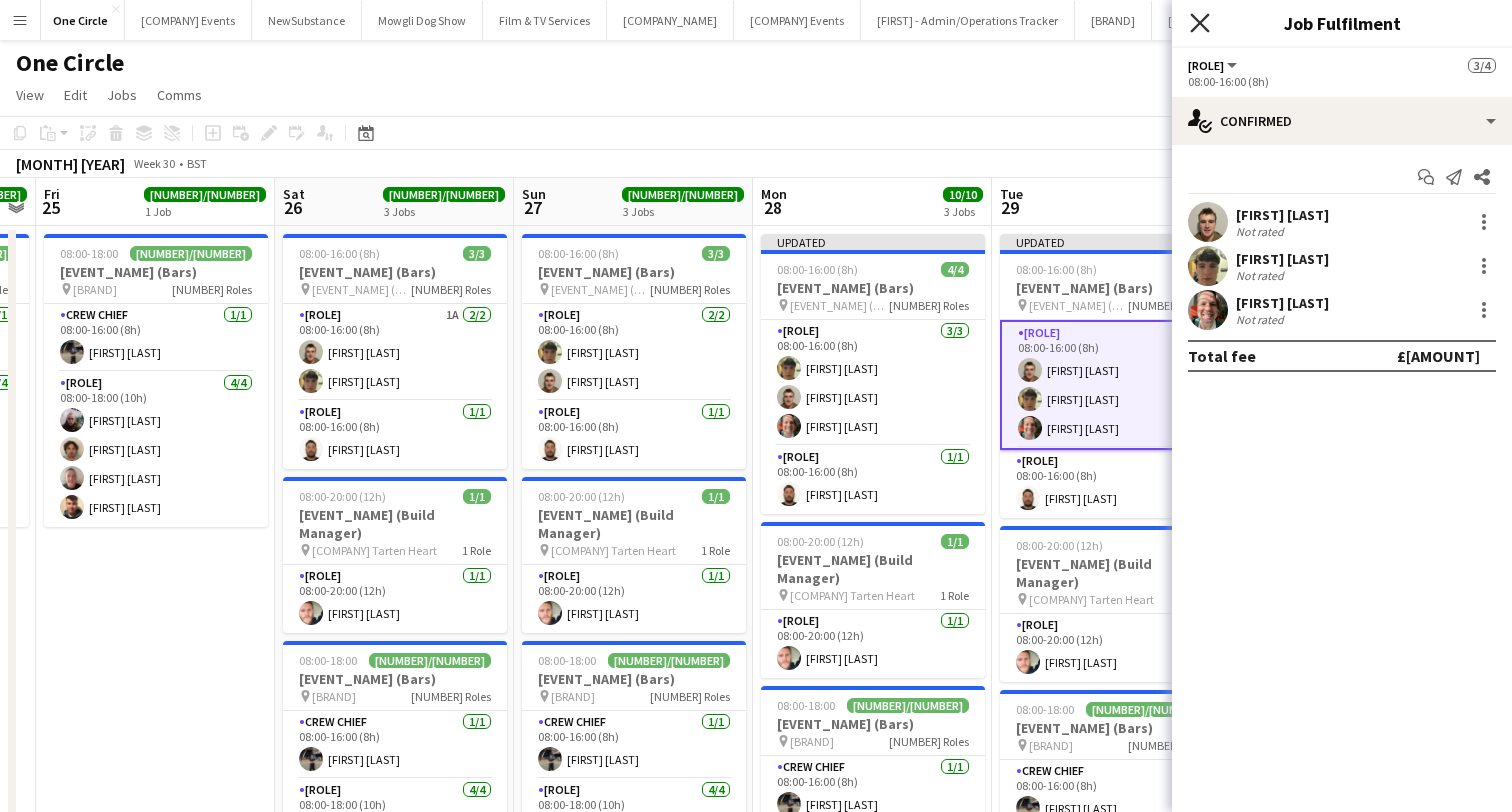 click on "Close pop-in" at bounding box center [1199, 22] 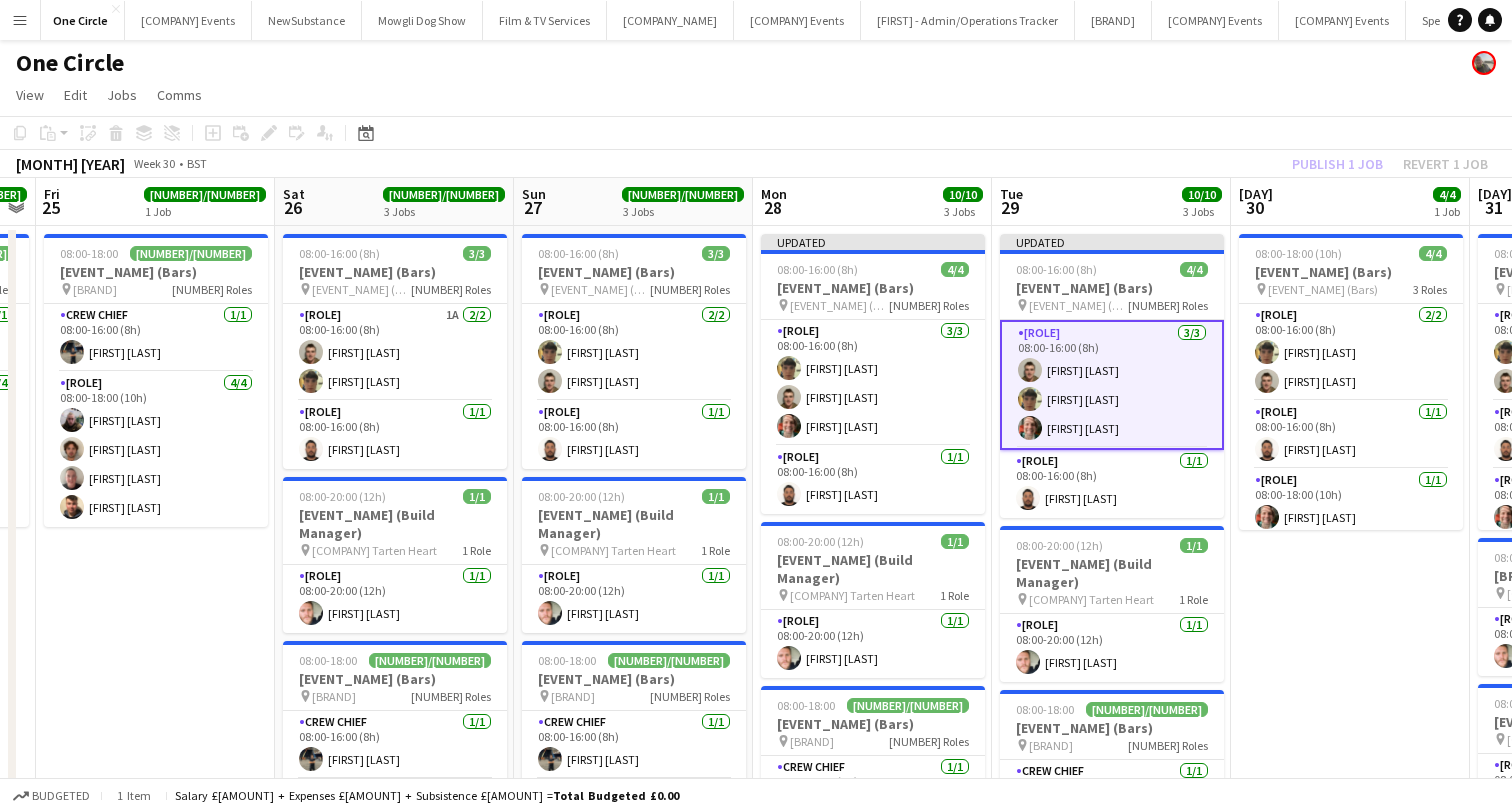 click on "Publish [NUMBER] job Revert [NUMBER] job" at bounding box center [1390, 164] 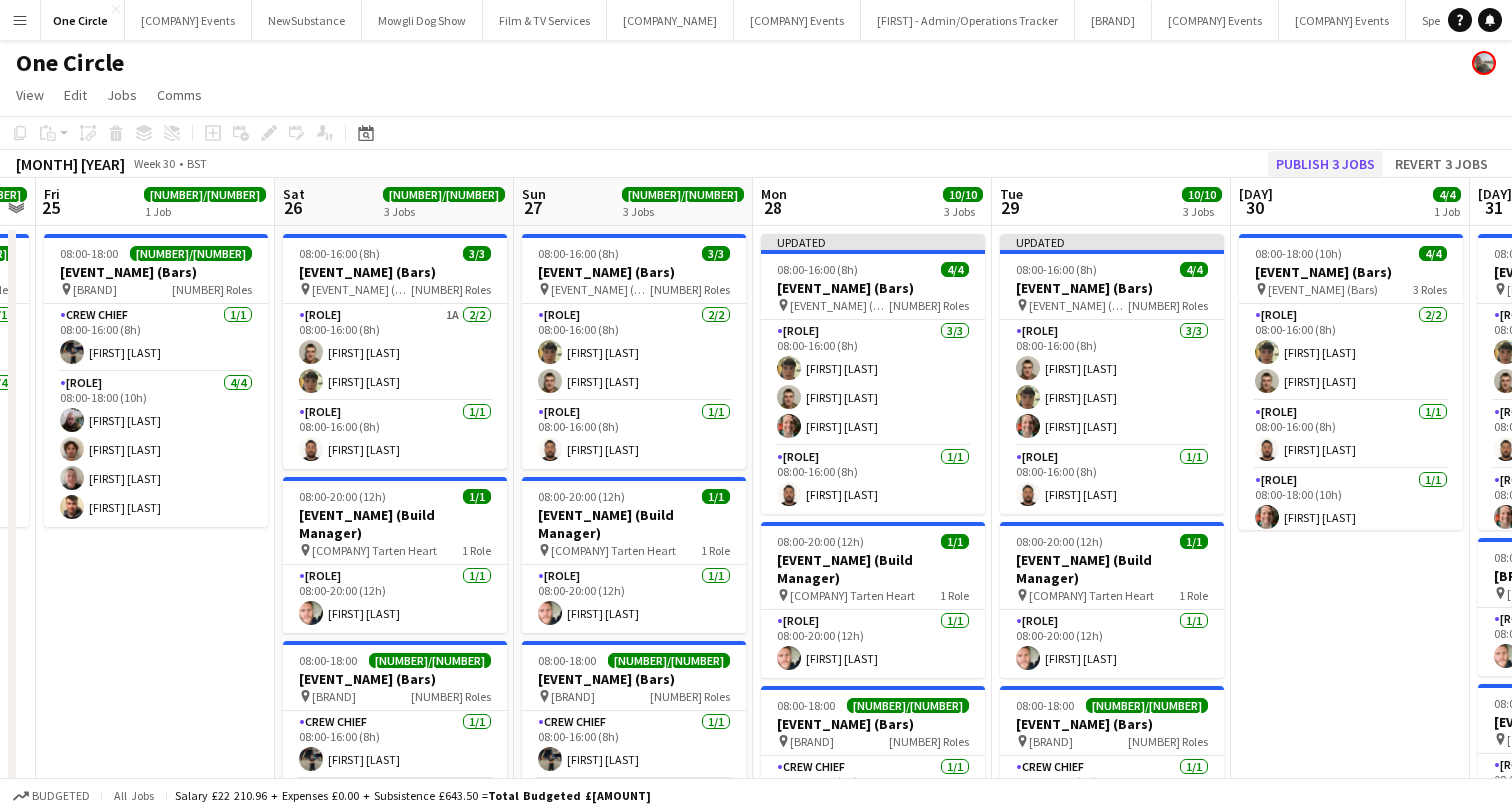 click on "Publish 3 jobs" at bounding box center (1325, 164) 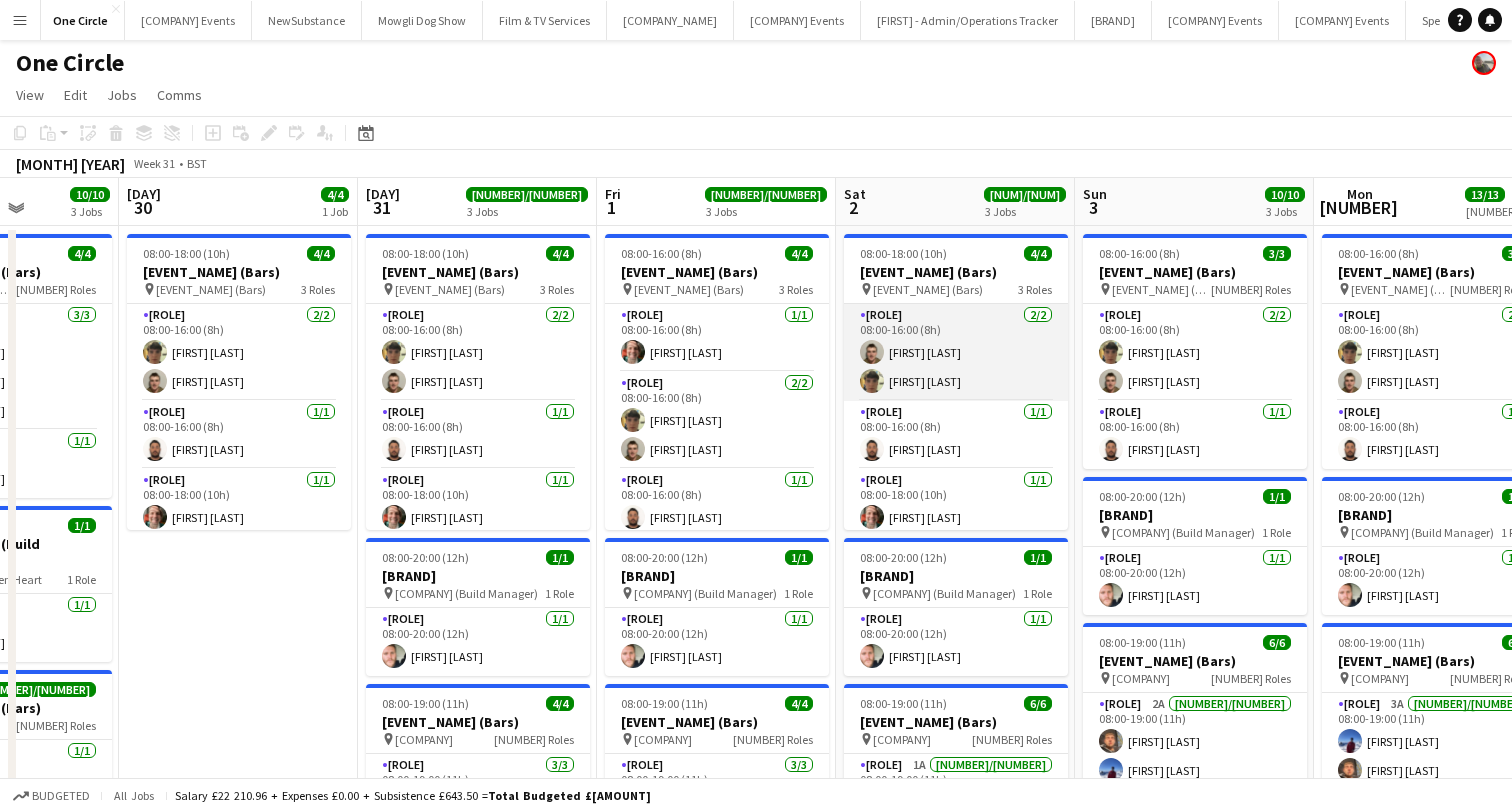 scroll, scrollTop: 0, scrollLeft: 852, axis: horizontal 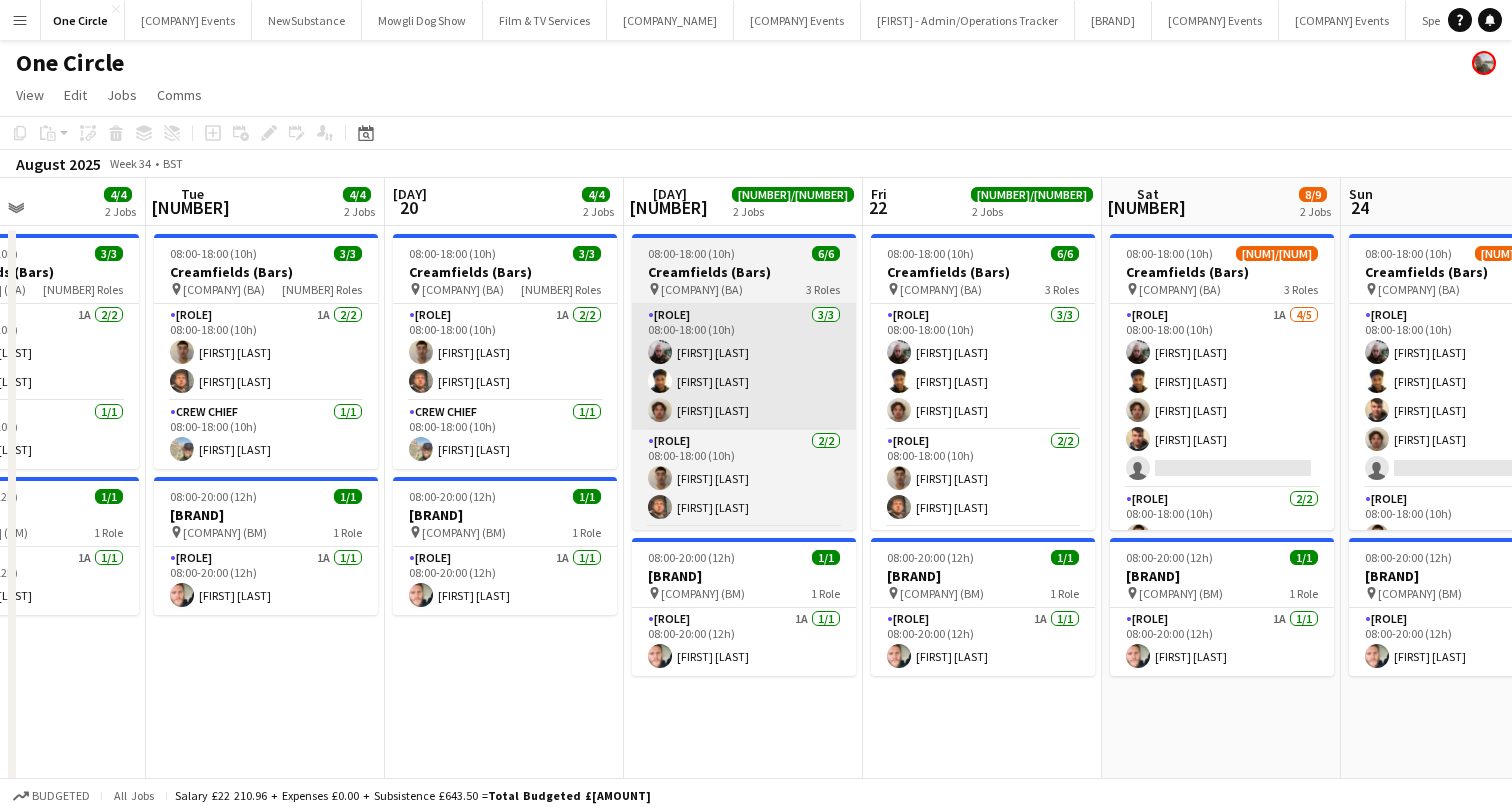 click on "Bar & Catering (Bar Back)   3/3   08:00-18:00 (10h)
[FIRST] [LAST] [FIRST] [LAST] [FIRST] [LAST]" at bounding box center [744, 367] 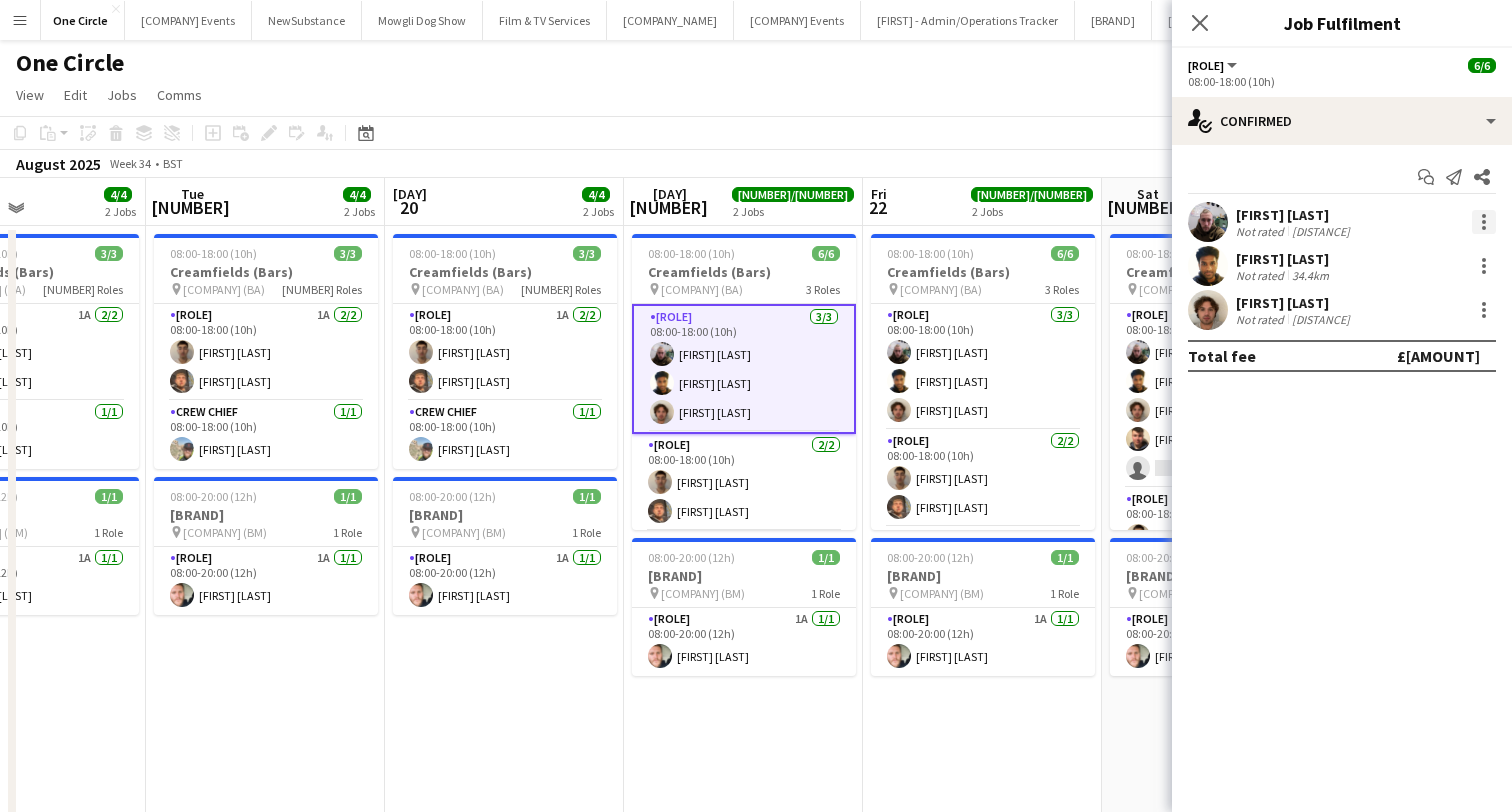 click at bounding box center (1484, 222) 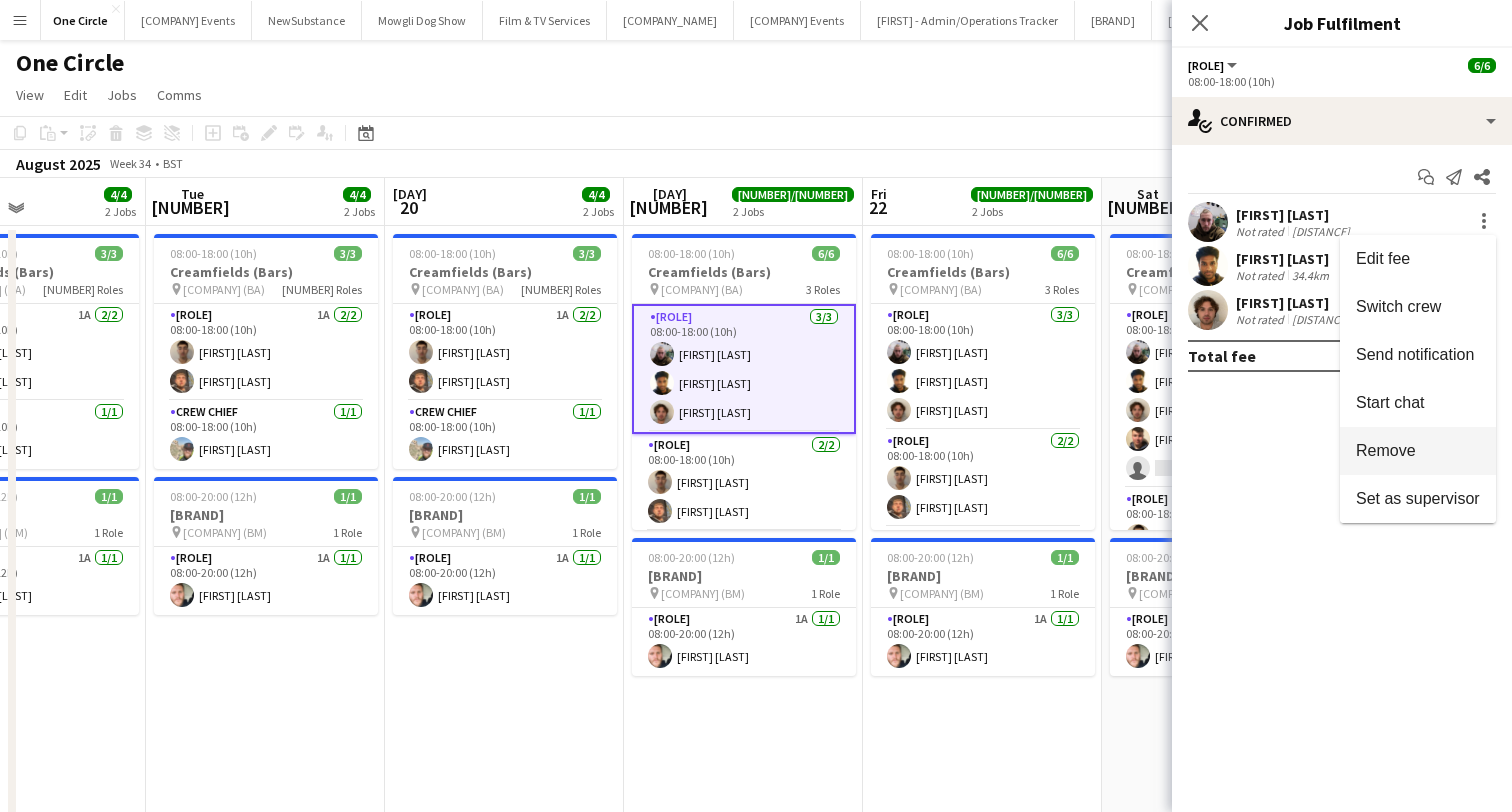 click on "Remove" at bounding box center [1383, 258] 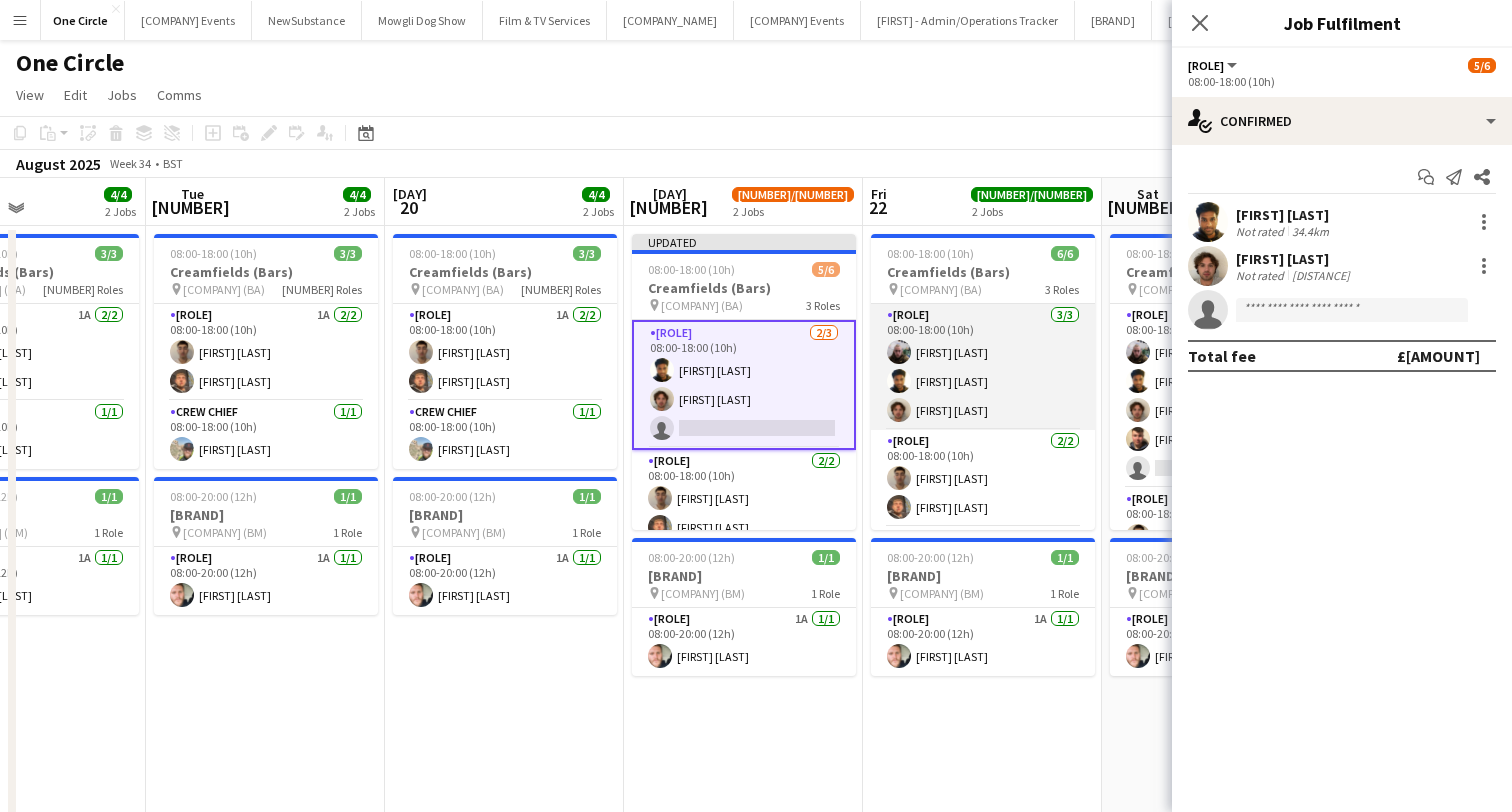 click on "Bar & Catering (Bar Back)   3/3   08:00-18:00 (10h)
[FIRST] [LAST] [FIRST] [LAST] [FIRST] [LAST]" at bounding box center [983, 367] 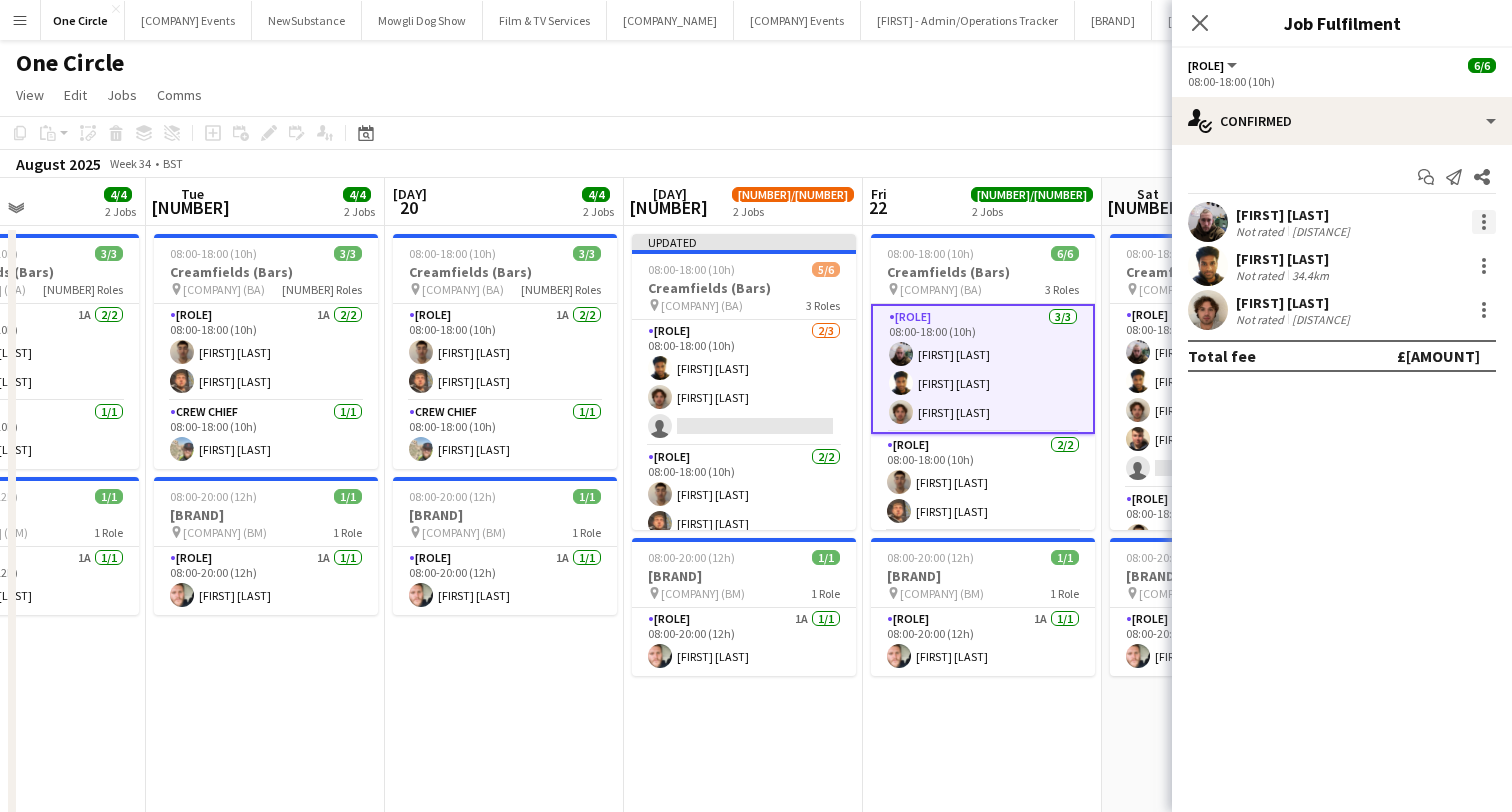 click at bounding box center [1484, 222] 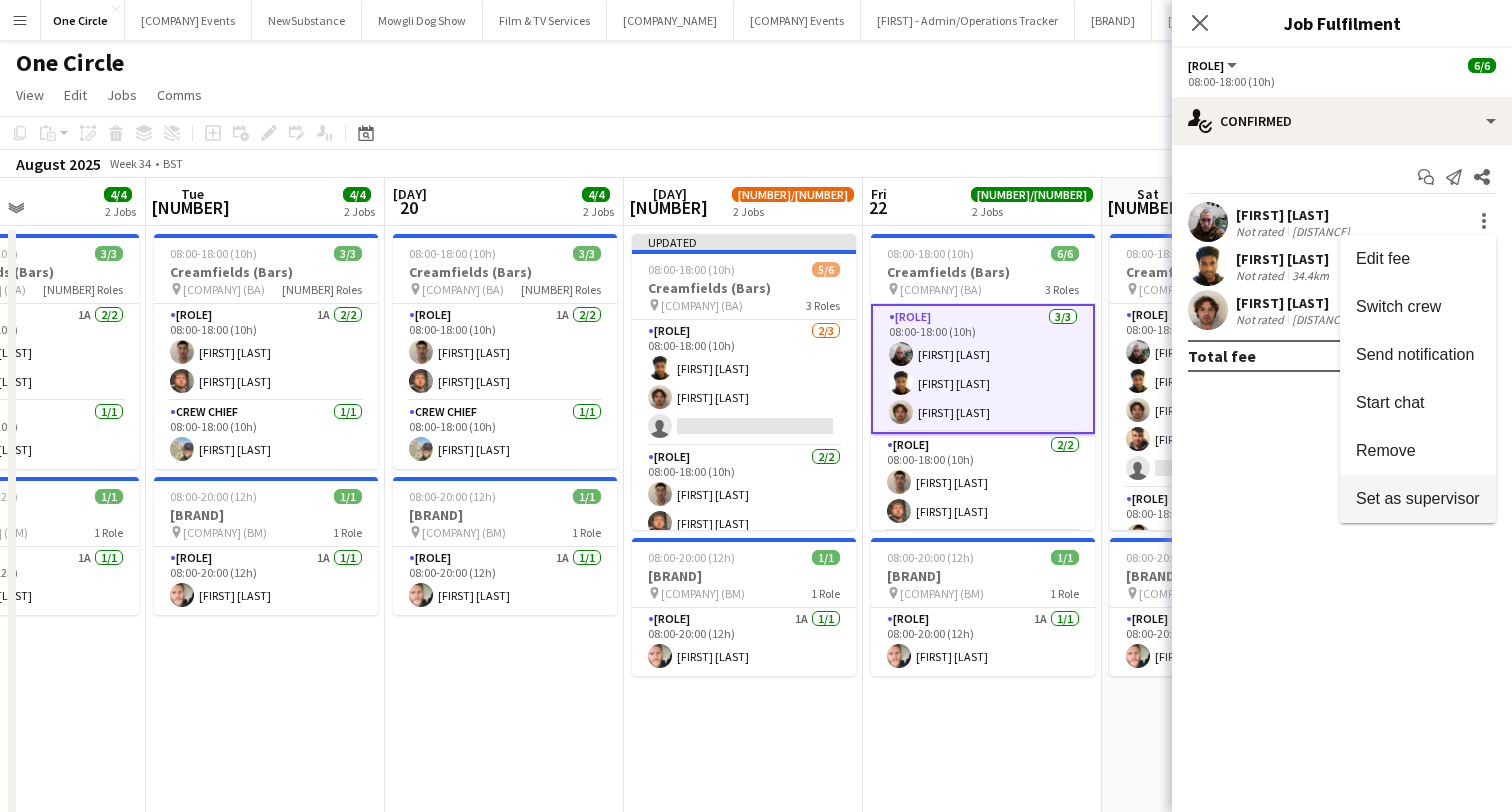 click on "Set as supervisor" at bounding box center [1418, 499] 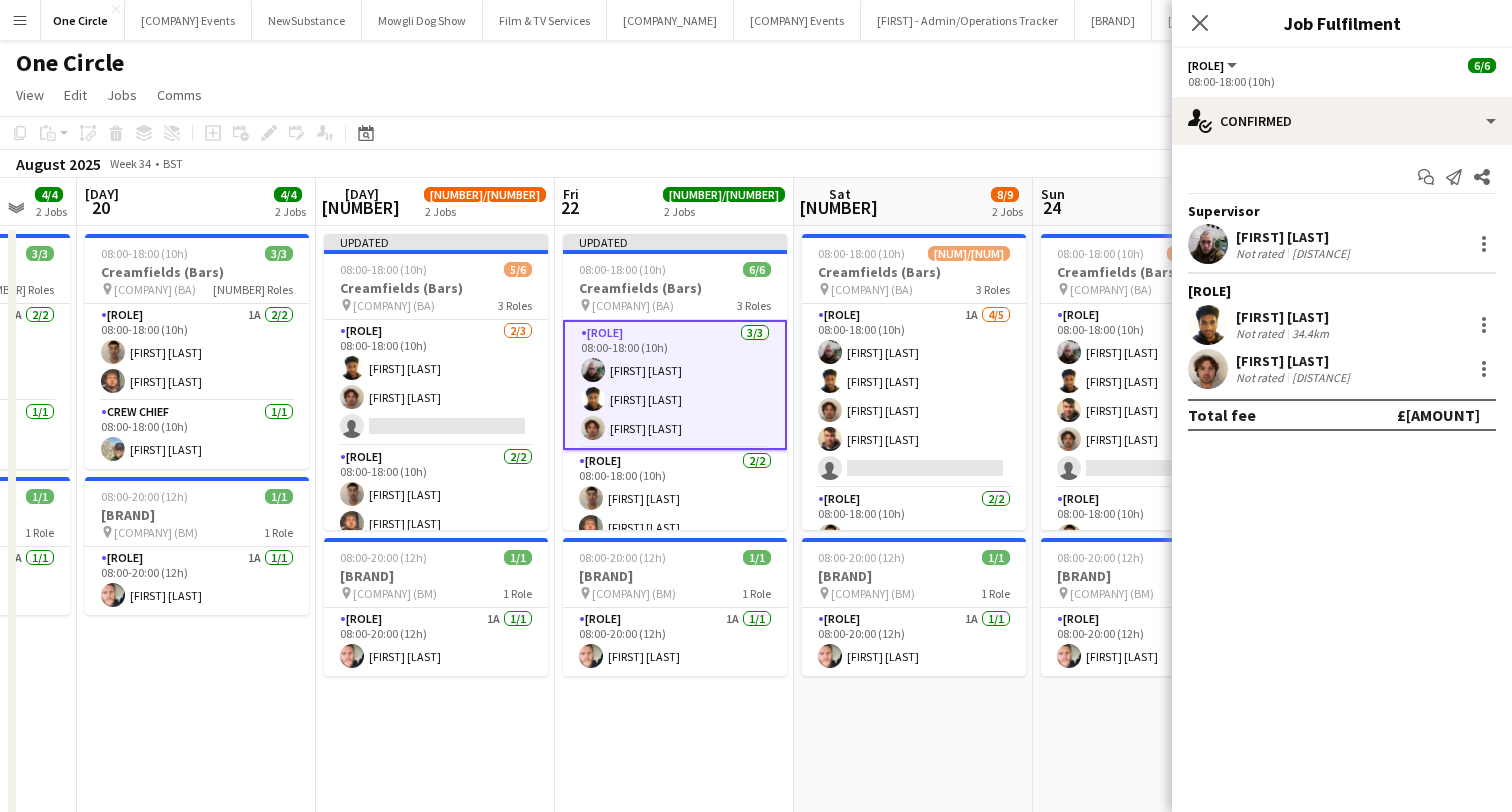 scroll, scrollTop: 0, scrollLeft: 881, axis: horizontal 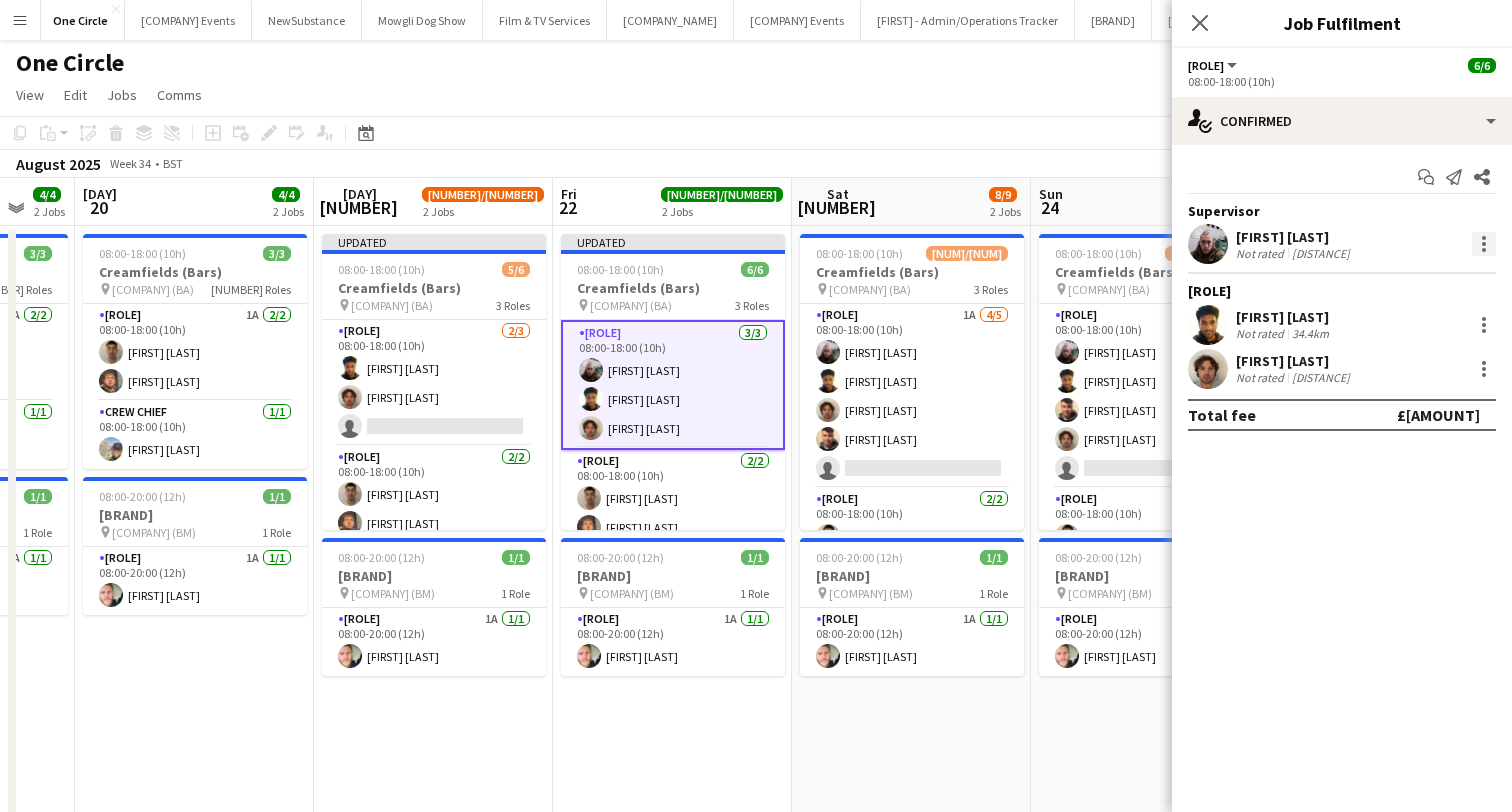 click at bounding box center [1484, 244] 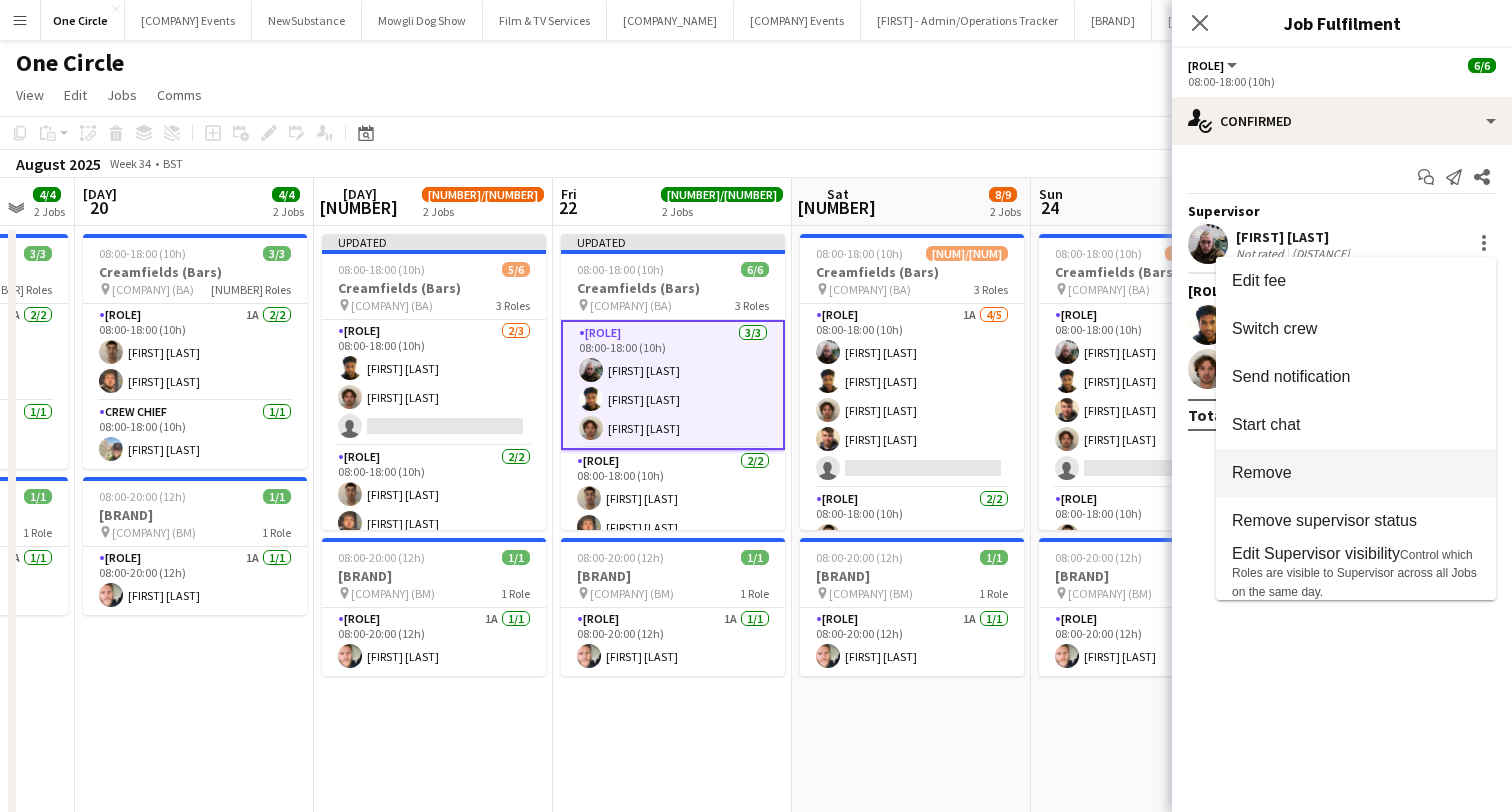 click on "Remove" at bounding box center [1356, 473] 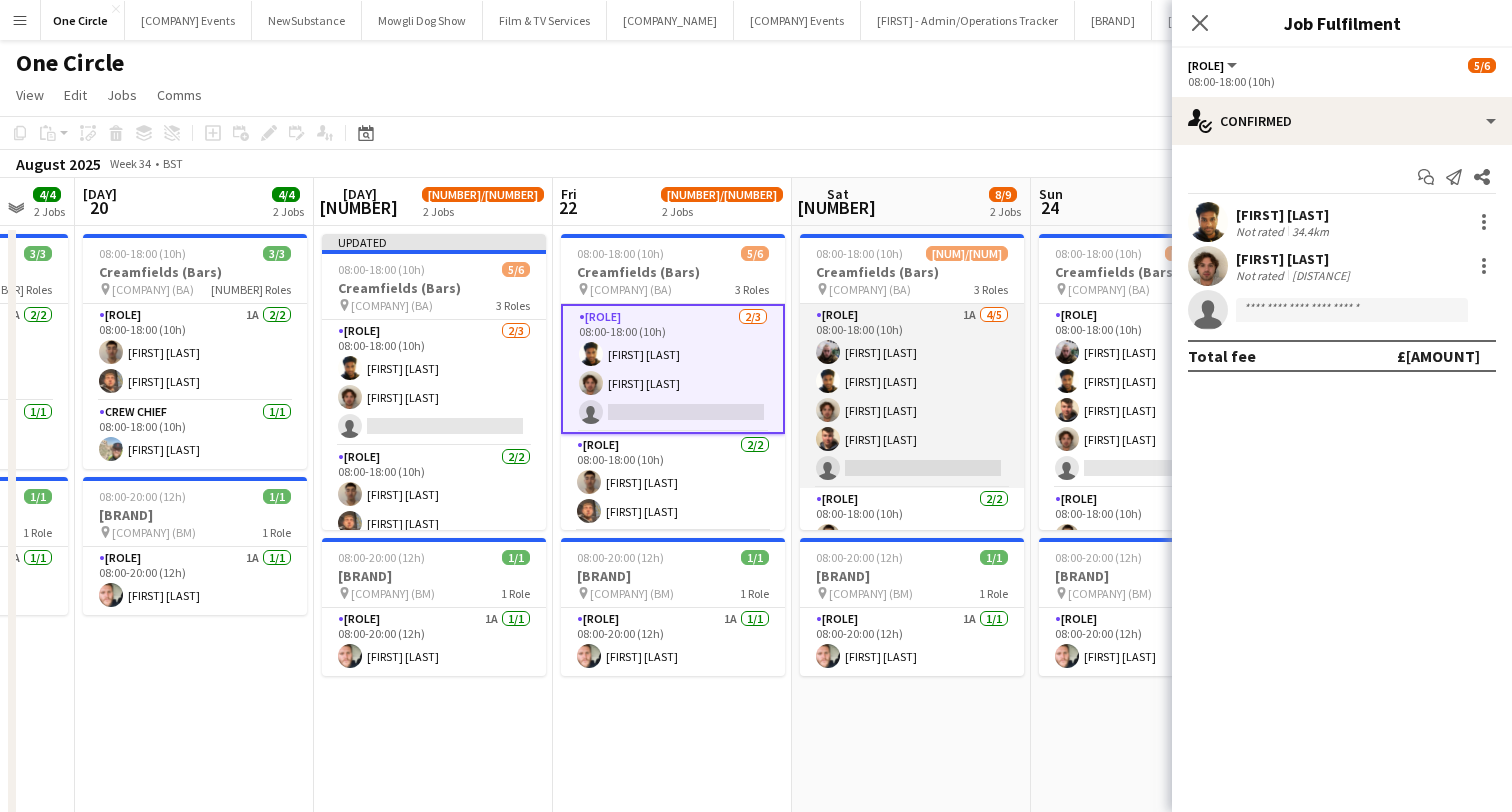 click on "Bar & Catering (Bar Back)   1A   4/5   08:00-18:00 (10h)
[FIRST] [LAST] [FIRST] [LAST] [FIRST] [LAST] [FIRST] [LAST]
single-neutral-actions" at bounding box center (912, 396) 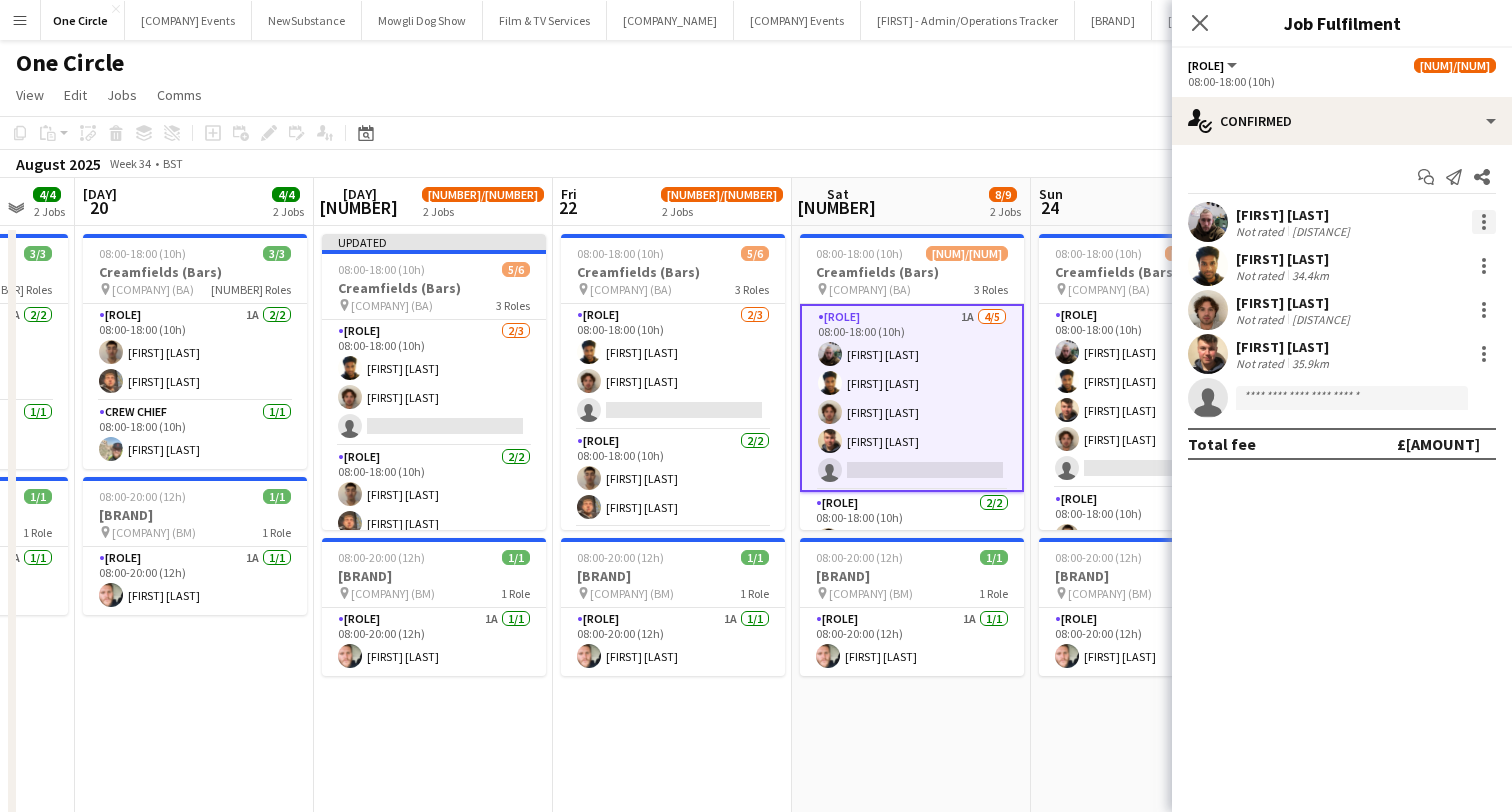 click at bounding box center (1484, 216) 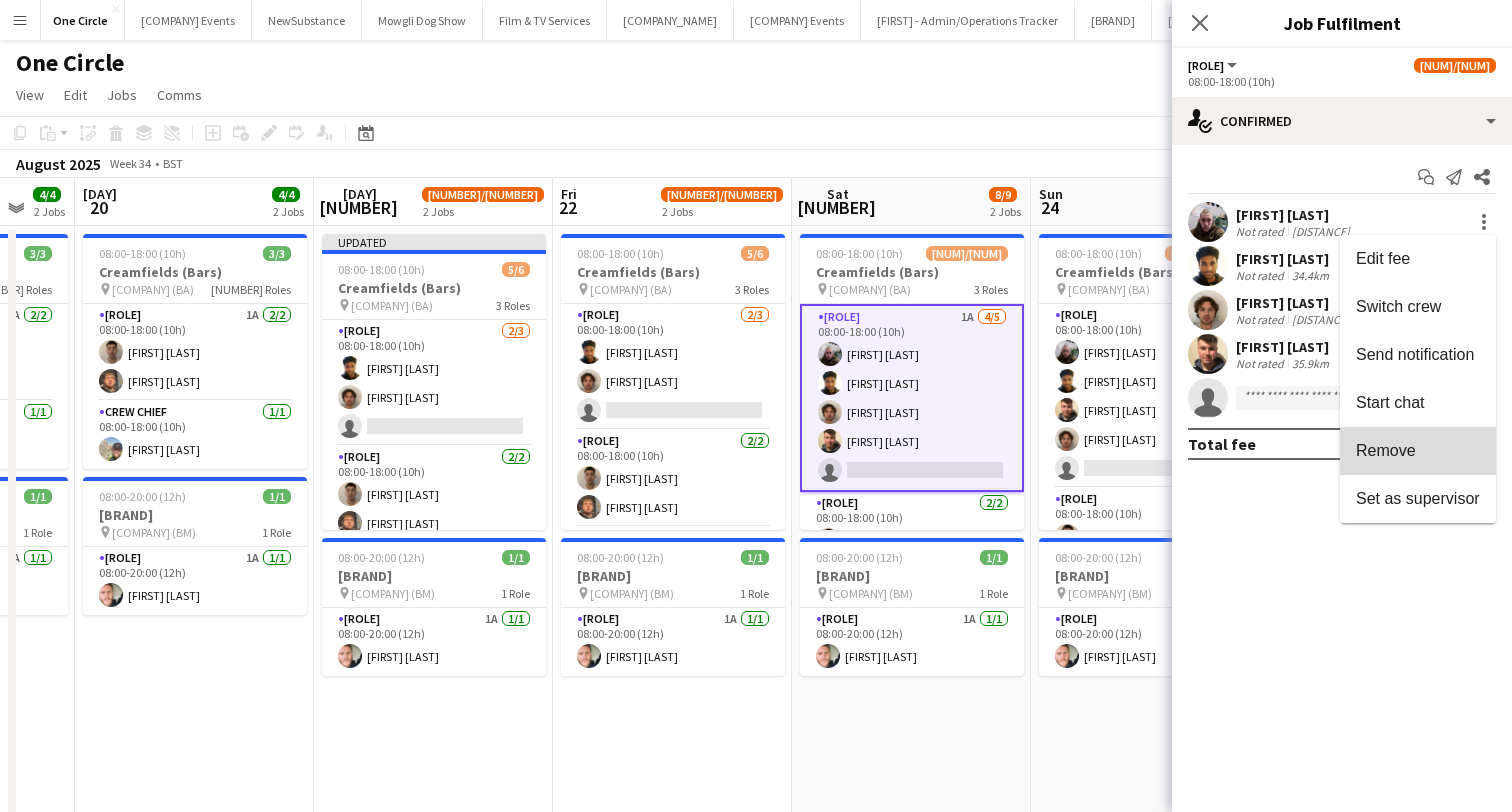 click on "Remove" at bounding box center [1418, 451] 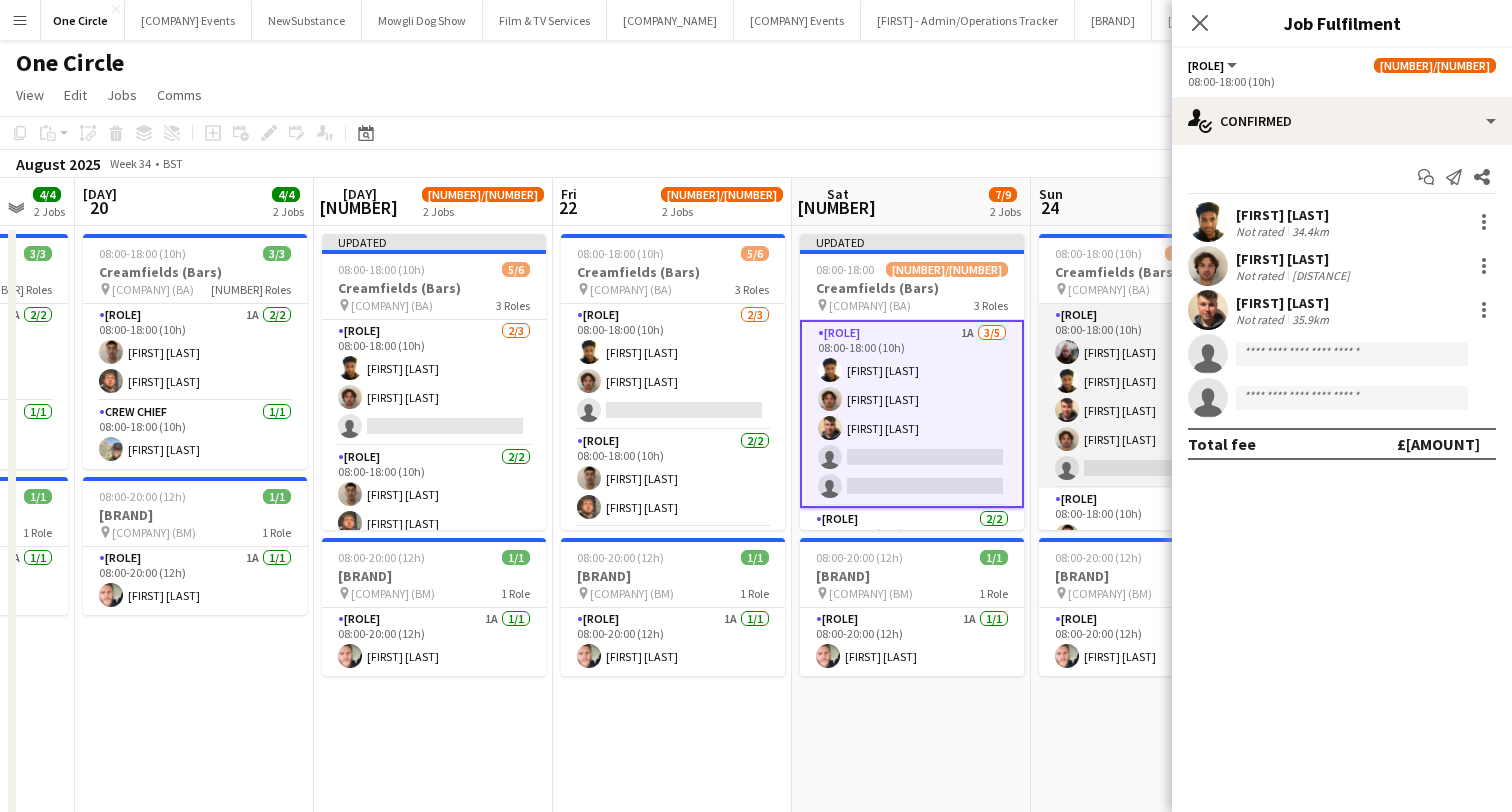 click on "Bar & Catering (Bar Back)   1A   4/5   08:00-18:00 (10h)
[FIRST] [LAST] [FIRST] [LAST] [FIRST] [LAST] [FIRST] [LAST]
single-neutral-actions" at bounding box center [1151, 396] 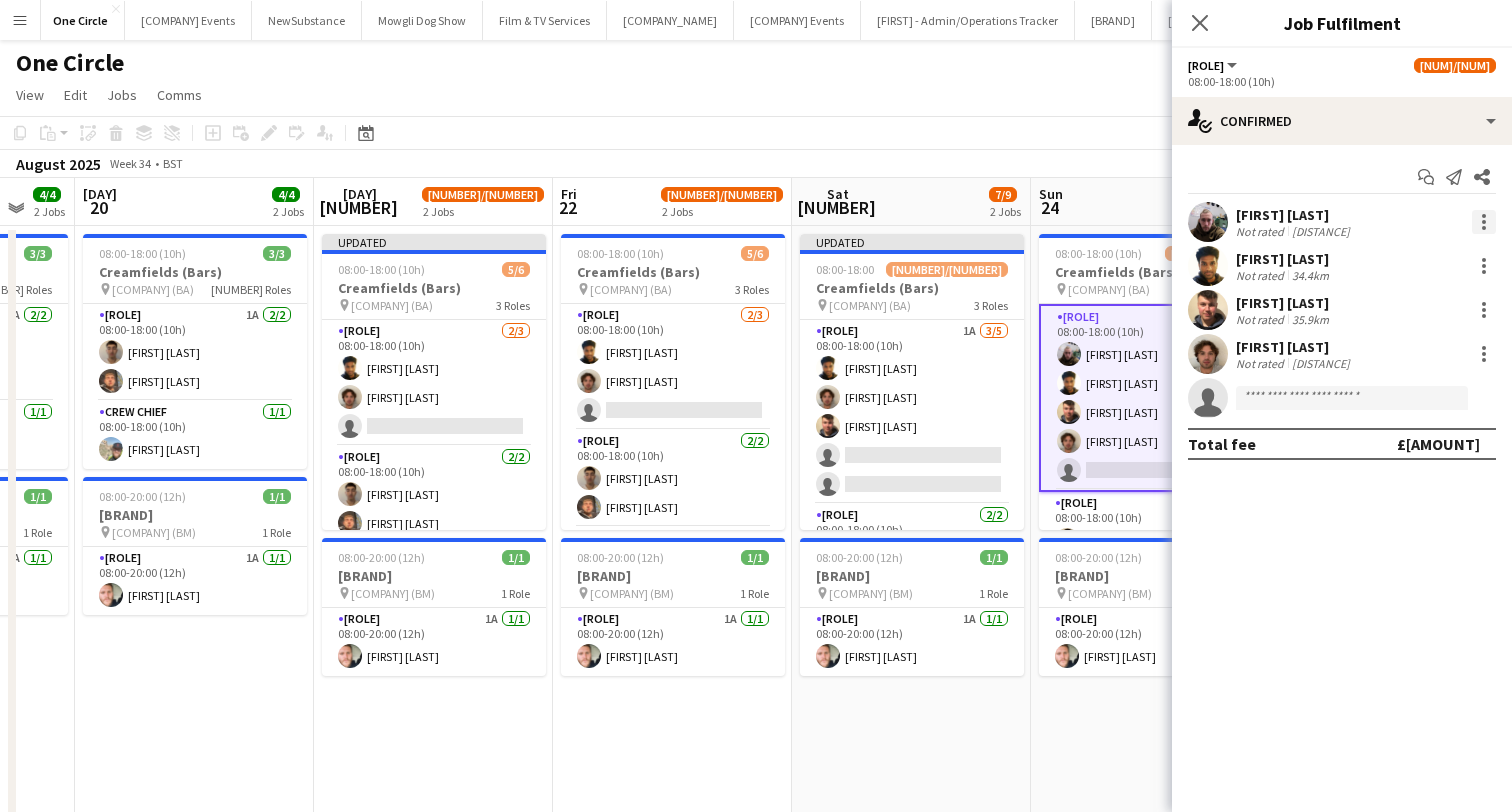 click at bounding box center [1484, 222] 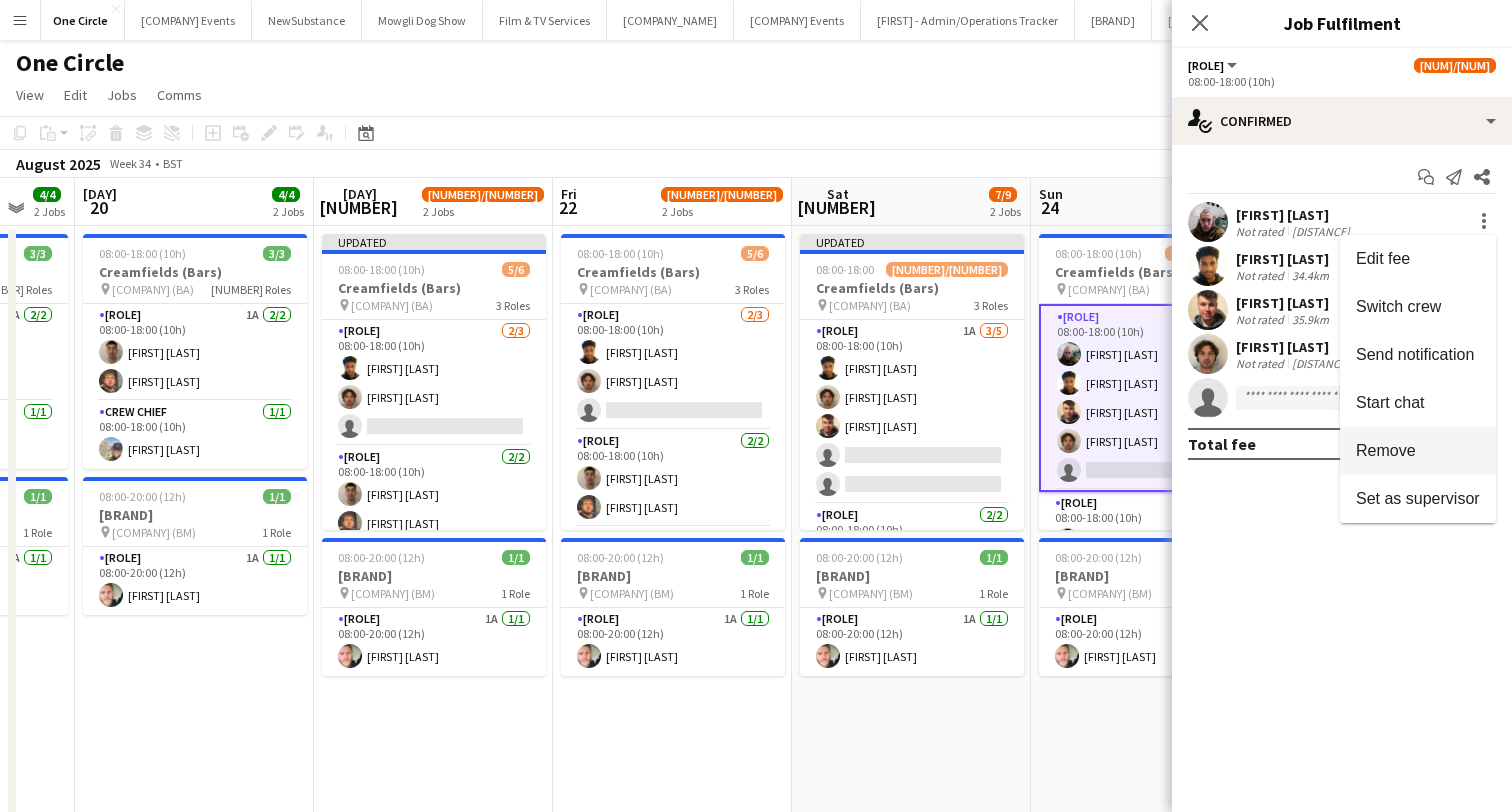 click on "Remove" at bounding box center [1383, 258] 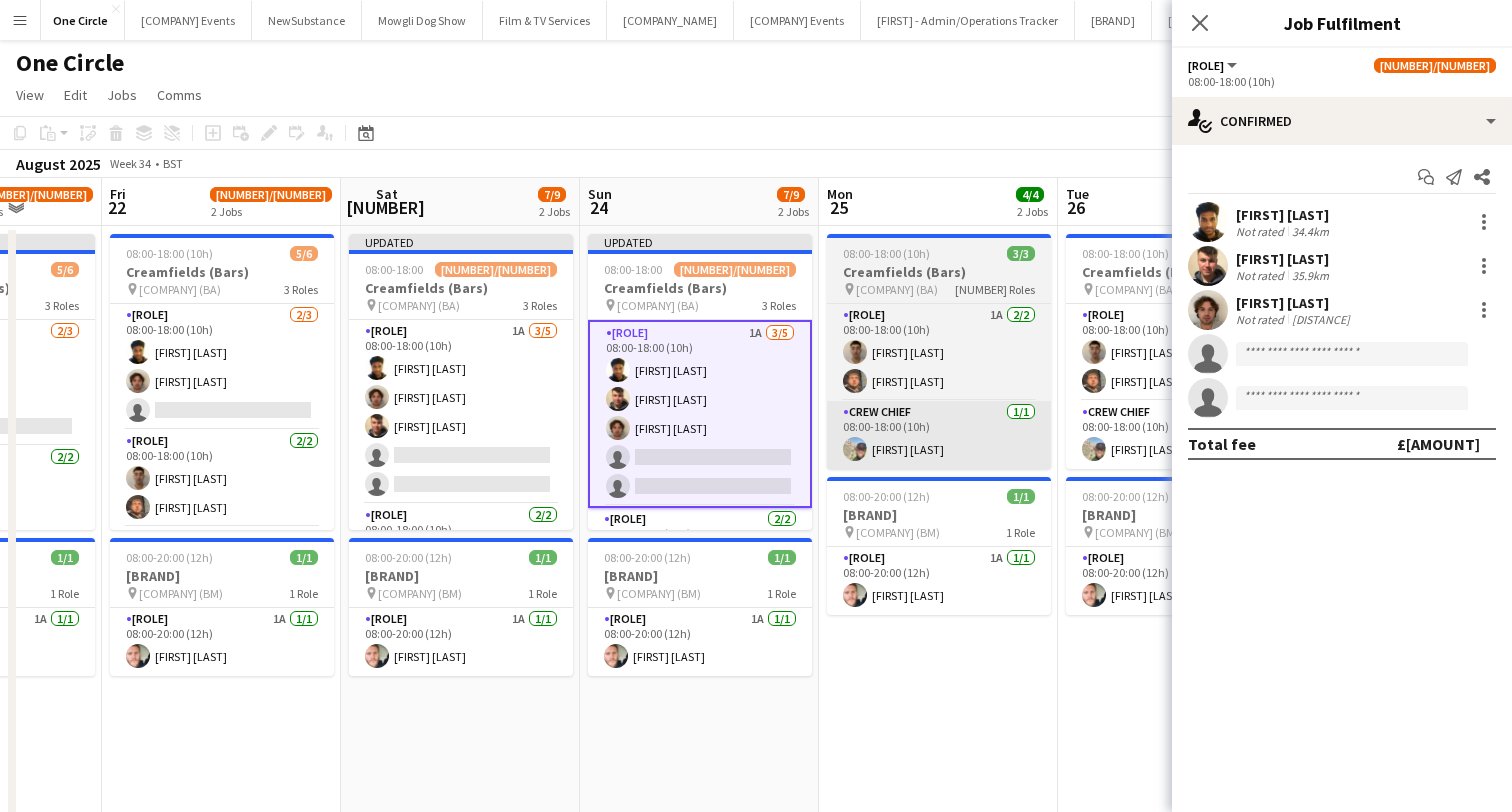 scroll, scrollTop: 0, scrollLeft: 900, axis: horizontal 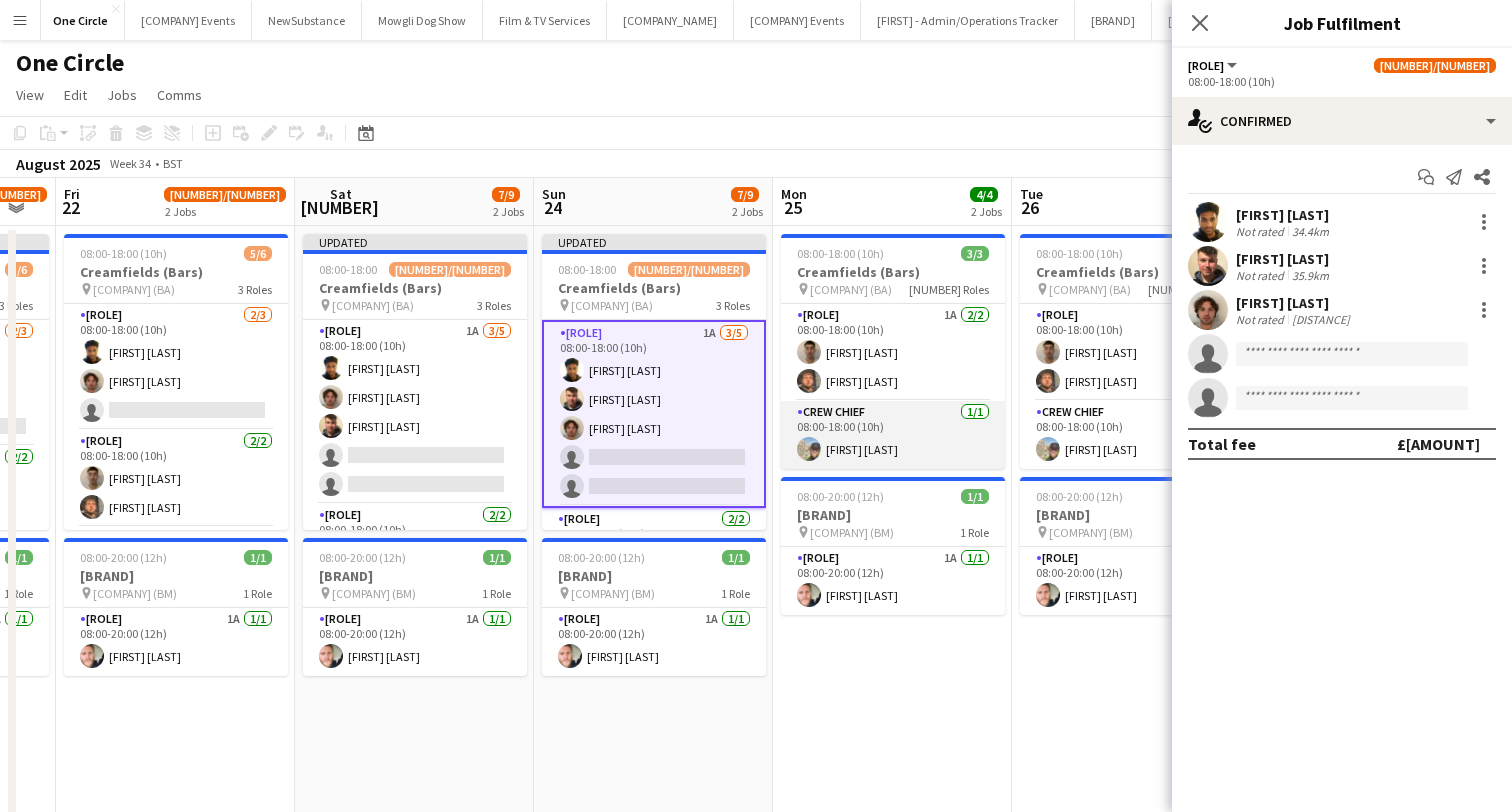 click on "Crew Chief     1/1   08:00-18:00 (10h)
[FIRST] [LAST]" at bounding box center (893, 435) 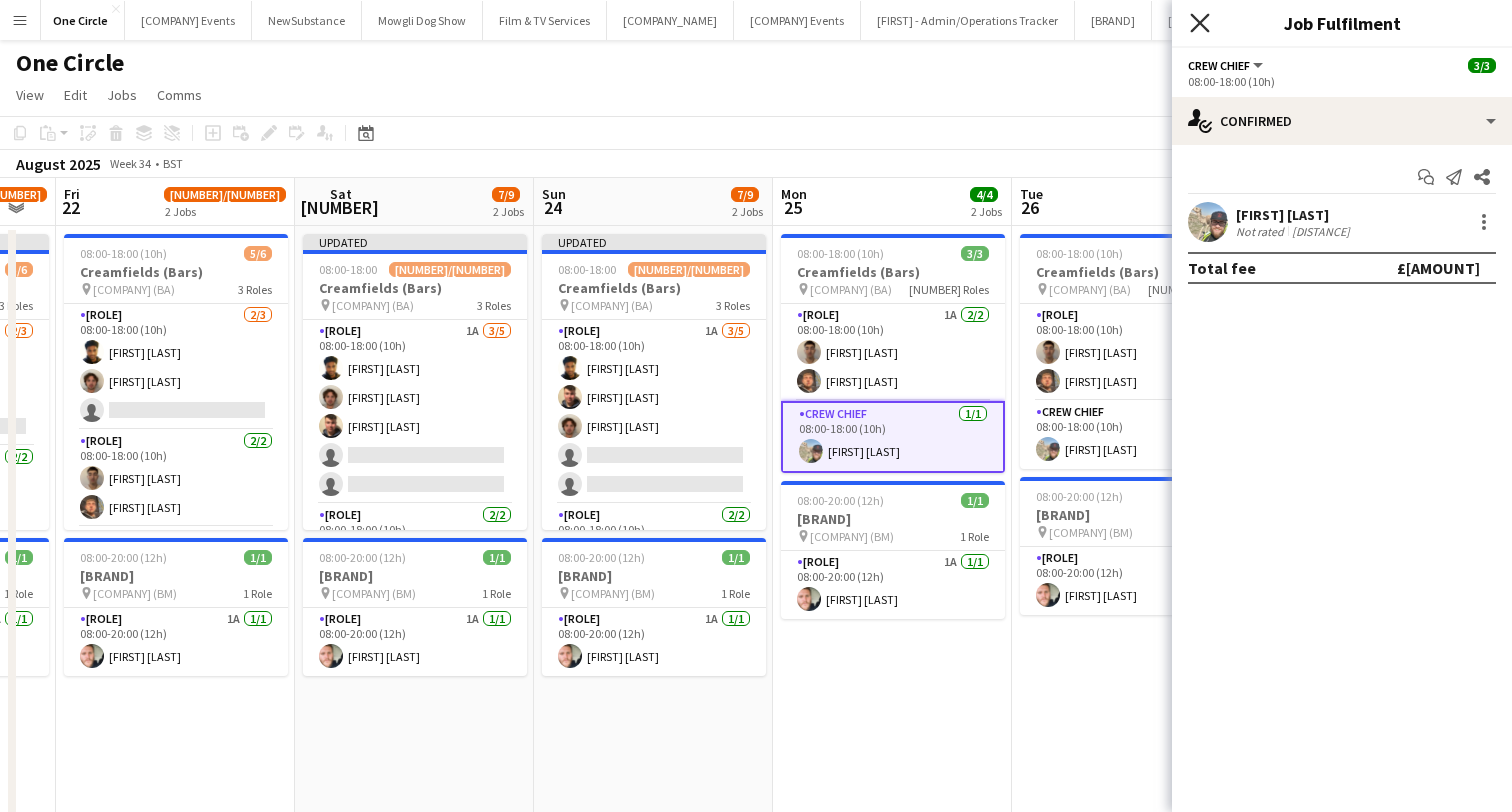 click on "Close pop-in" at bounding box center [1199, 22] 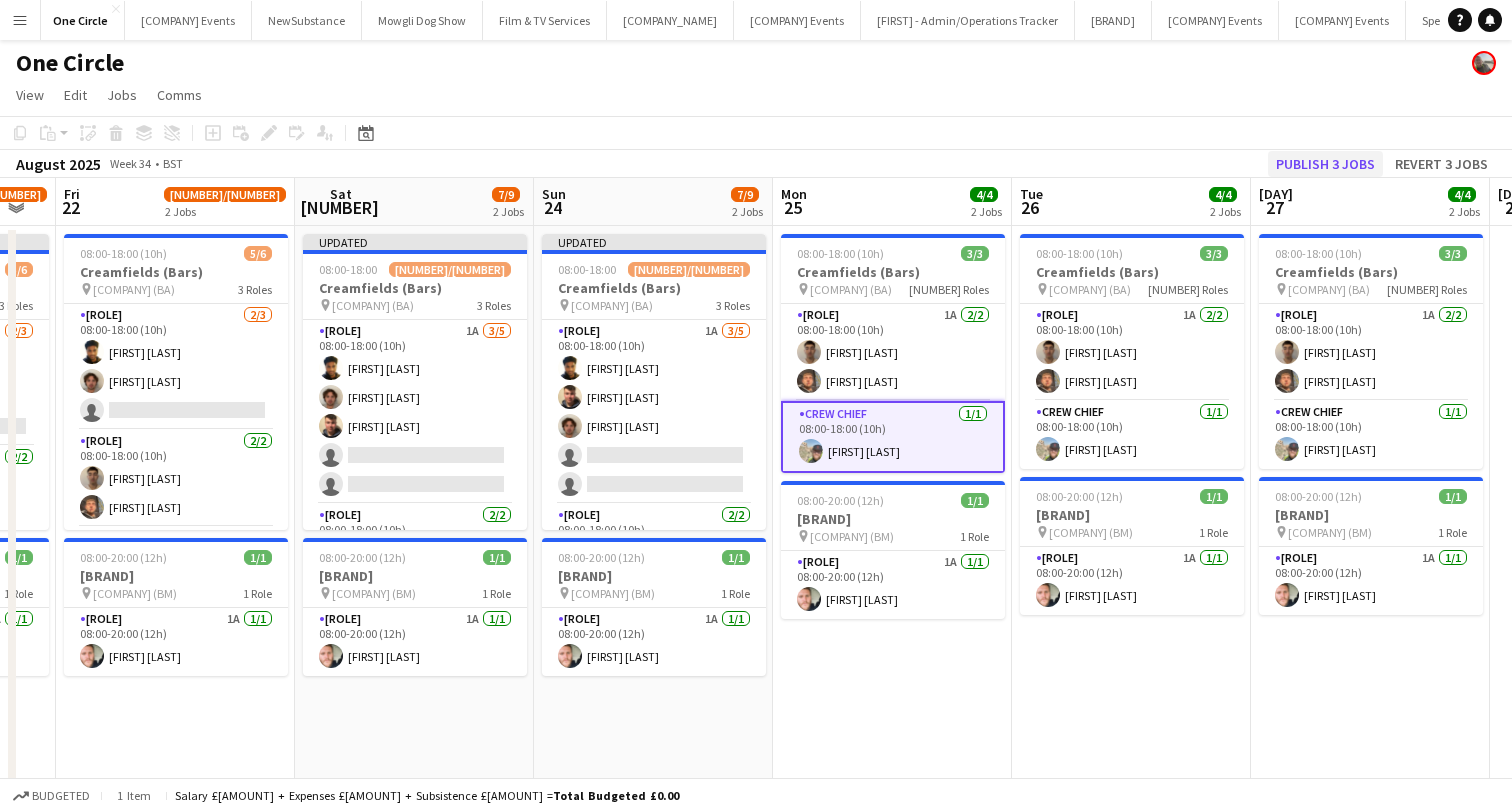 click on "Publish 3 jobs" at bounding box center (1325, 164) 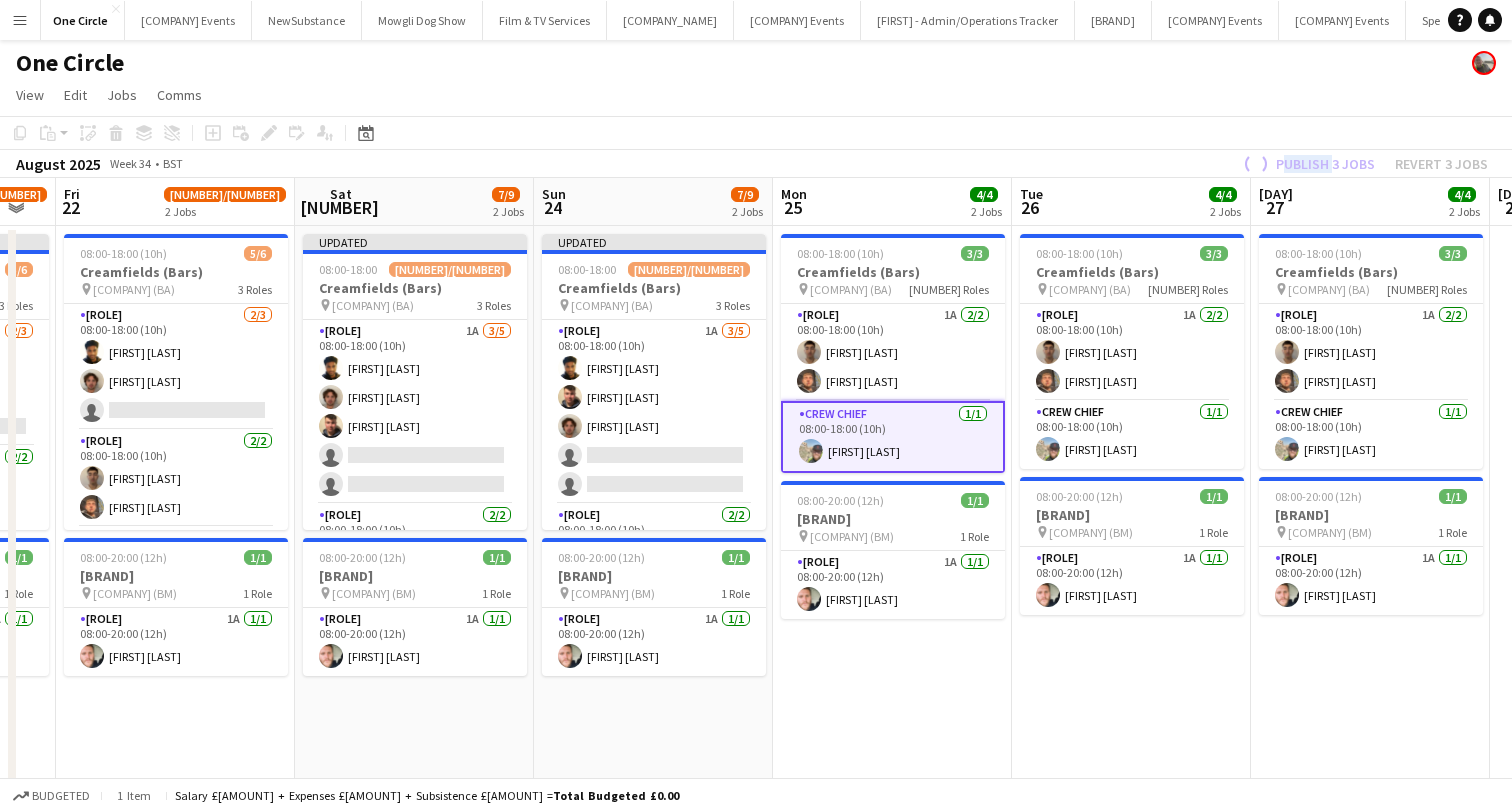 click on "Publish 3 jobs   Revert 3 jobs" at bounding box center (1363, 164) 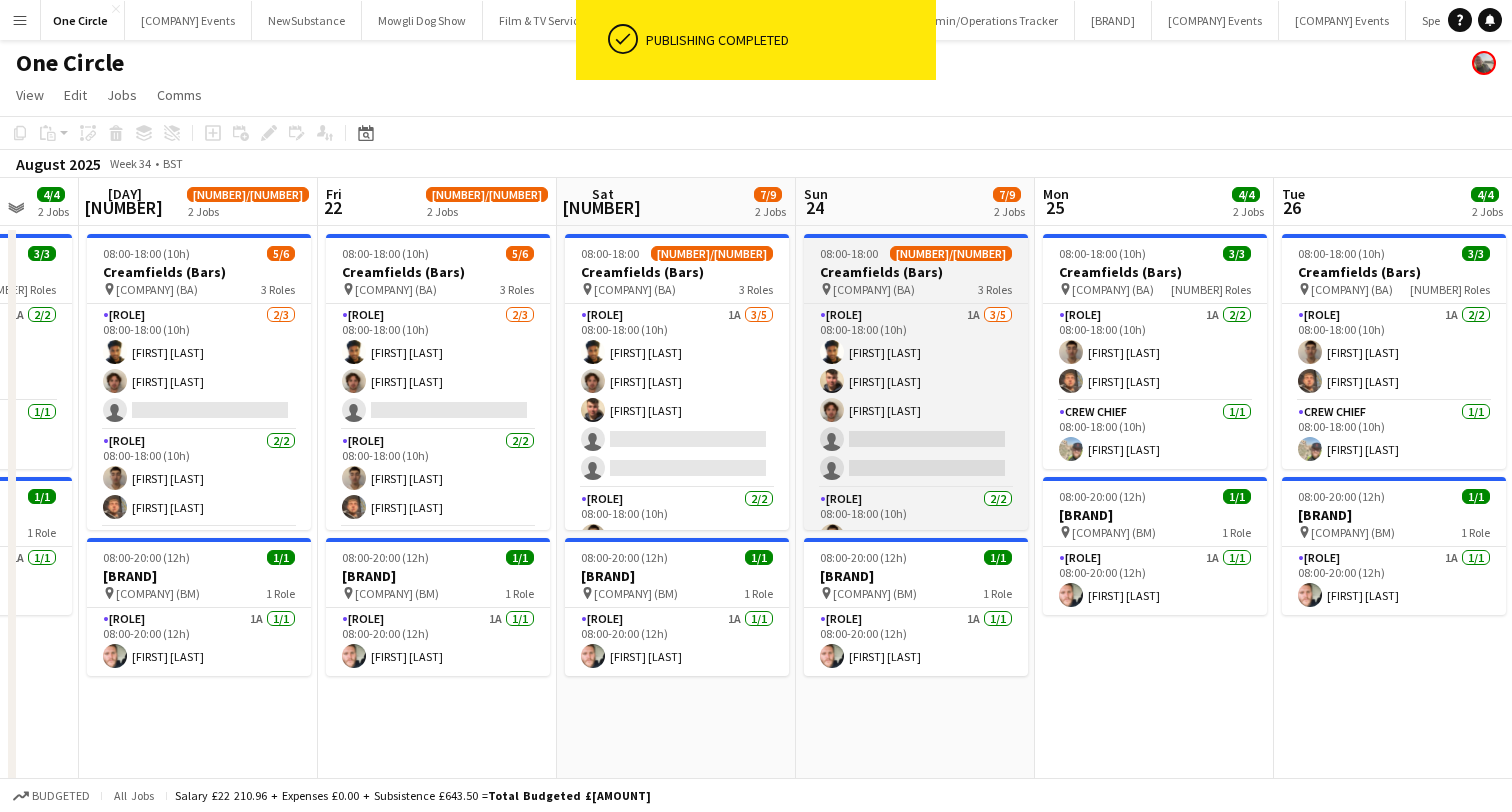 scroll, scrollTop: 0, scrollLeft: 523, axis: horizontal 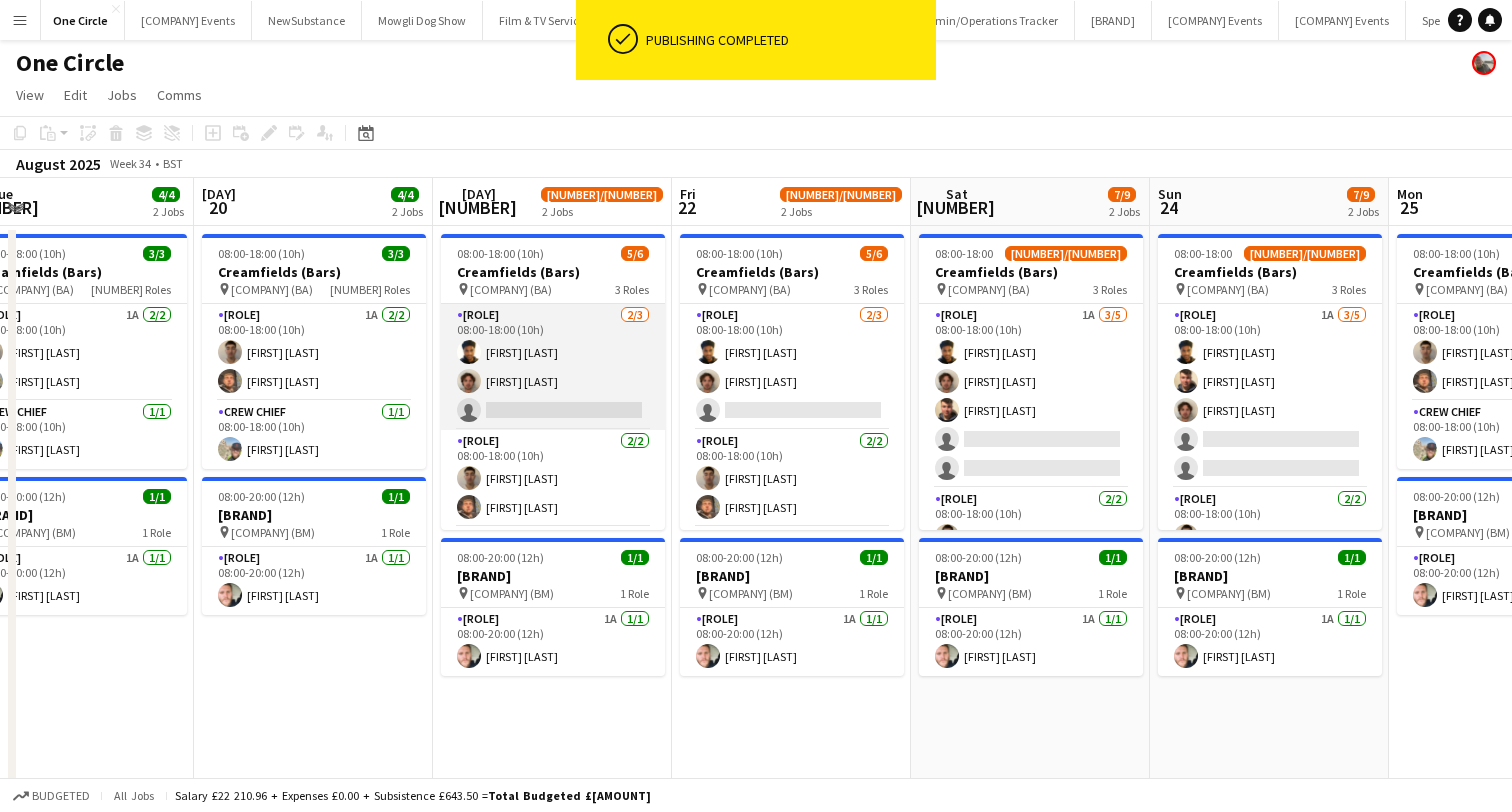 click on "Bar & Catering (Bar Back)   2/3   08:00-18:00 (10h)
[FIRST] [LAST] [FIRST] [LAST]
single-neutral-actions" at bounding box center (553, 367) 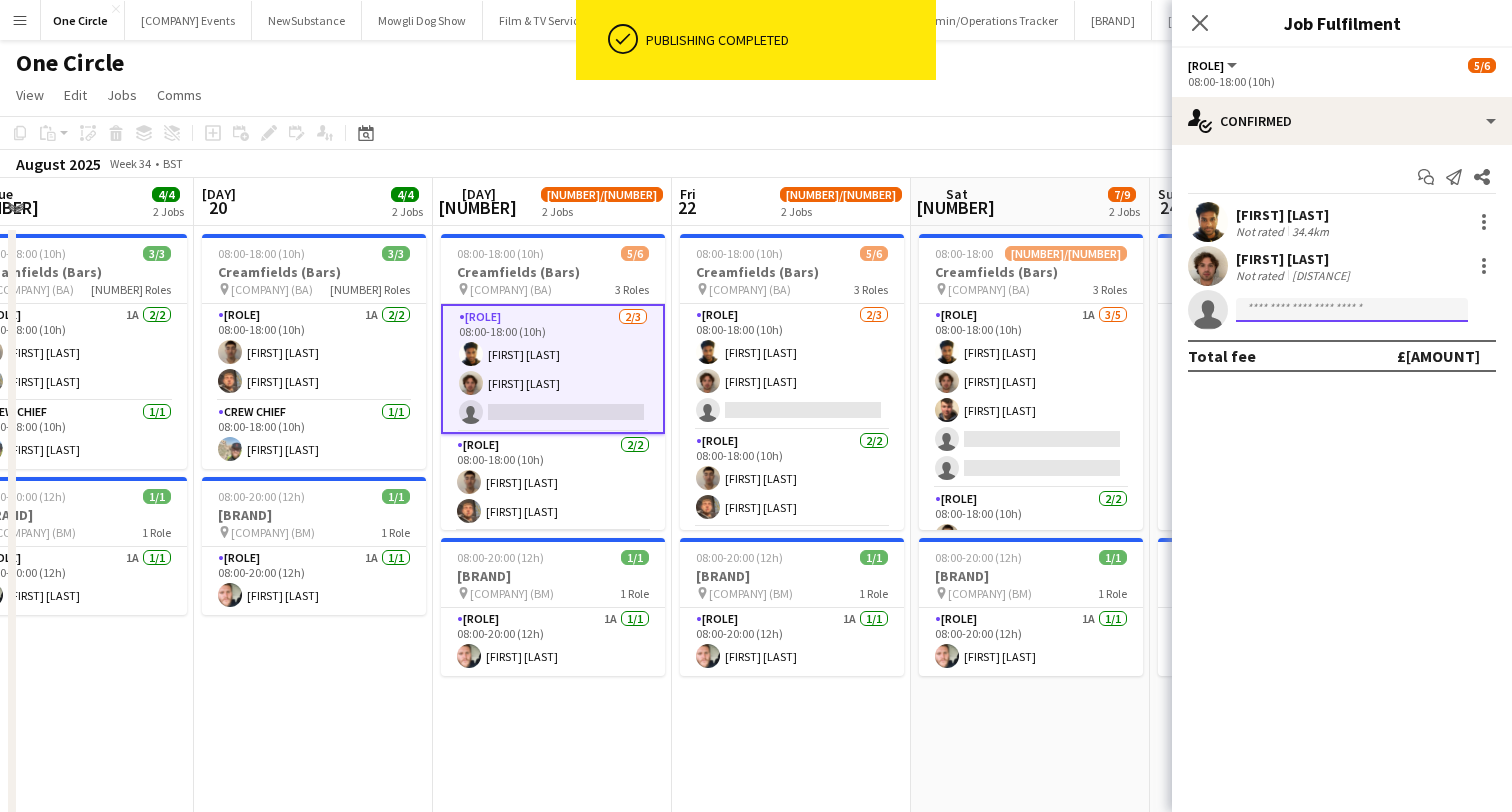 click at bounding box center [1352, 310] 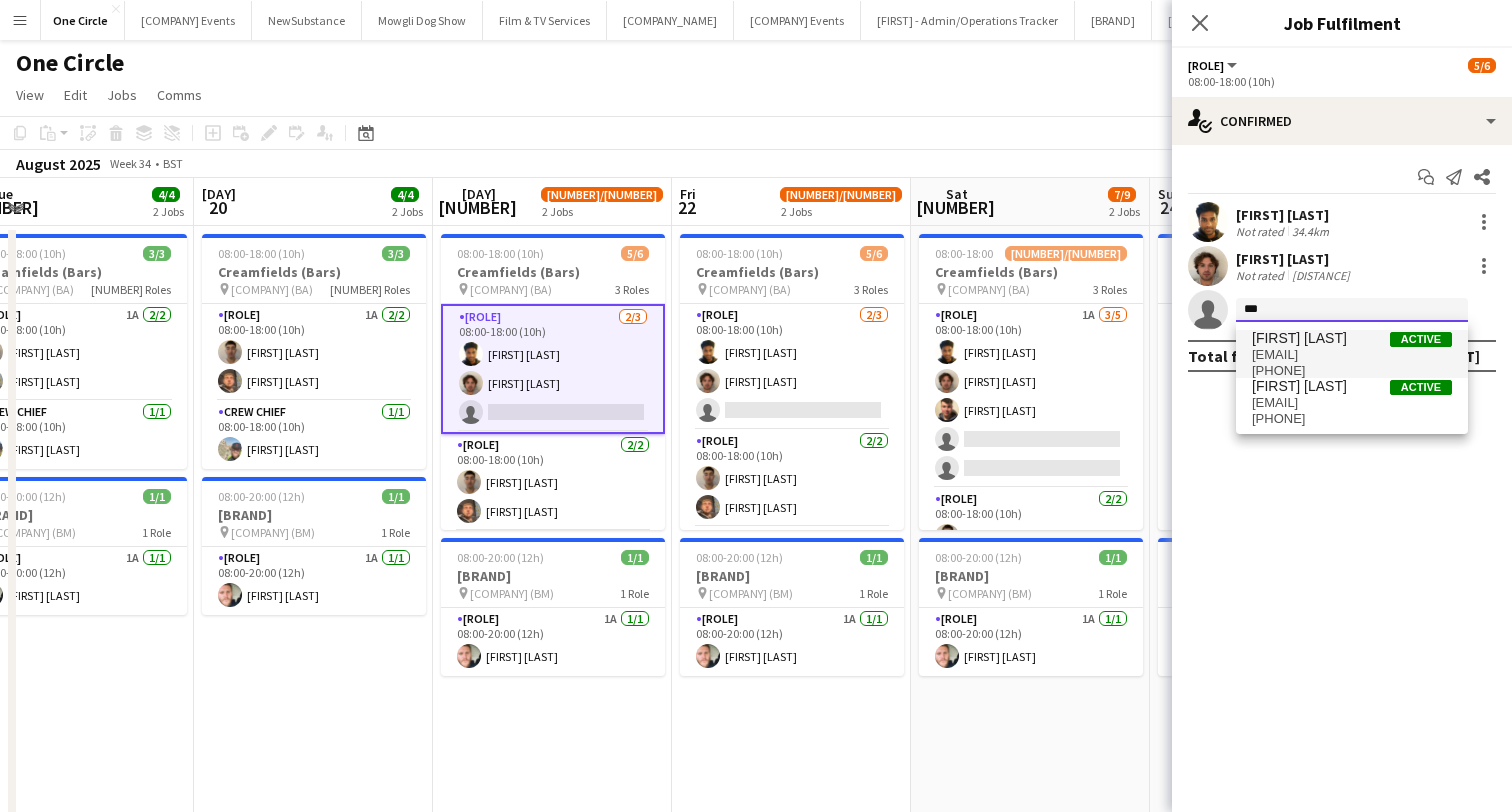 type on "***" 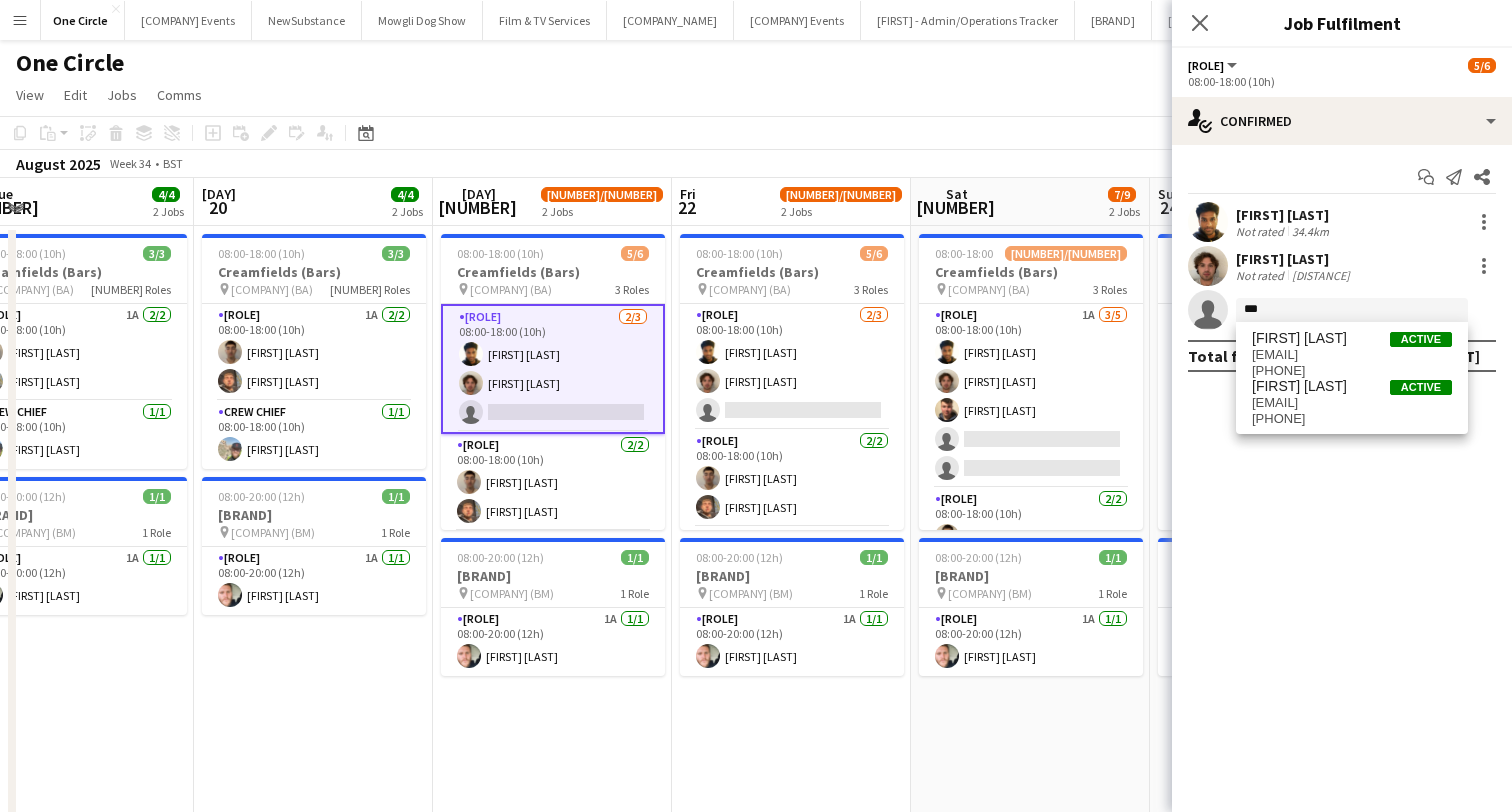 drag, startPoint x: 1260, startPoint y: 342, endPoint x: 1288, endPoint y: 395, distance: 59.94164 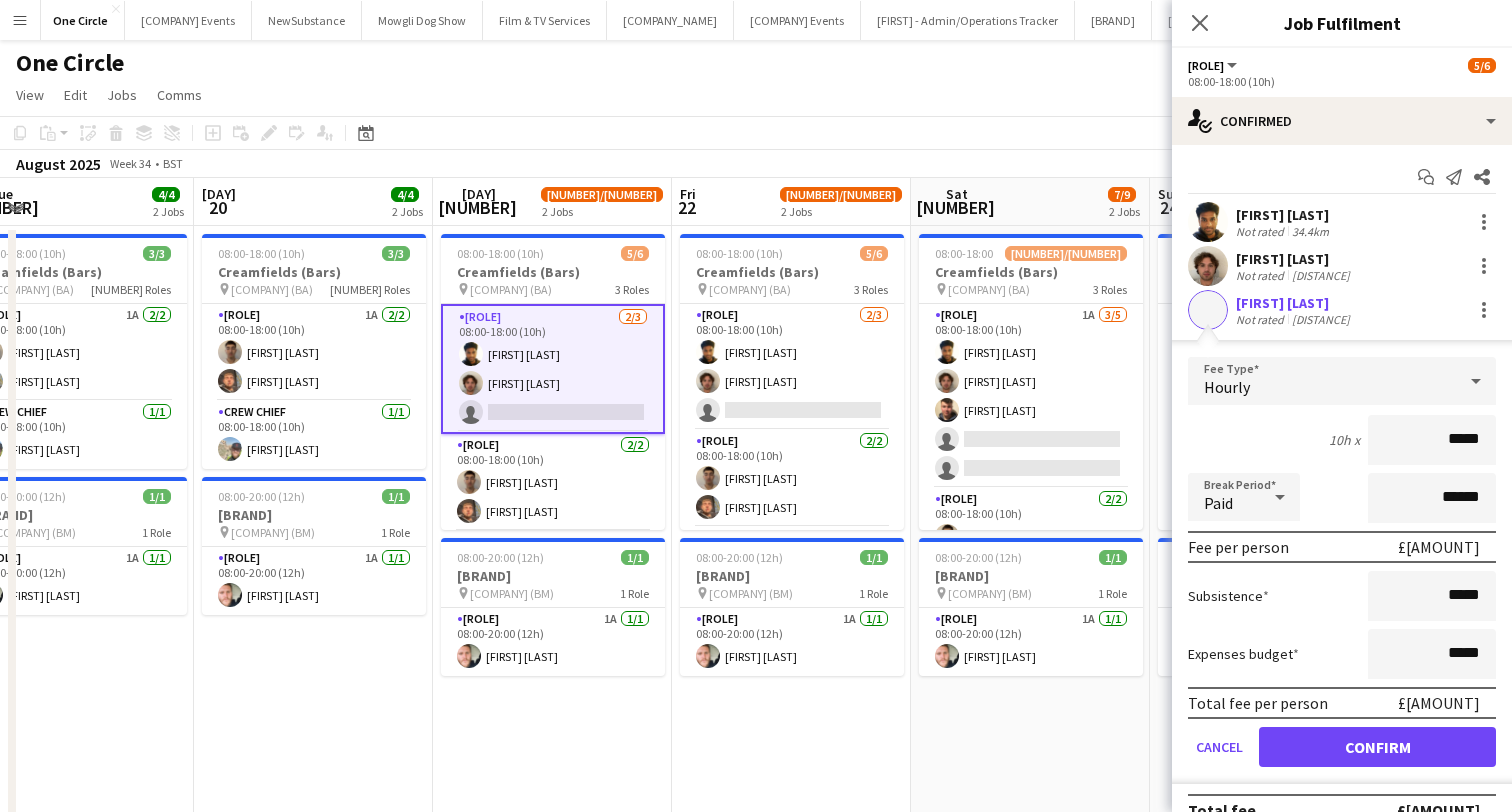 click on "Confirm" at bounding box center [1377, 747] 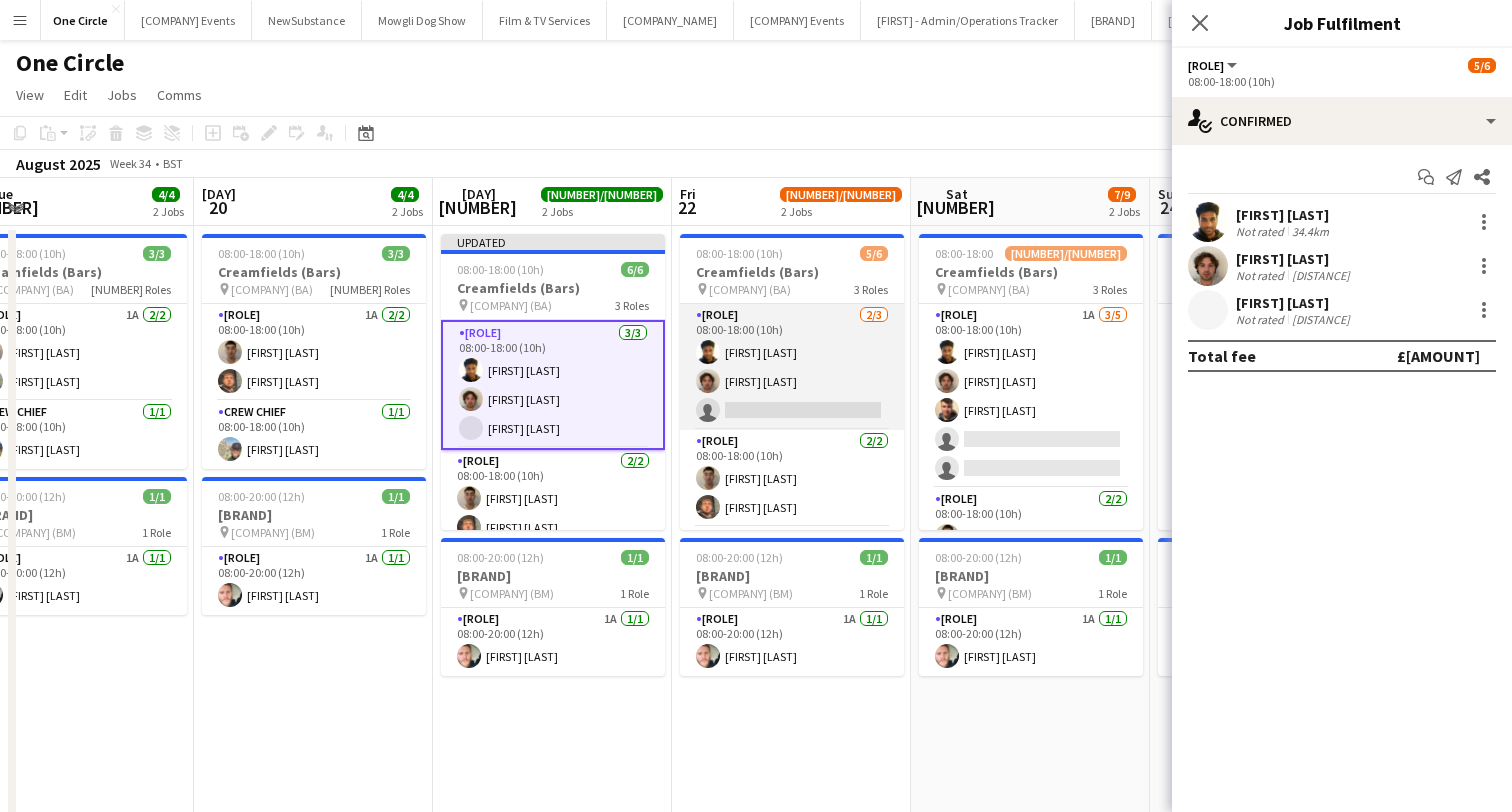 click on "Bar & Catering (Bar Back)   2/3   08:00-18:00 (10h)
[FIRST] [LAST] [FIRST] [LAST]
single-neutral-actions" at bounding box center (792, 367) 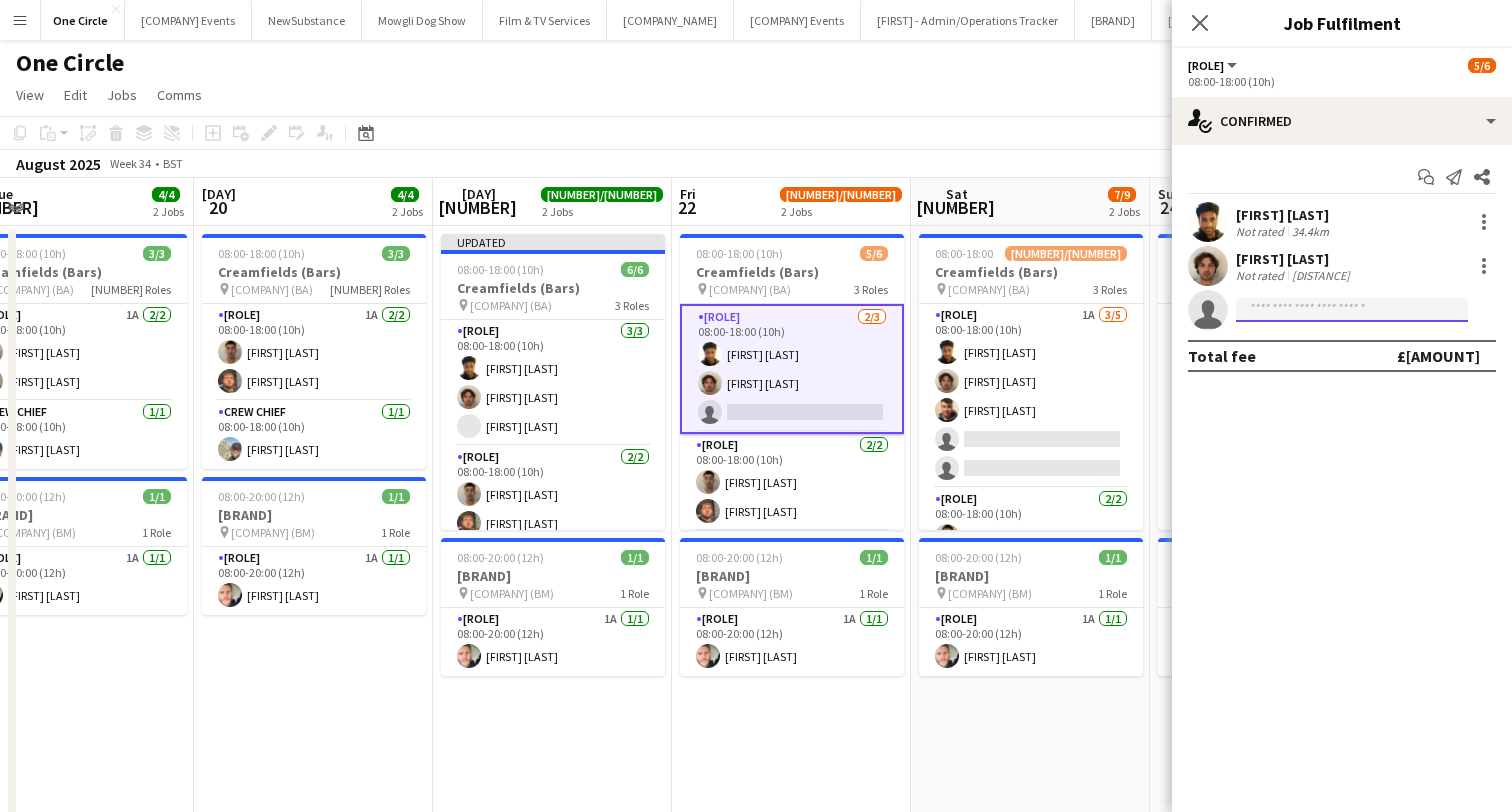 click at bounding box center (1352, 310) 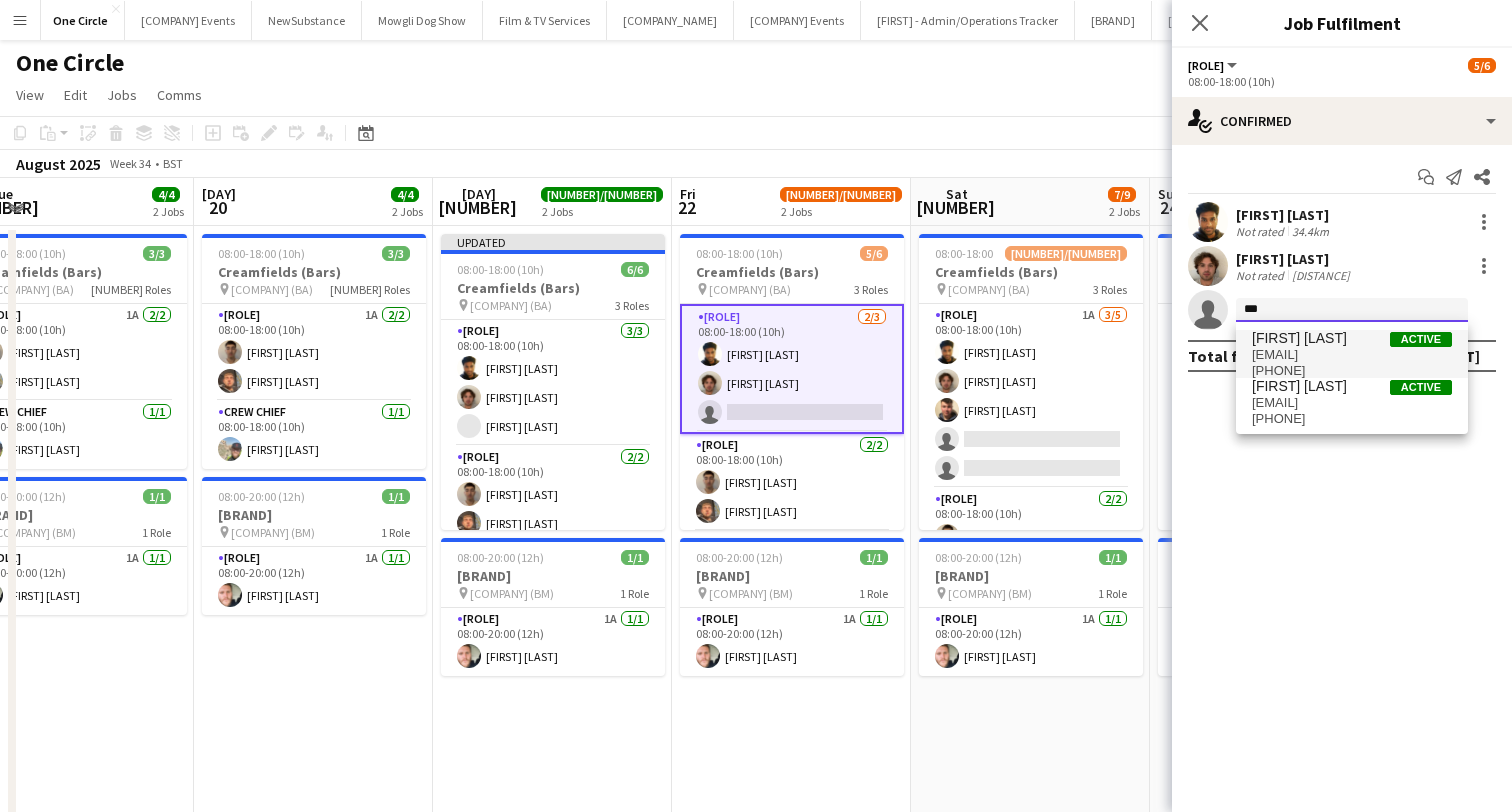 type on "***" 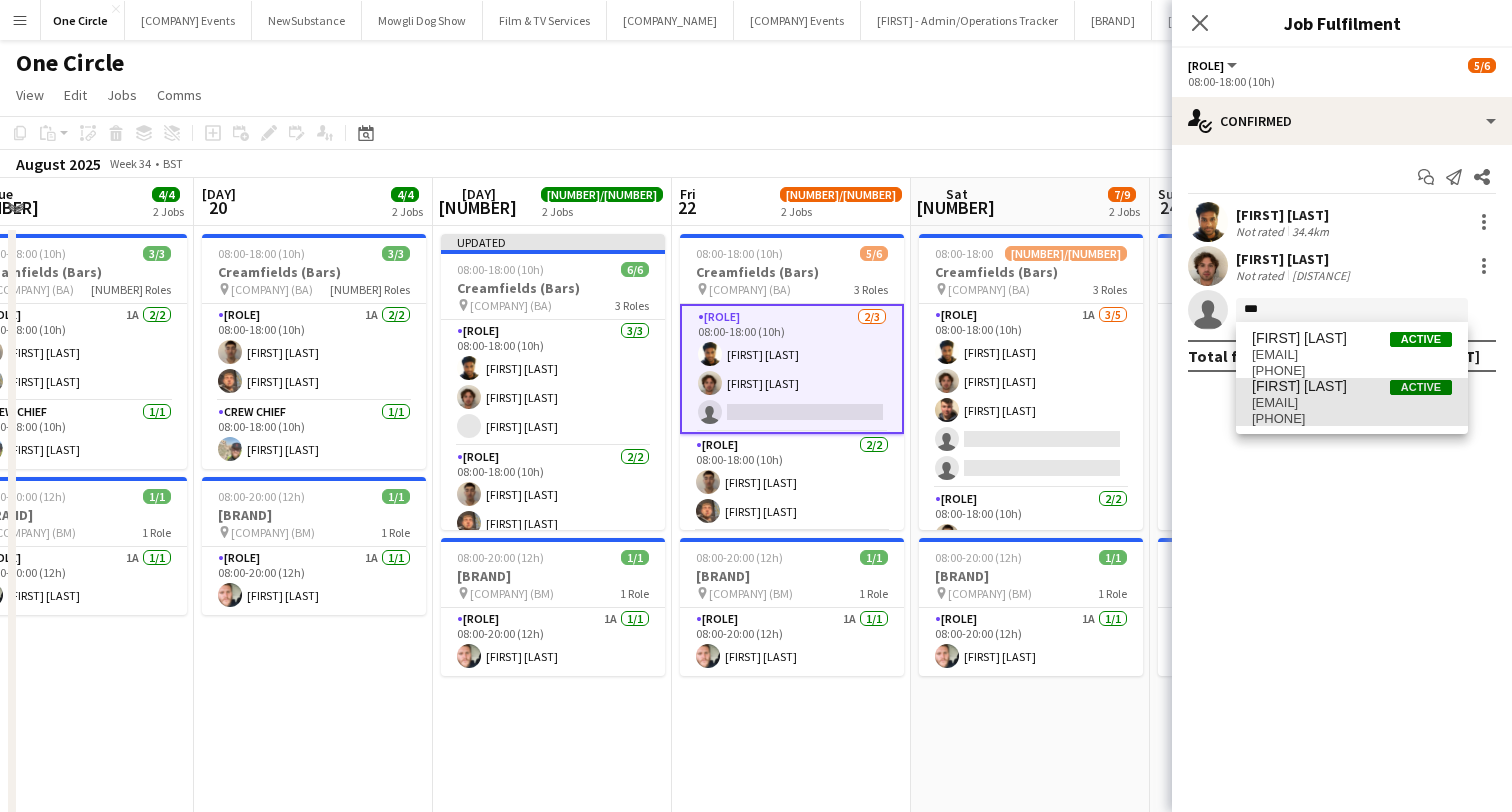 drag, startPoint x: 1288, startPoint y: 343, endPoint x: 1306, endPoint y: 407, distance: 66.48308 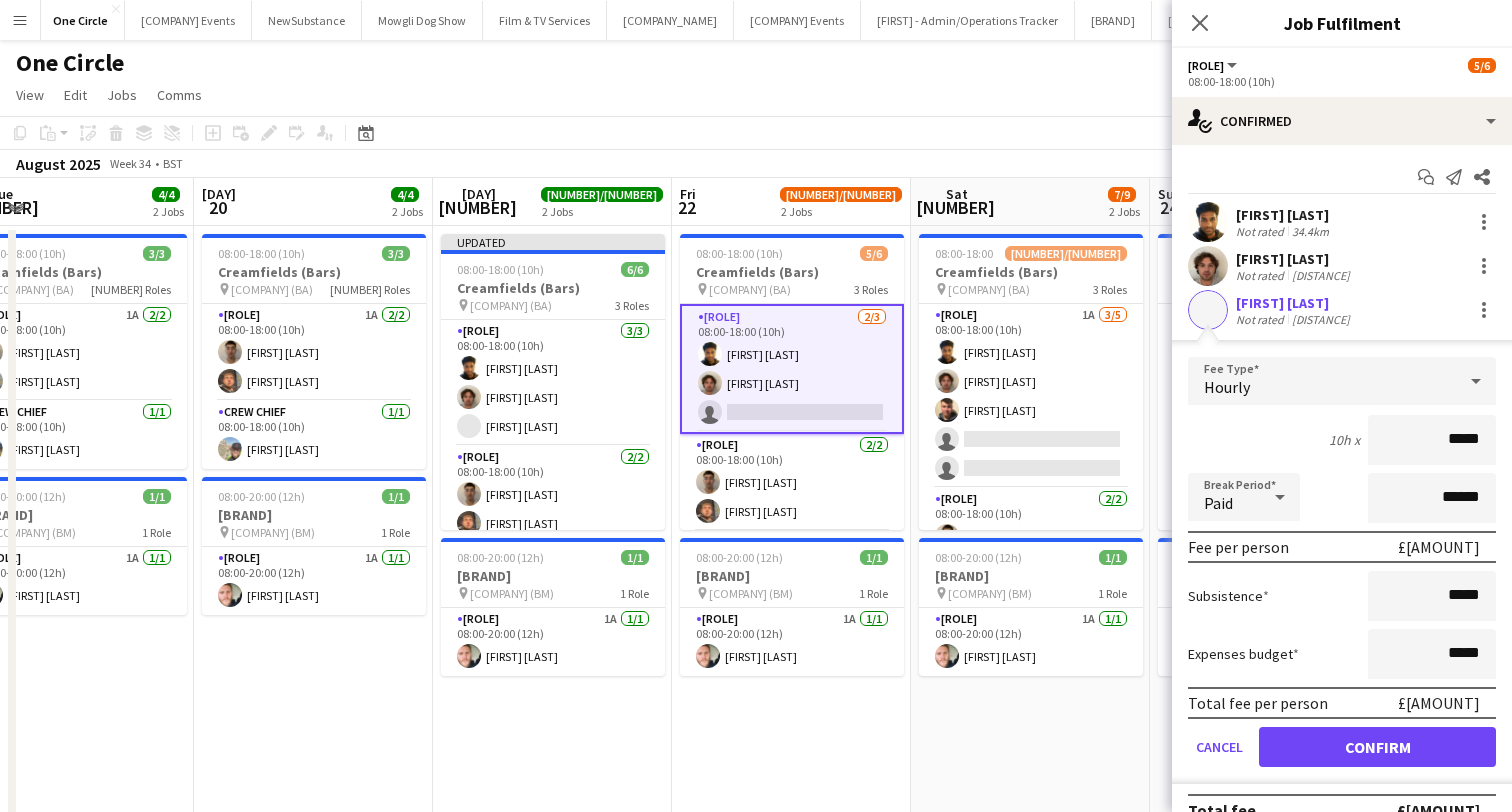 click on "Confirm" at bounding box center [1377, 747] 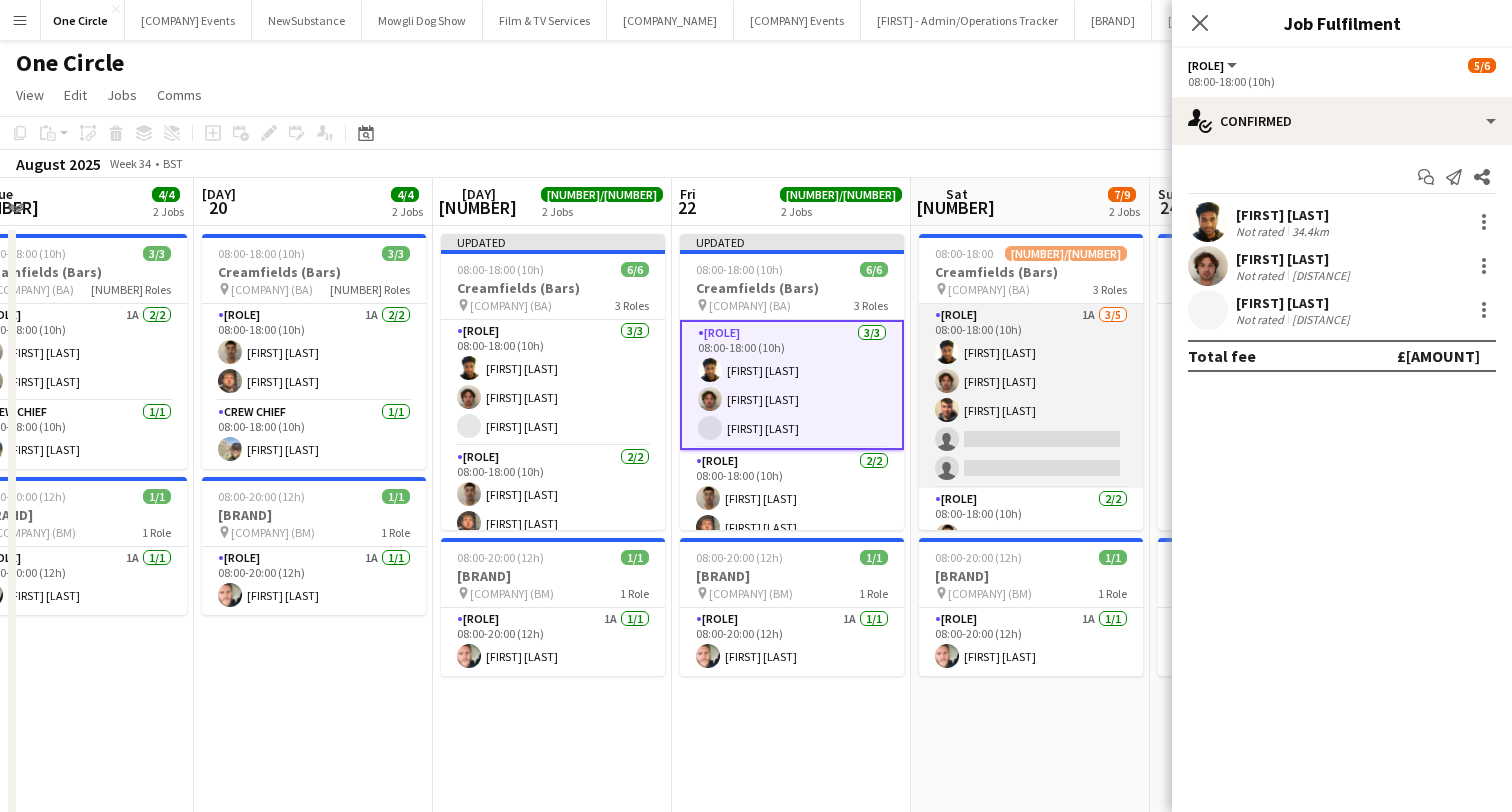 click on "Bar & Catering (Bar Back)   1A   3/5   08:00-18:00 (10h)
[FIRST] [LAST] [FIRST] [LAST] [FIRST] [LAST]
single-neutral-actions
single-neutral-actions" at bounding box center [1031, 396] 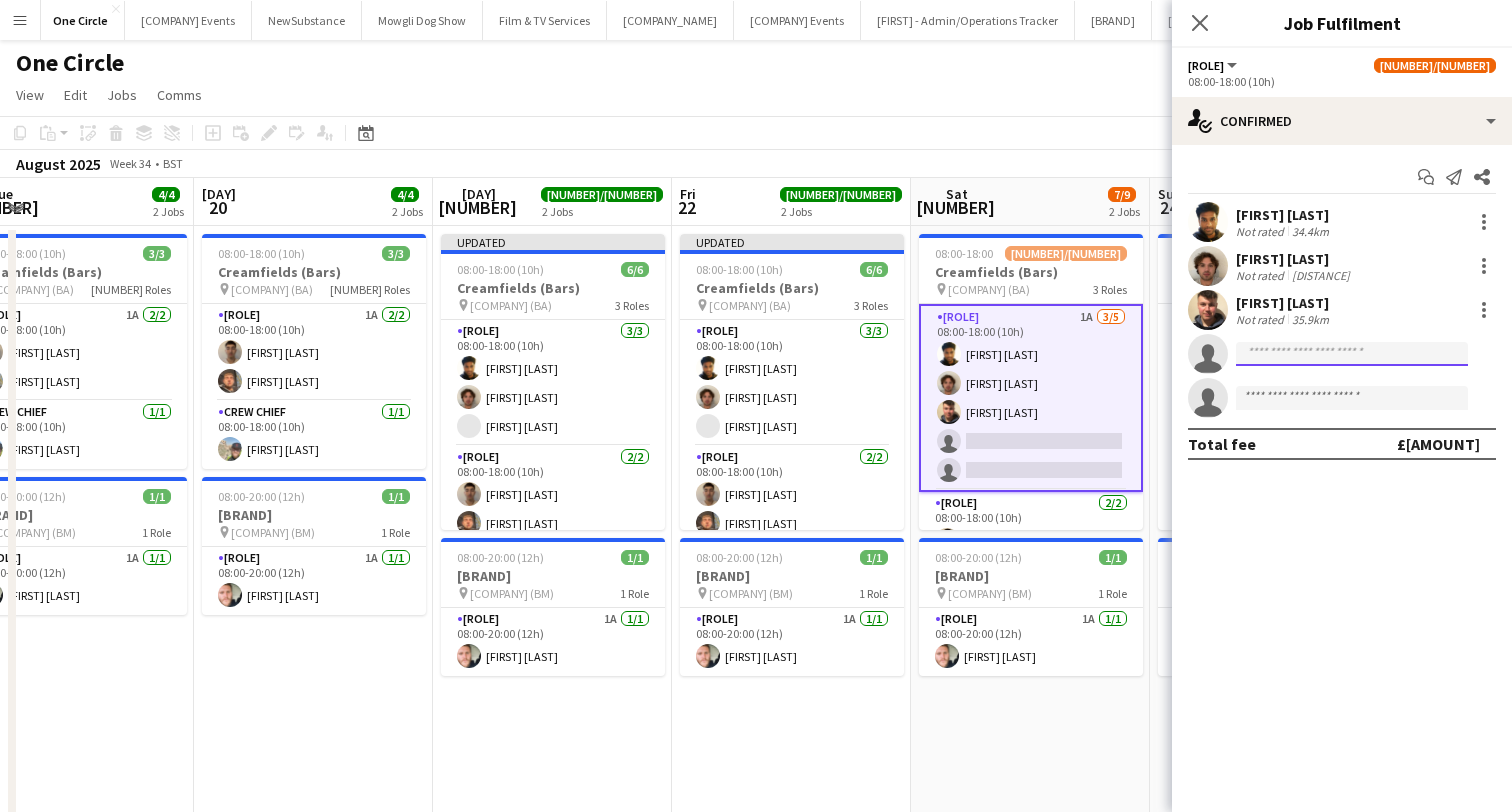 click at bounding box center [1352, 354] 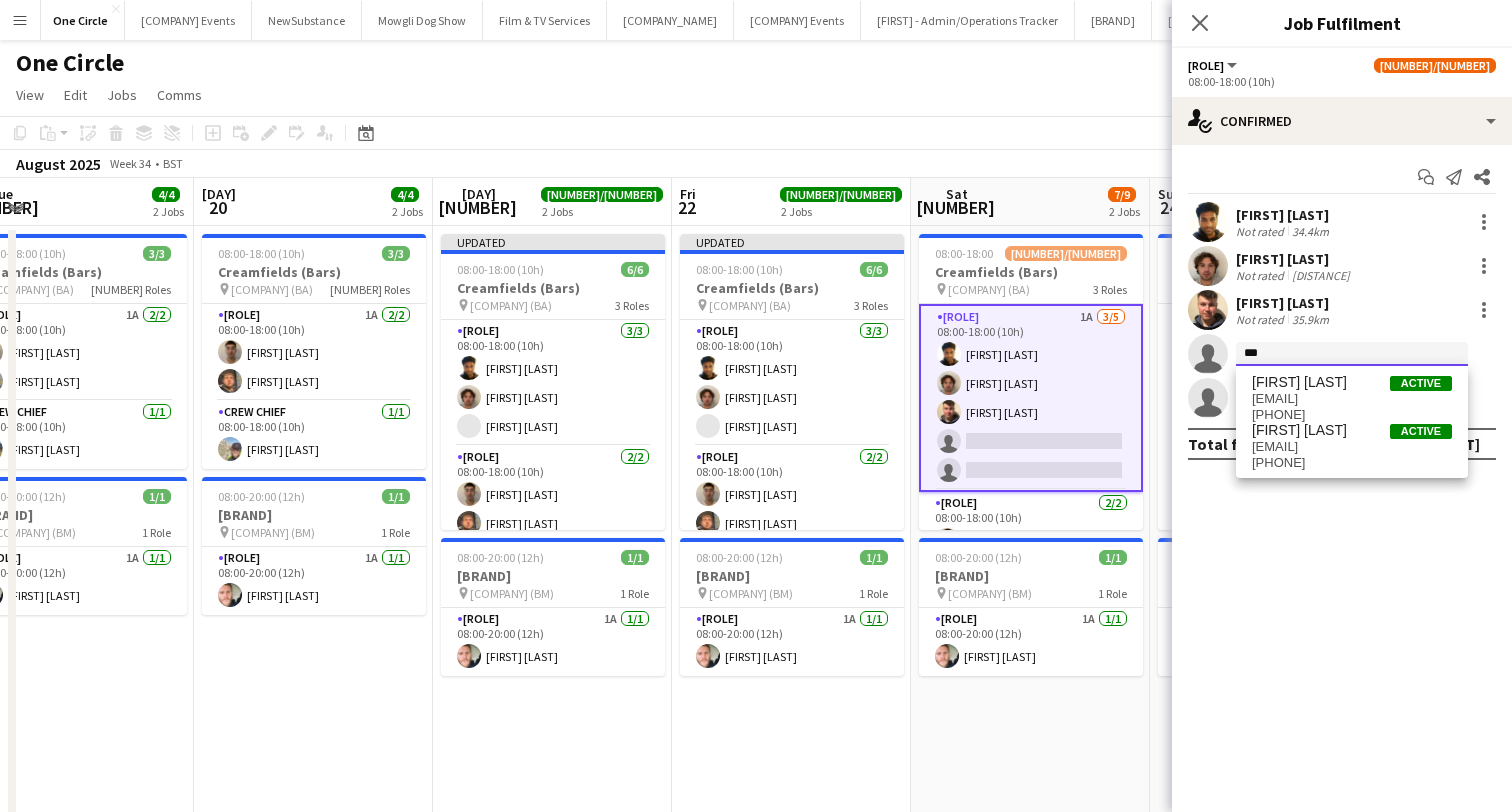 type on "***" 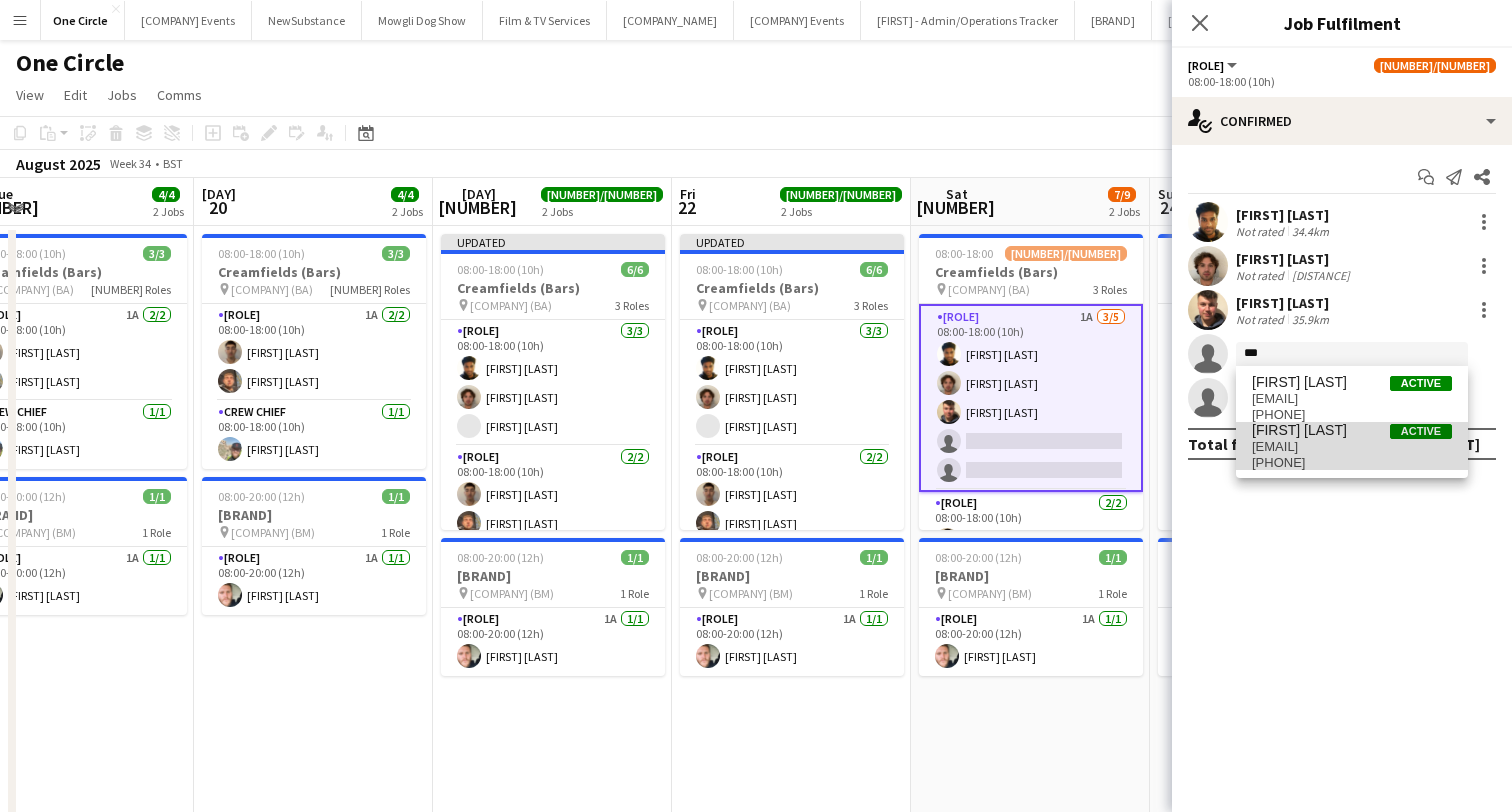 drag, startPoint x: 1293, startPoint y: 354, endPoint x: 1294, endPoint y: 467, distance: 113.004425 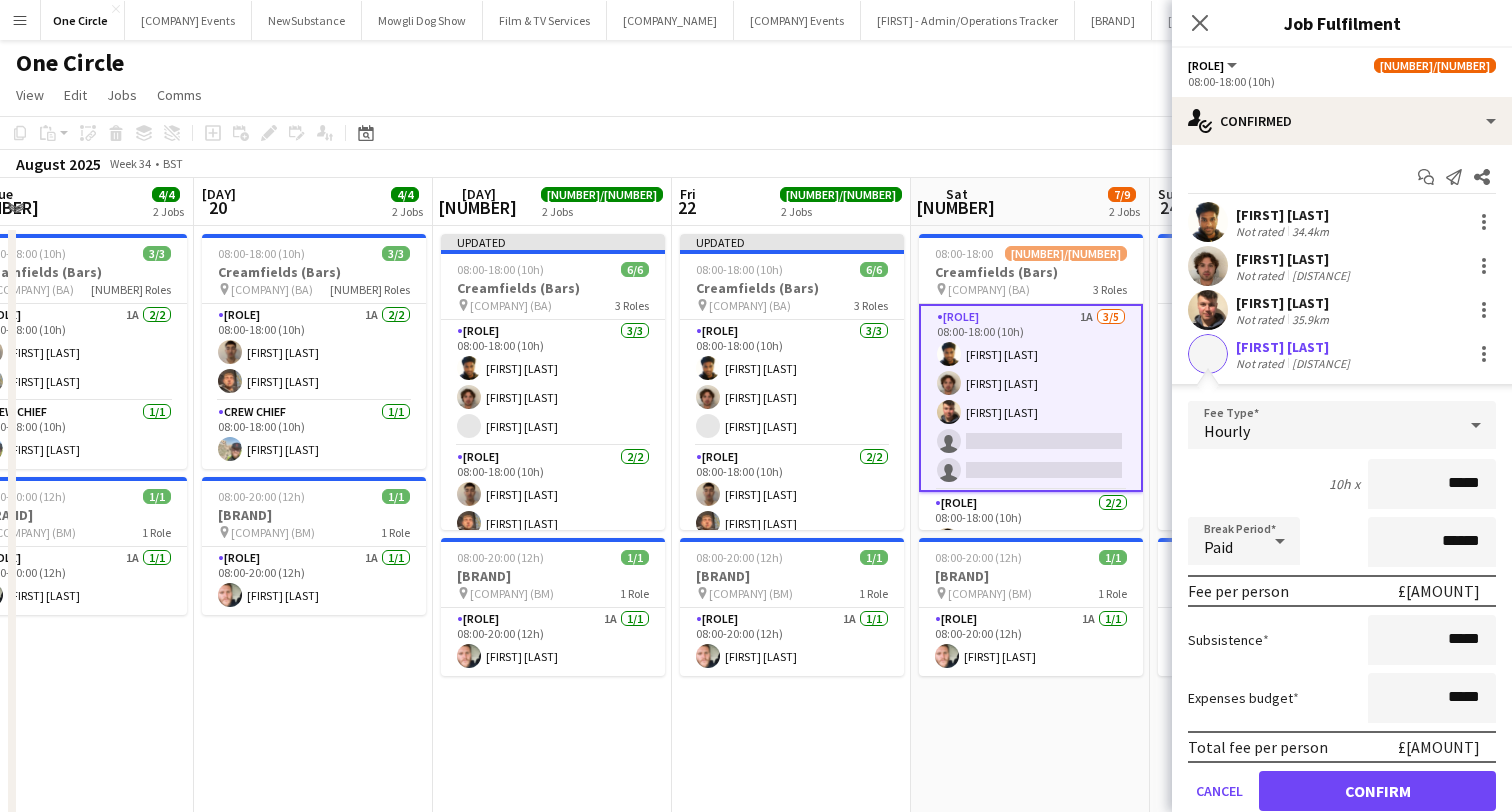 click on "Confirm" at bounding box center [1377, 791] 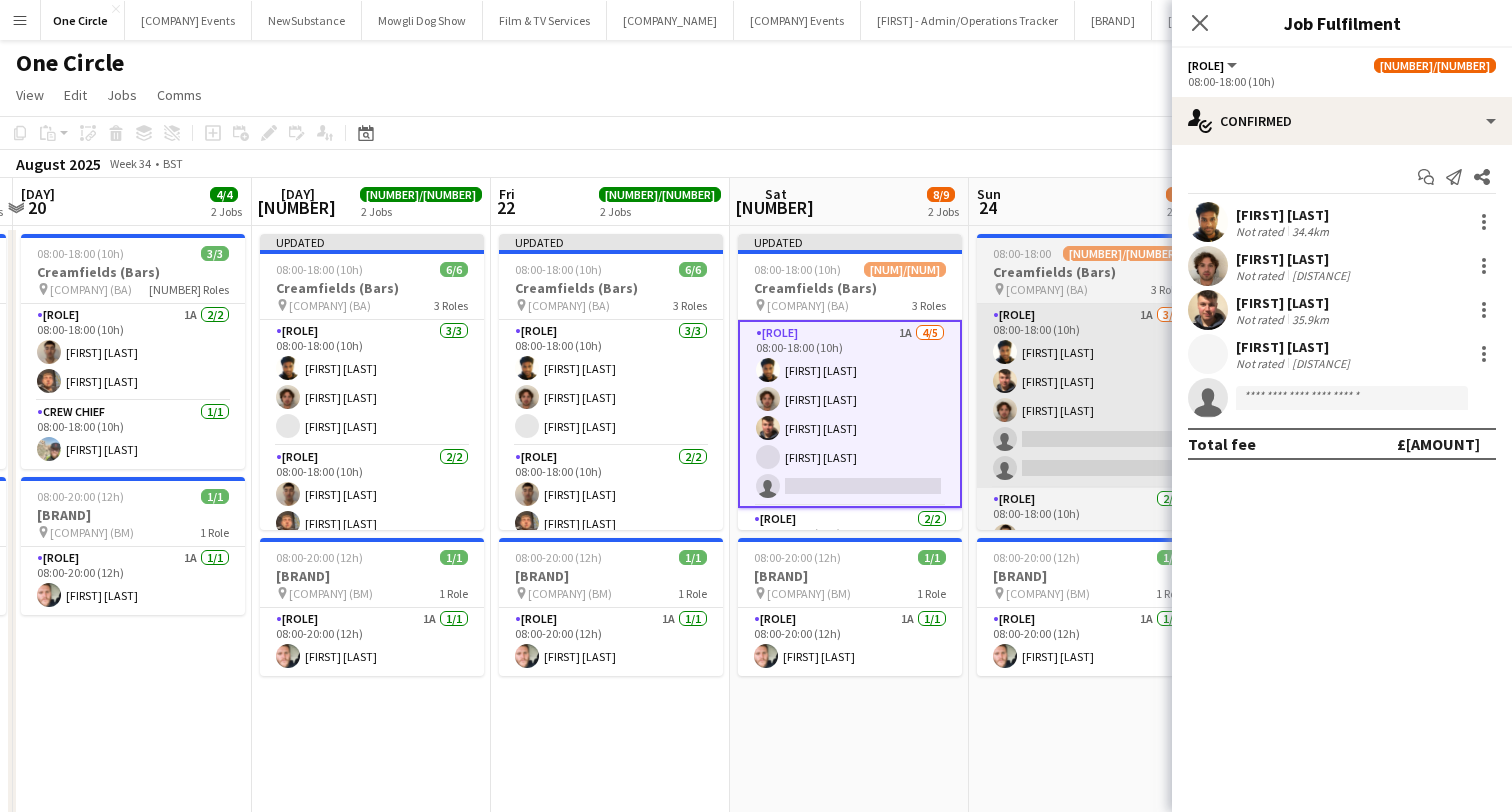 scroll, scrollTop: 0, scrollLeft: 724, axis: horizontal 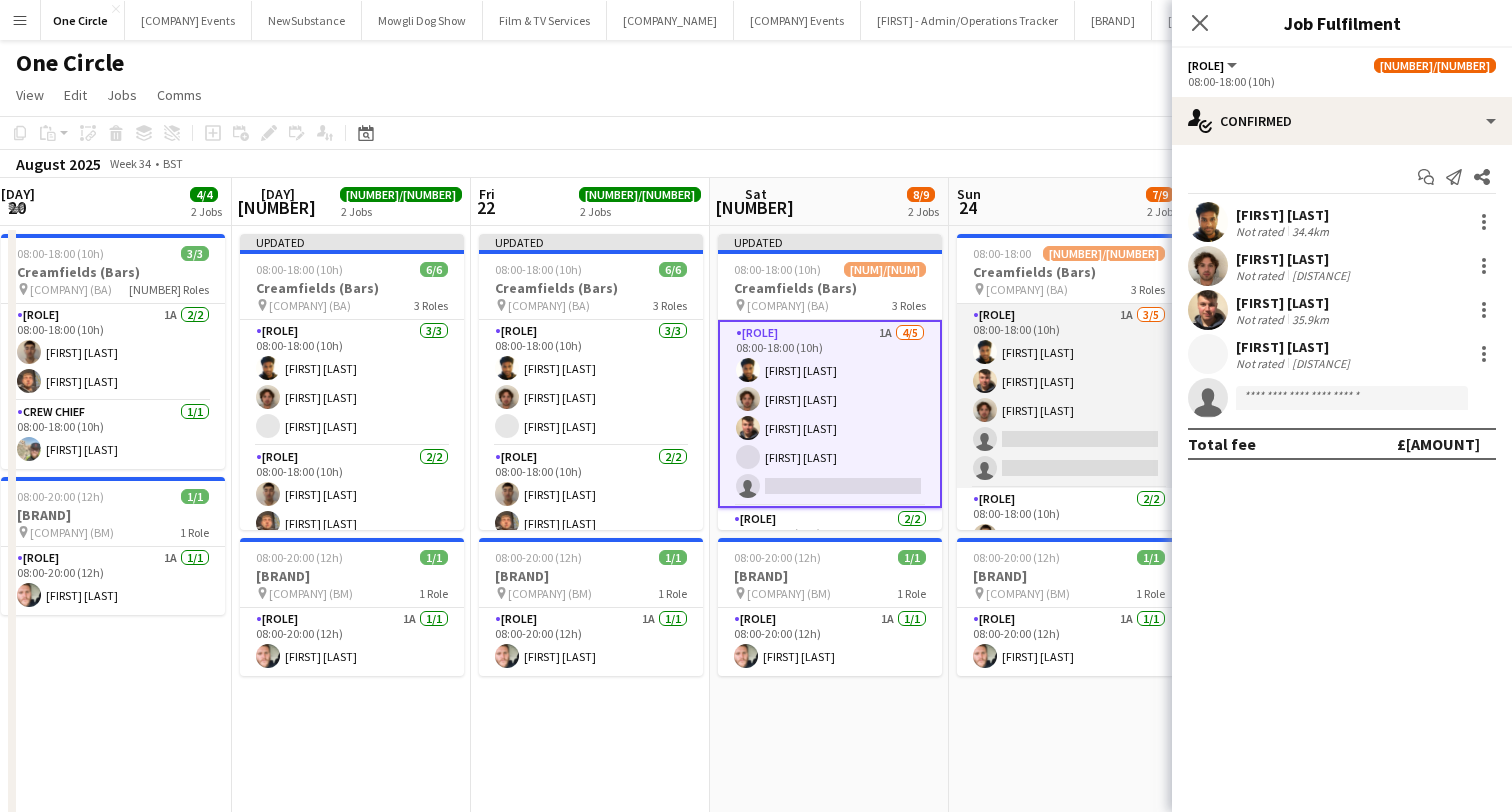 click on "Bar & Catering (Bar Back)   1A   3/5   08:00-18:00 (10h)
[FIRST] [LAST] [FIRST] [LAST] [FIRST] [LAST]
single-neutral-actions
single-neutral-actions" at bounding box center [1069, 396] 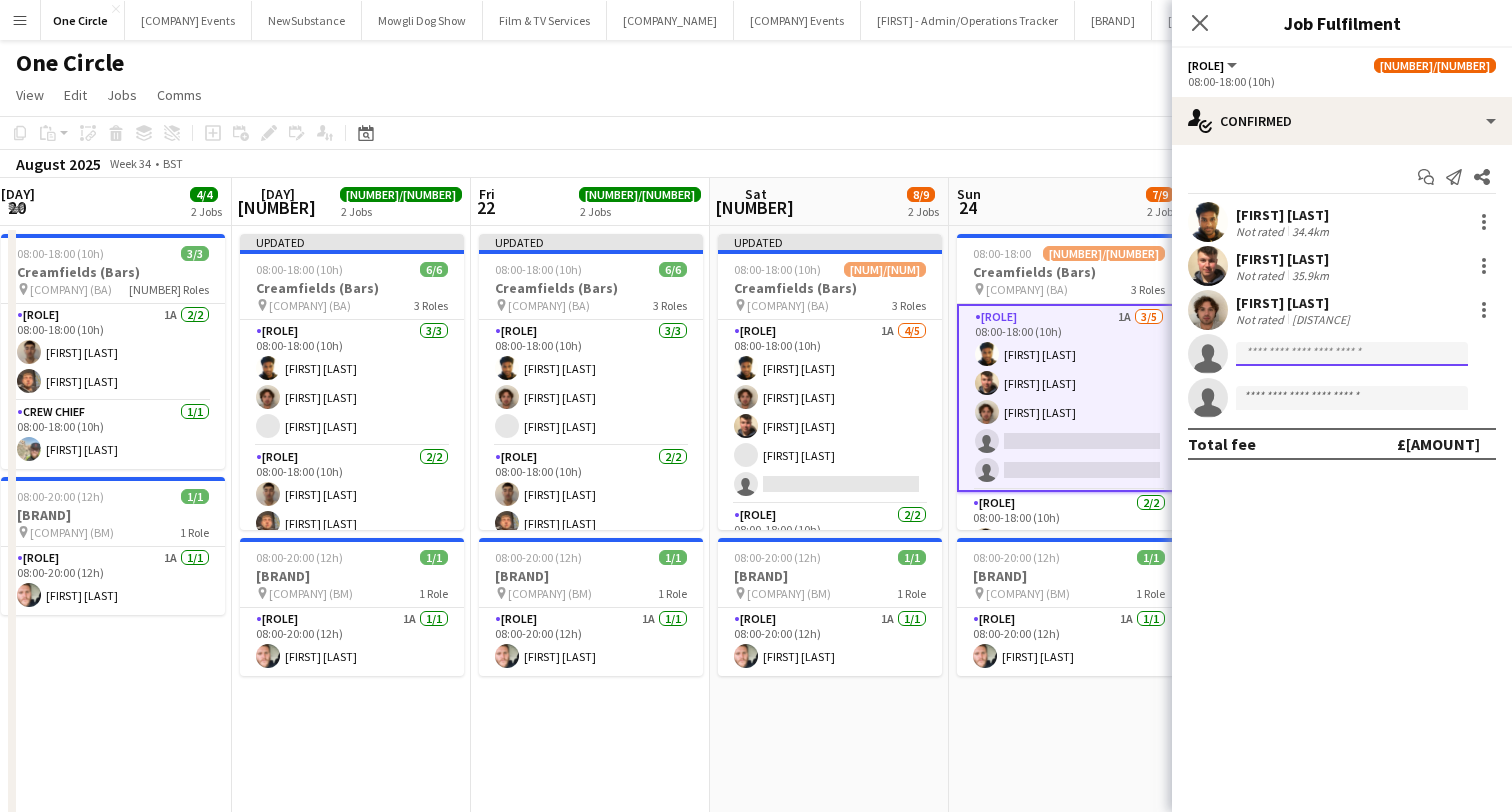 click at bounding box center [1352, 354] 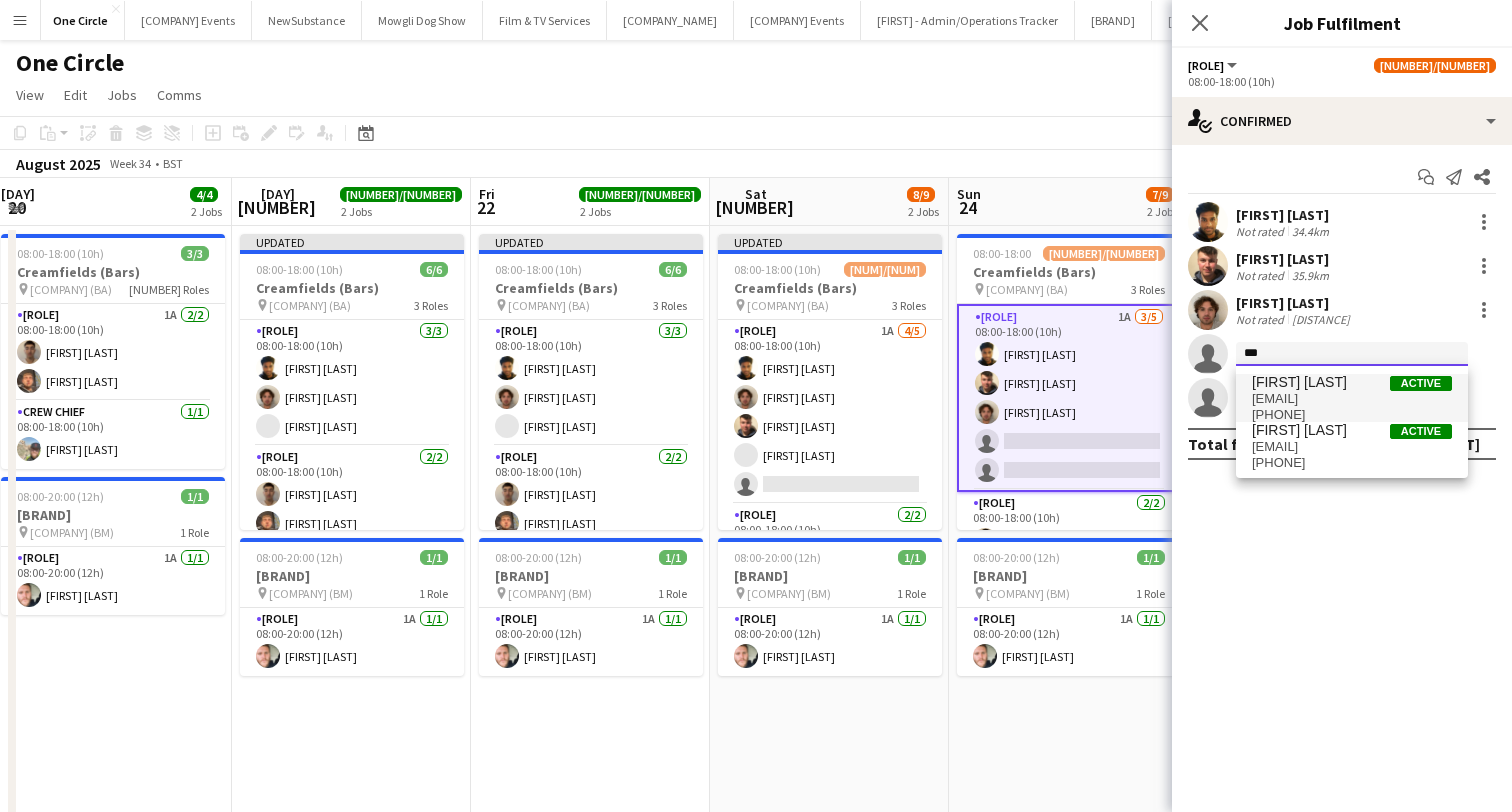 type on "***" 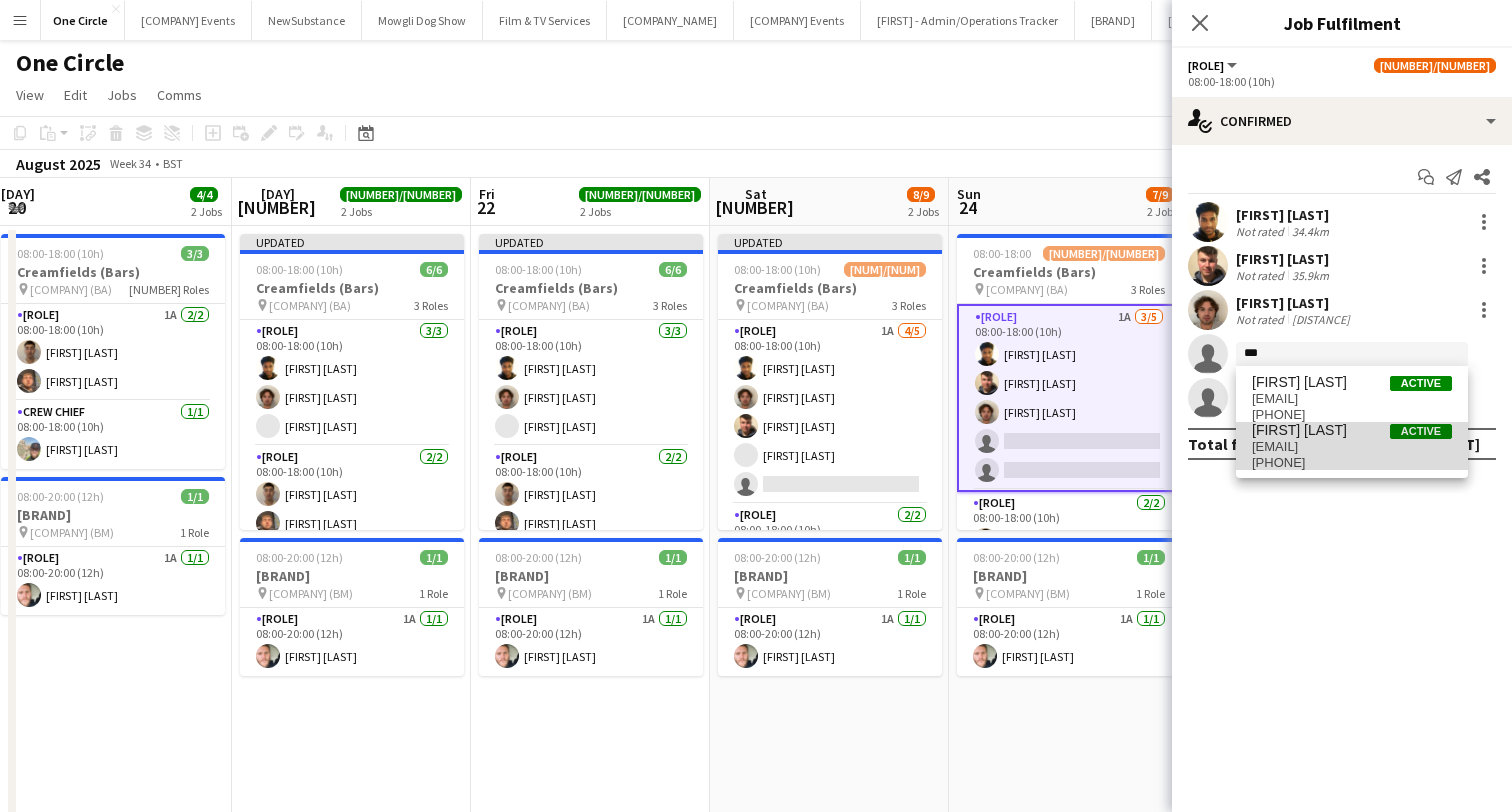 drag, startPoint x: 1285, startPoint y: 387, endPoint x: 1283, endPoint y: 437, distance: 50.039986 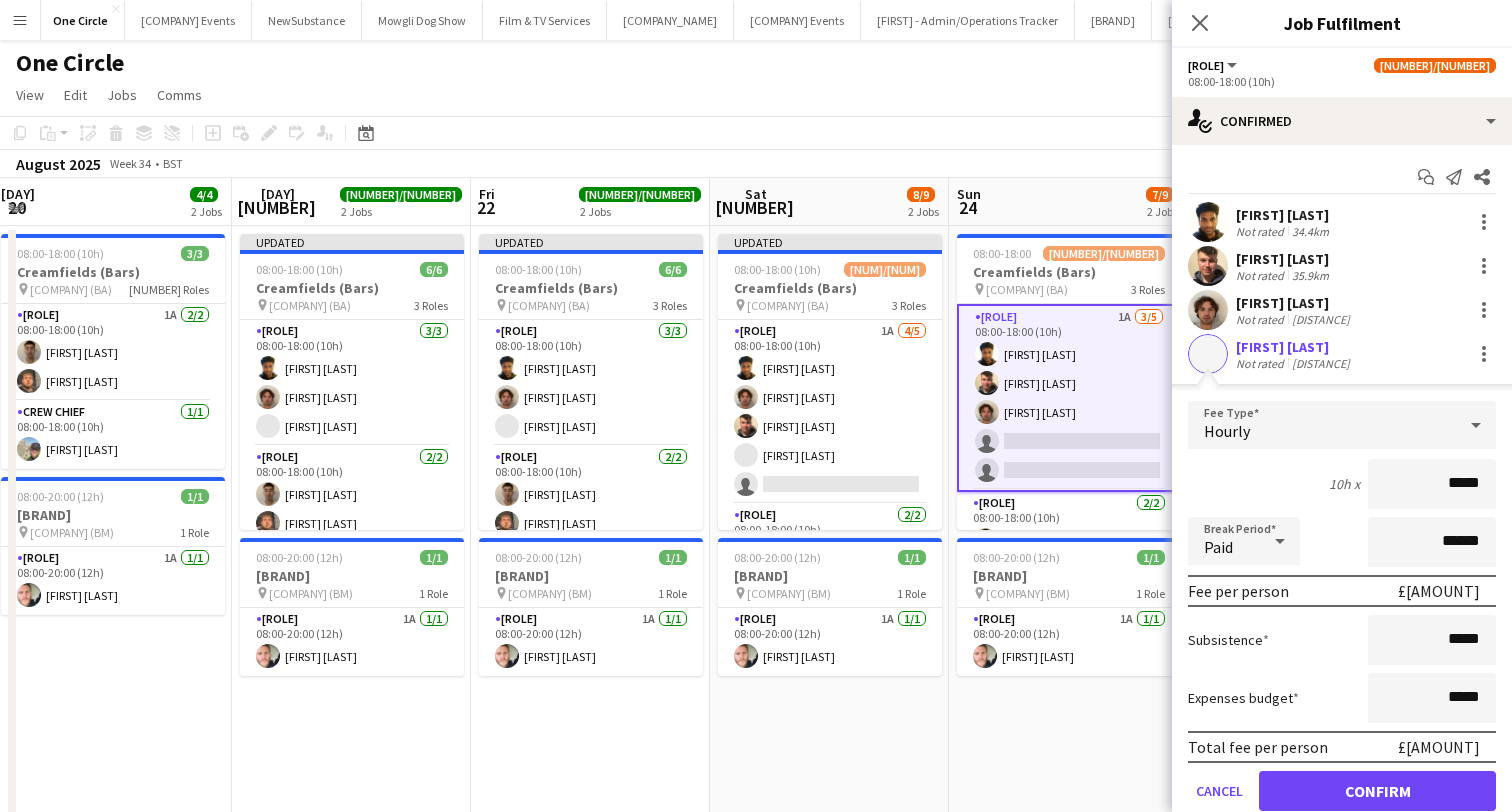 click on "Confirm" at bounding box center [1377, 791] 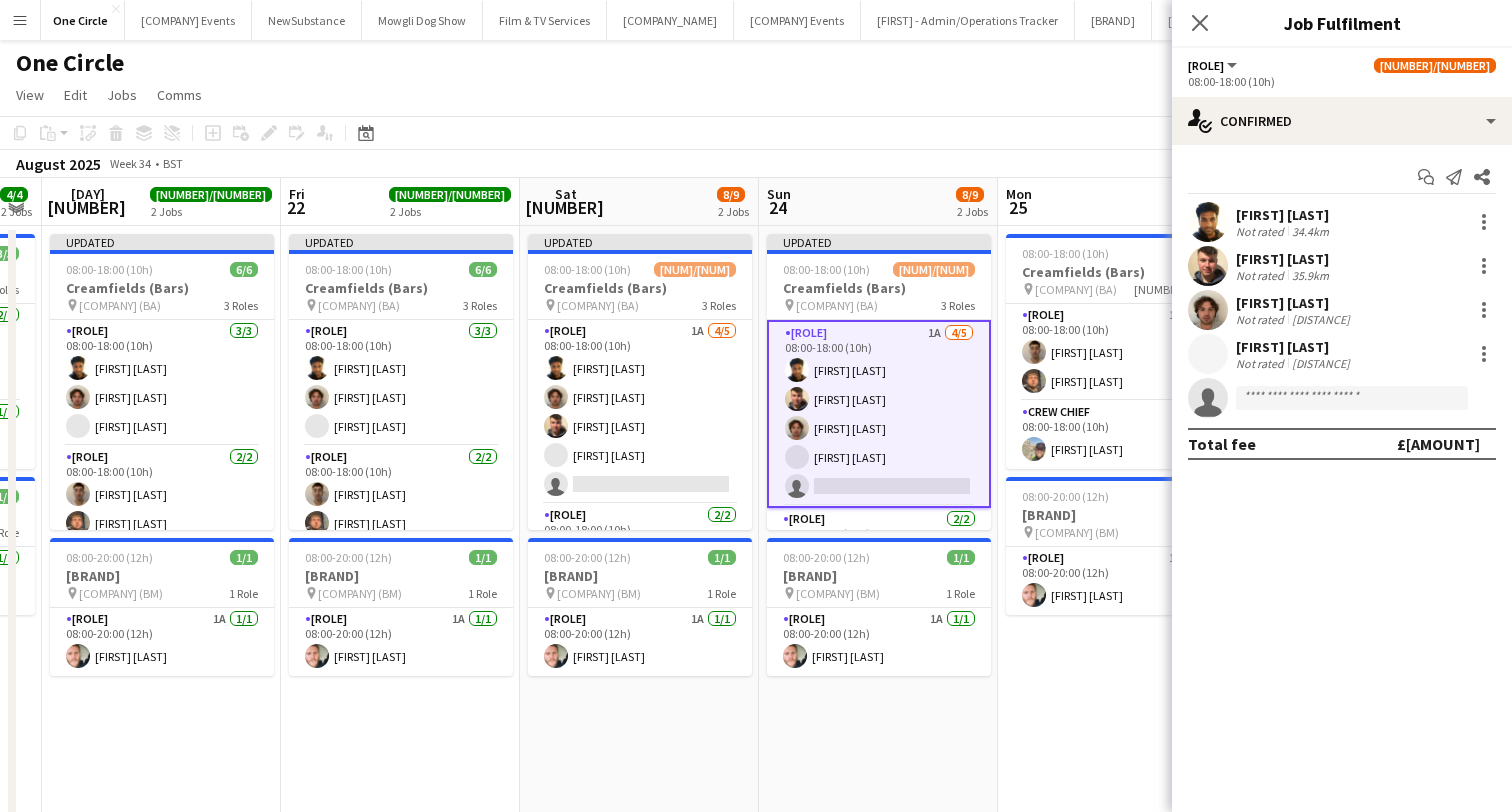 scroll, scrollTop: 0, scrollLeft: 953, axis: horizontal 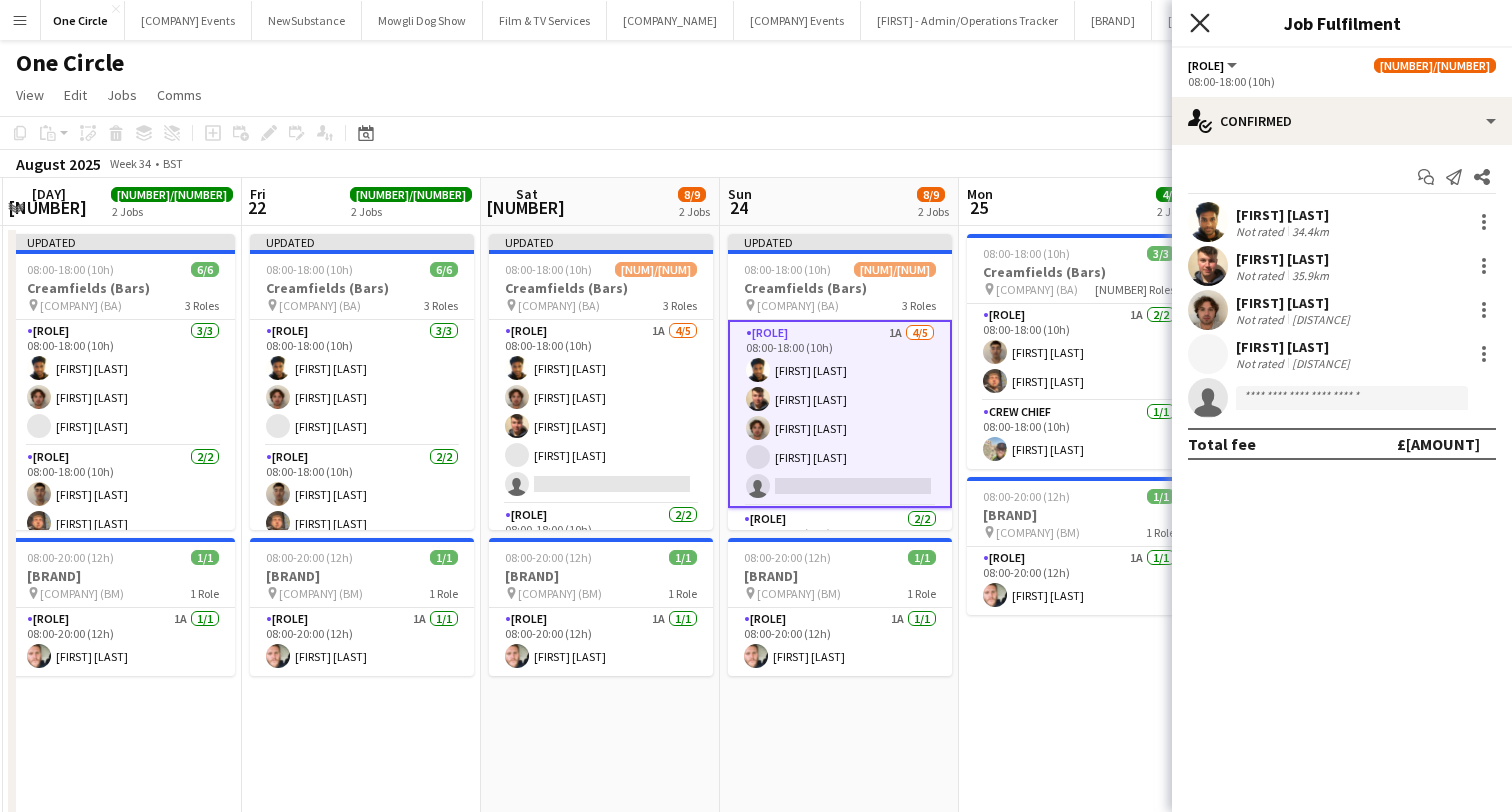 click at bounding box center [1199, 22] 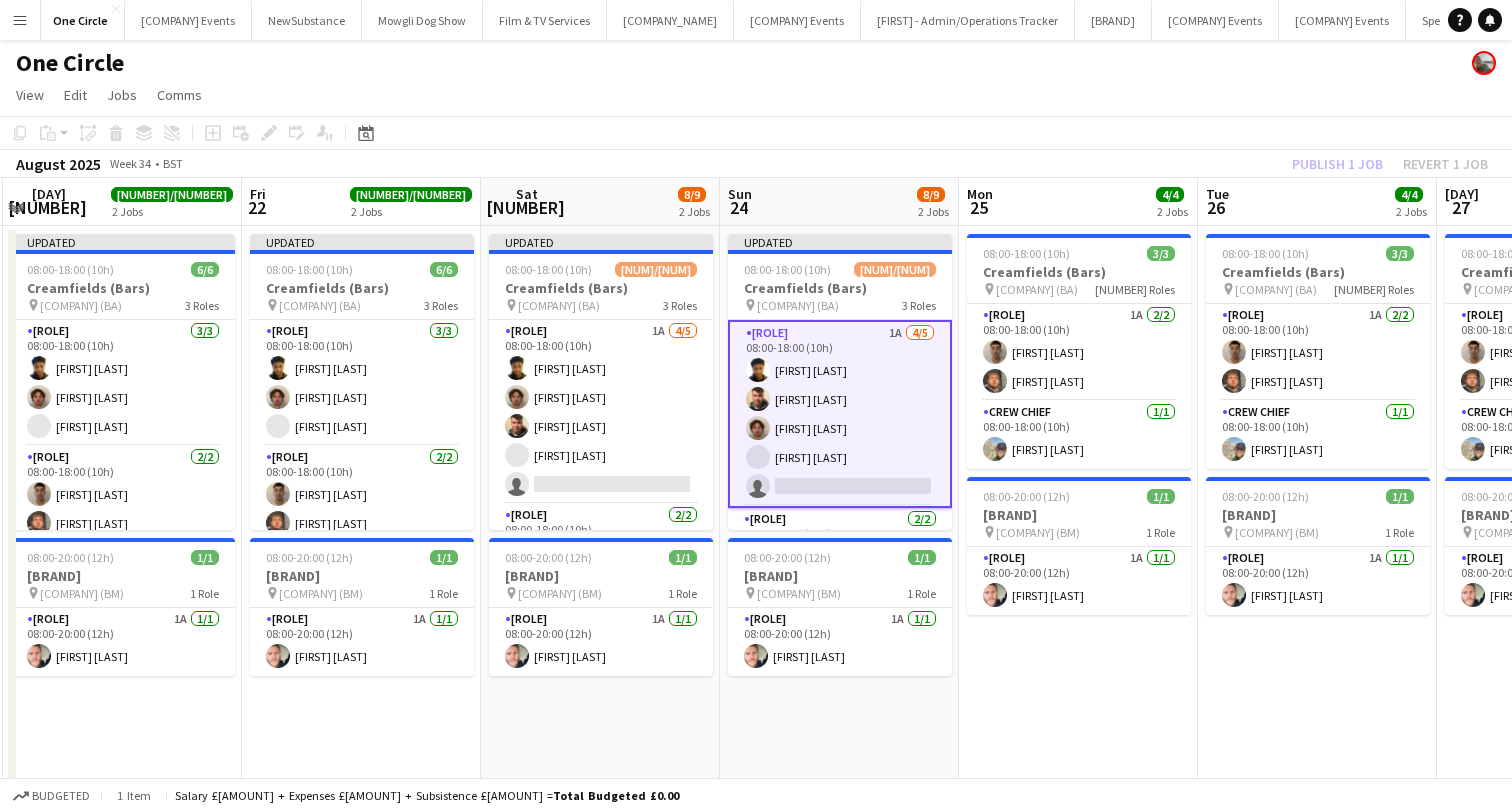 click on "Publish [NUMBER] job Revert [NUMBER] job" at bounding box center (1390, 164) 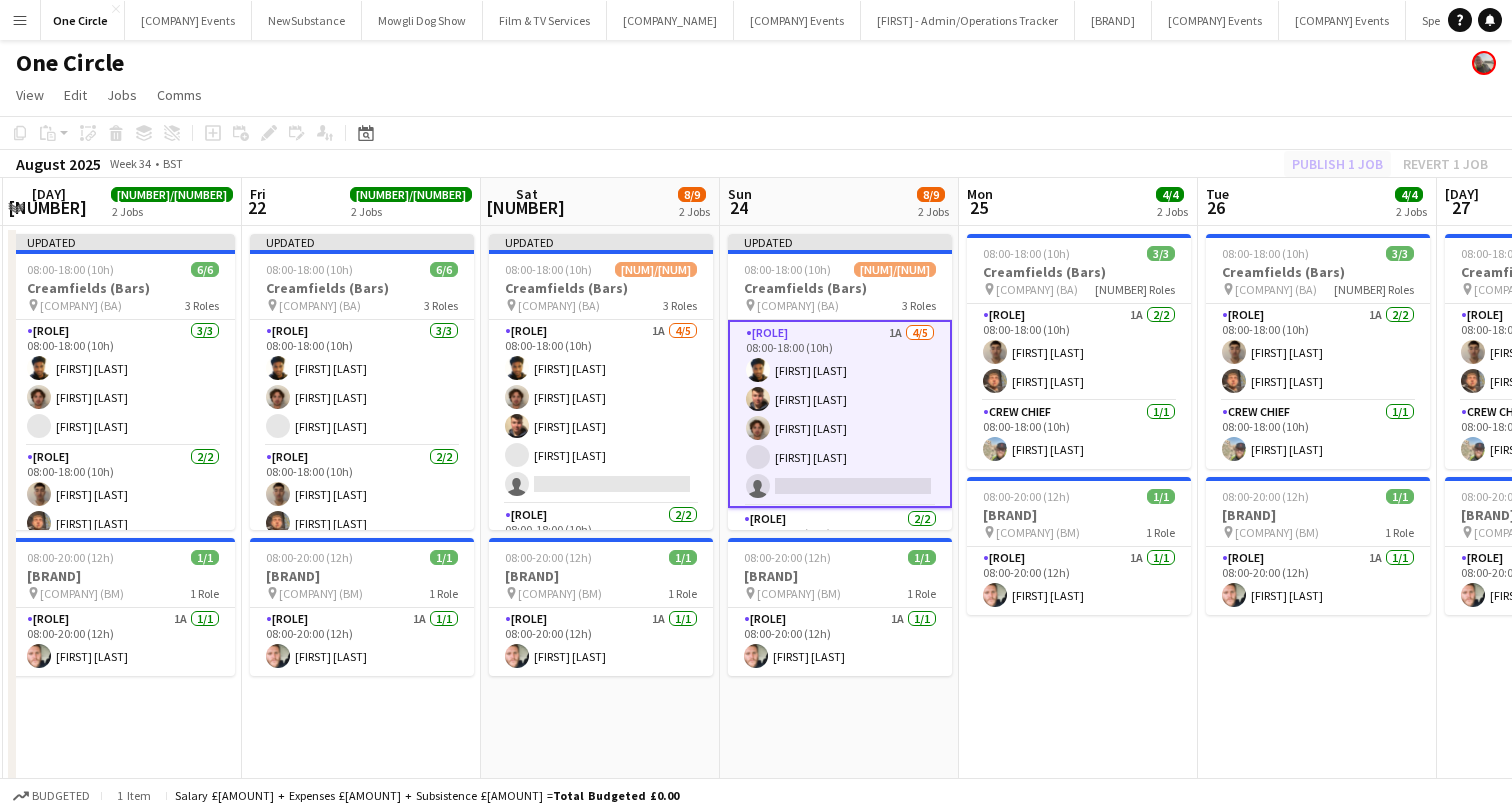 click on "Publish 1 job" at bounding box center [1337, 164] 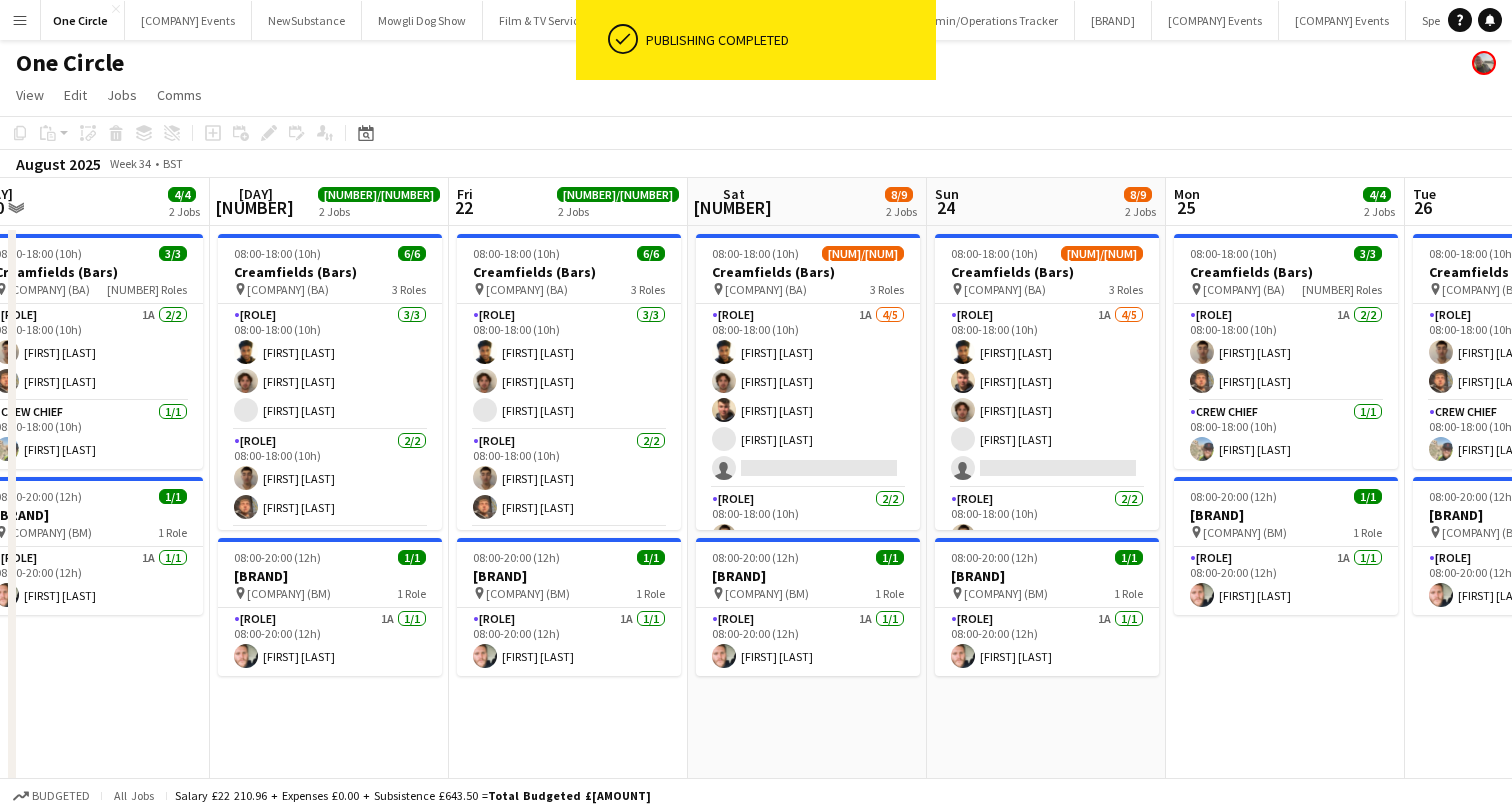 scroll, scrollTop: 0, scrollLeft: 708, axis: horizontal 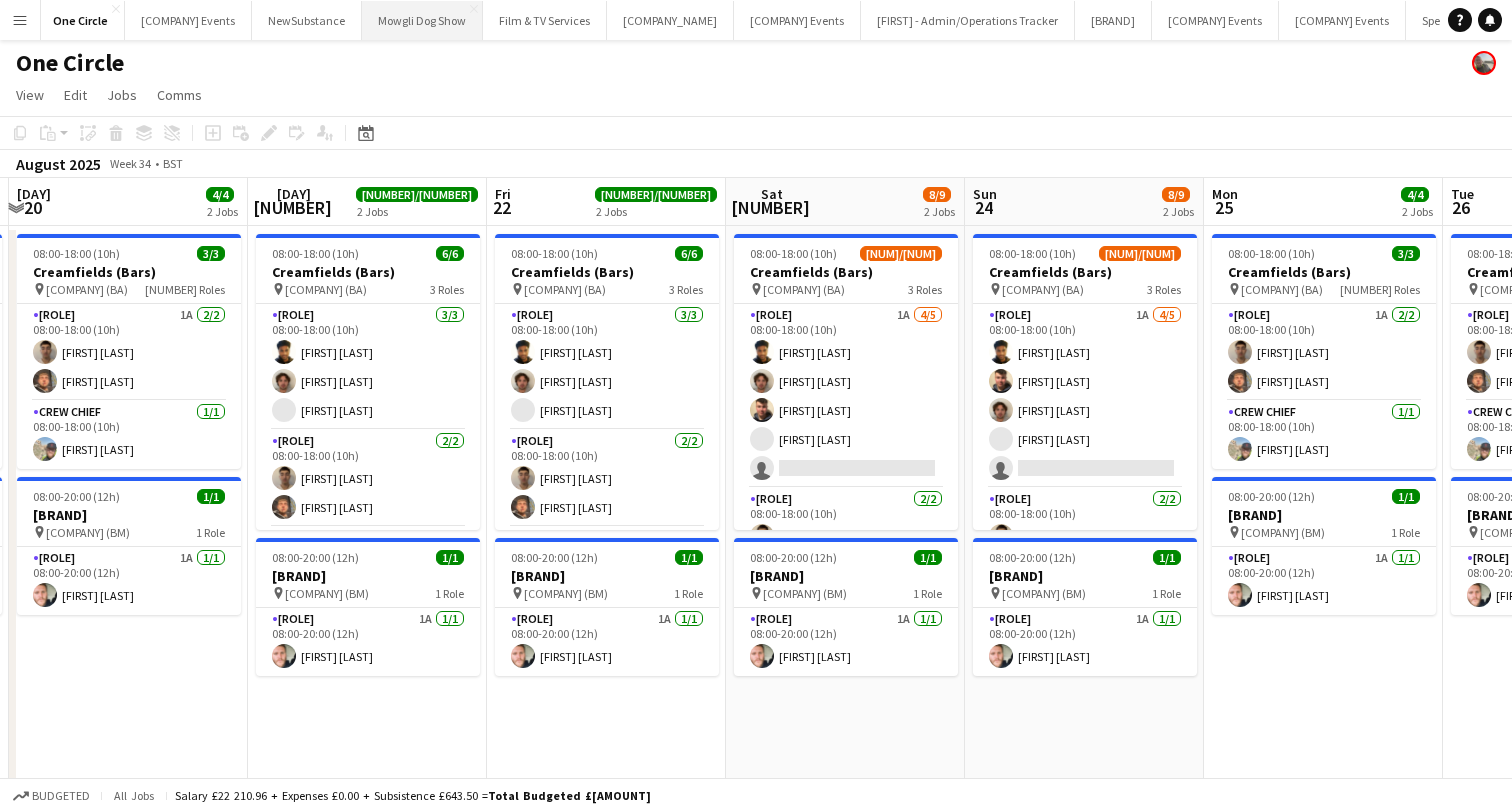 click on "[EVENT_NAME]
Close" at bounding box center (422, 20) 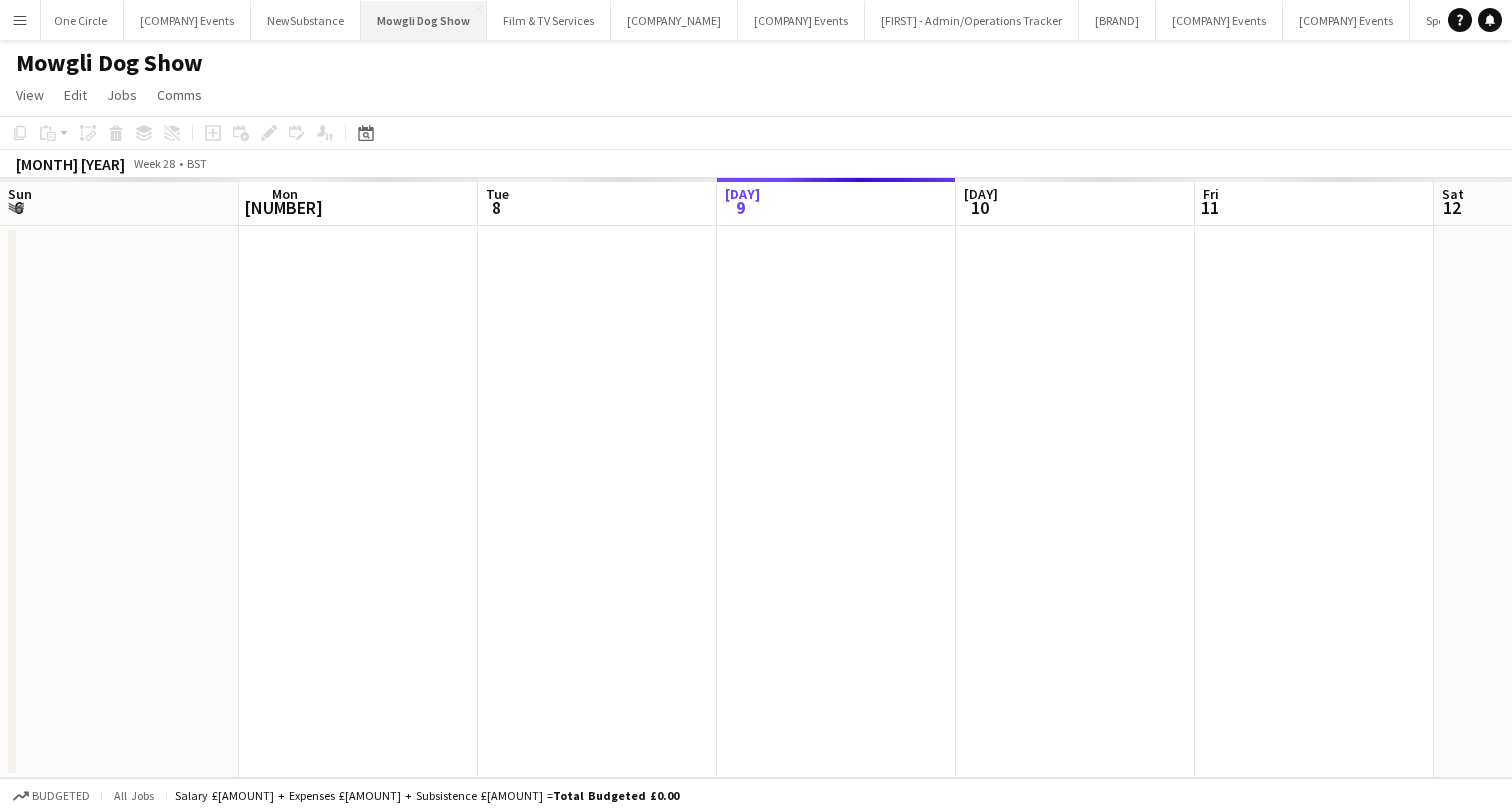 scroll, scrollTop: 0, scrollLeft: 478, axis: horizontal 